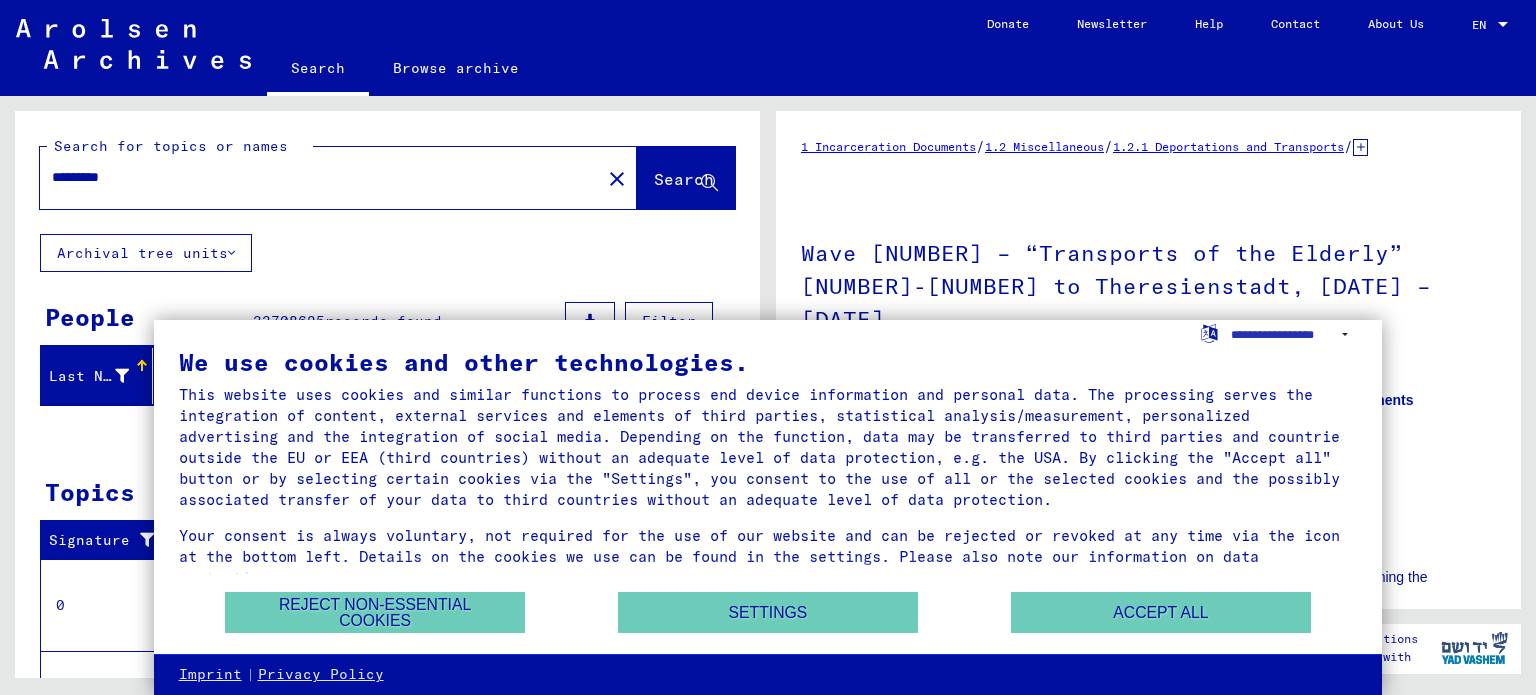 scroll, scrollTop: 0, scrollLeft: 0, axis: both 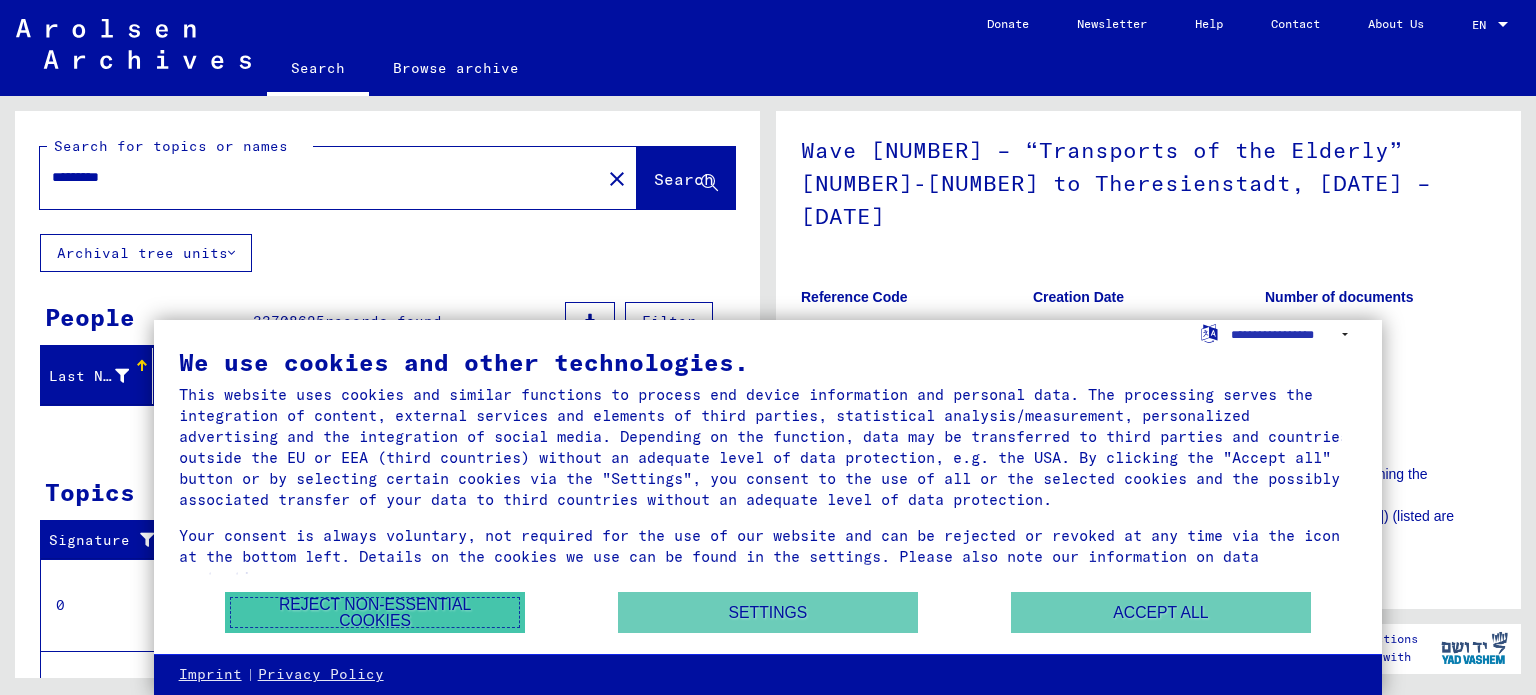 click on "Reject non-essential cookies" at bounding box center (375, 612) 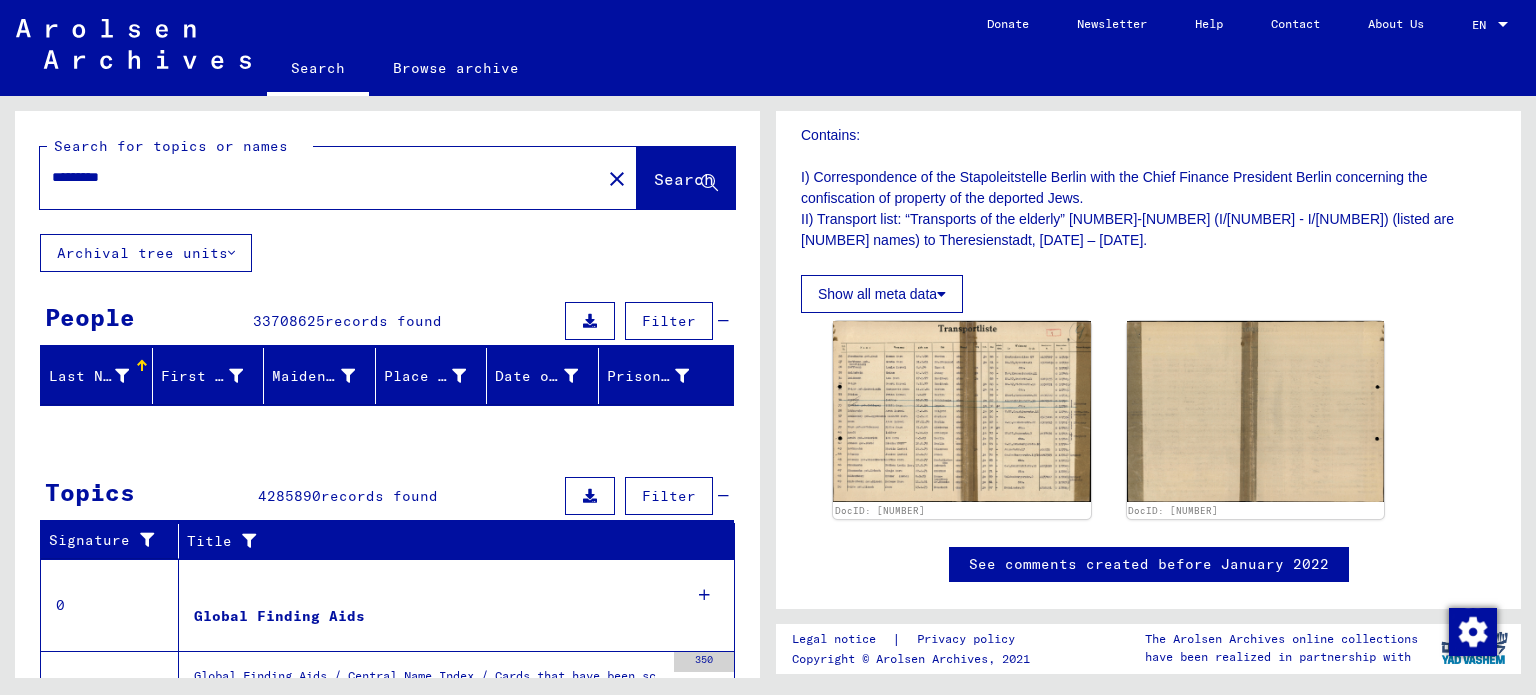 scroll, scrollTop: 399, scrollLeft: 0, axis: vertical 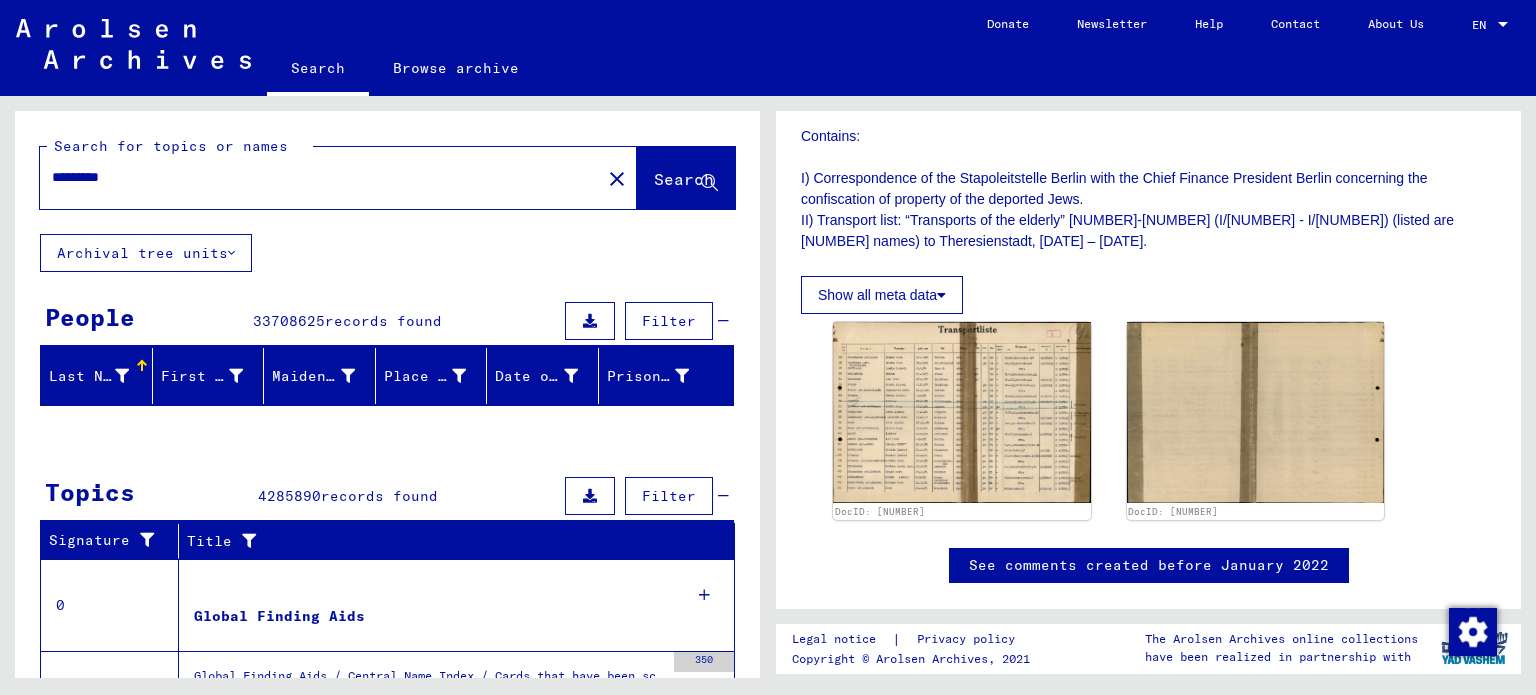 click 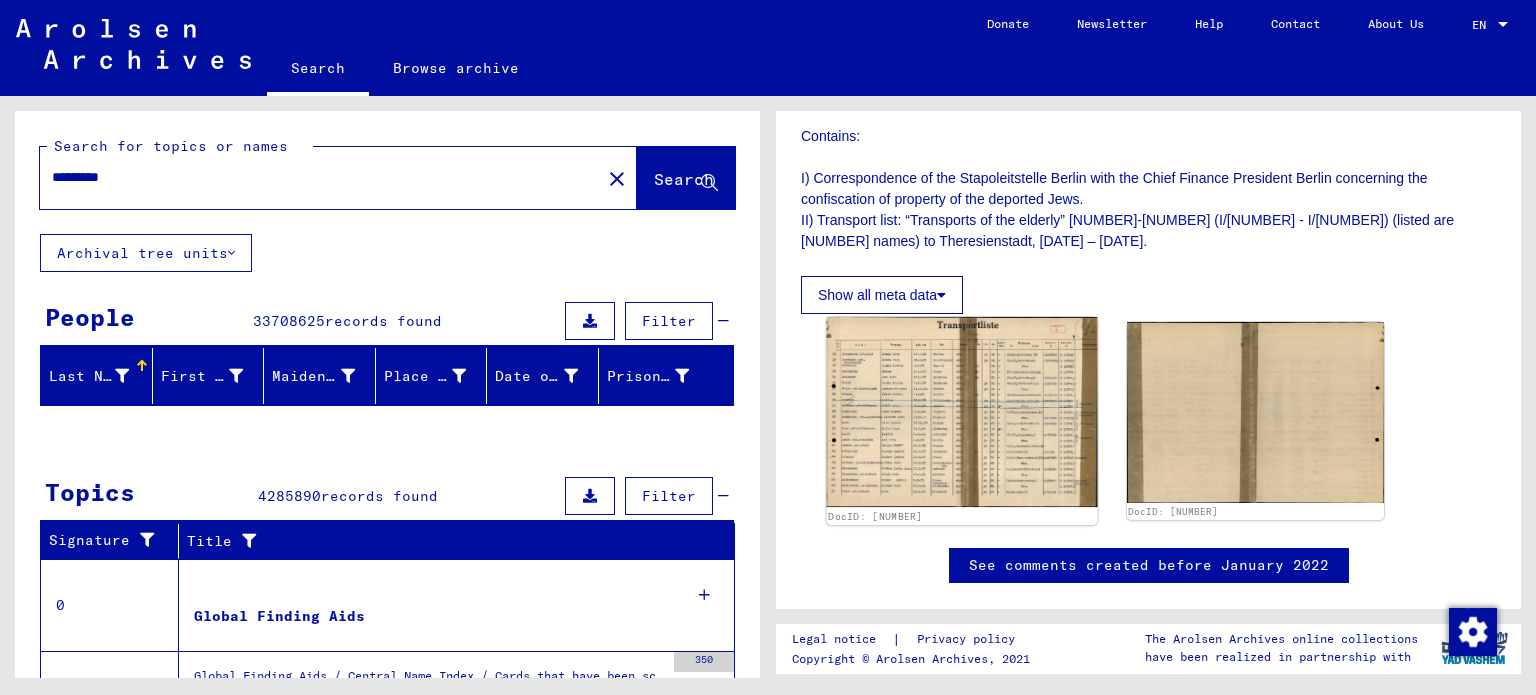 click 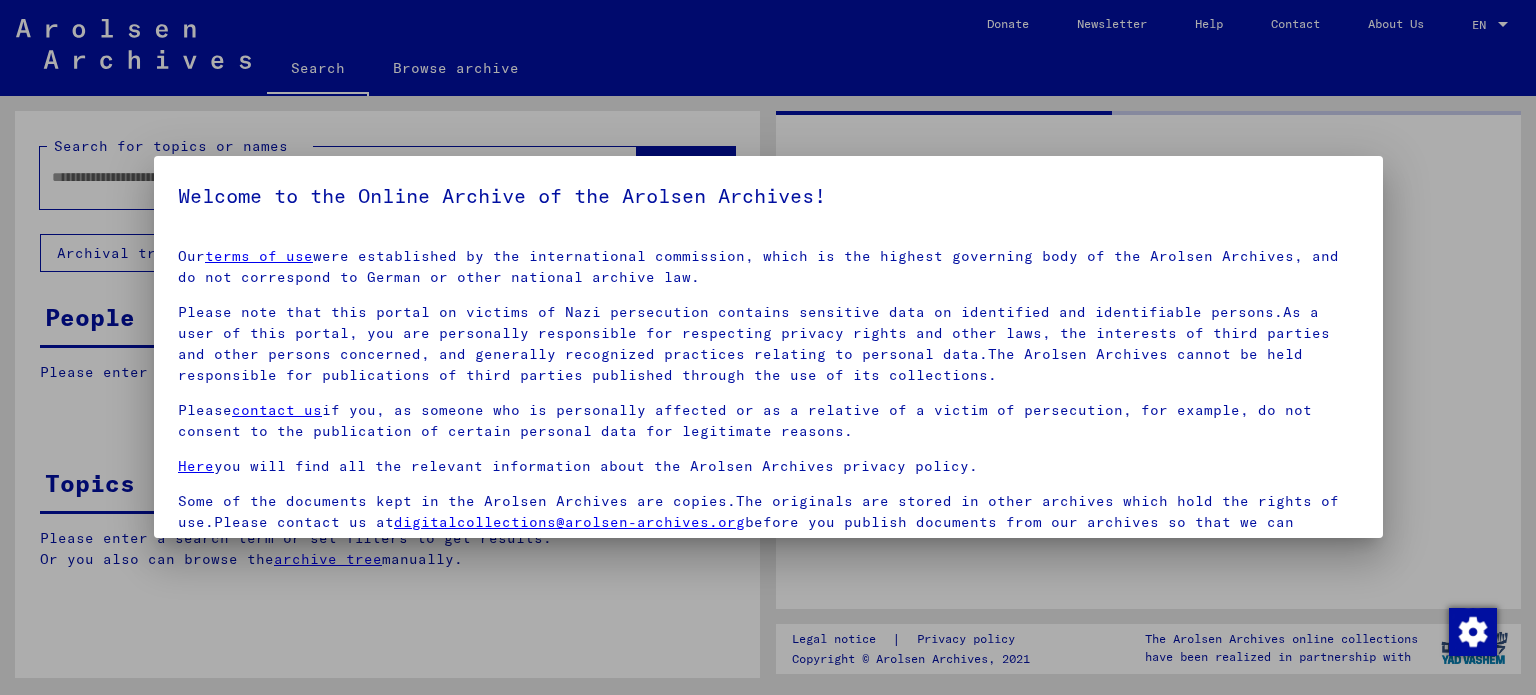 type on "*********" 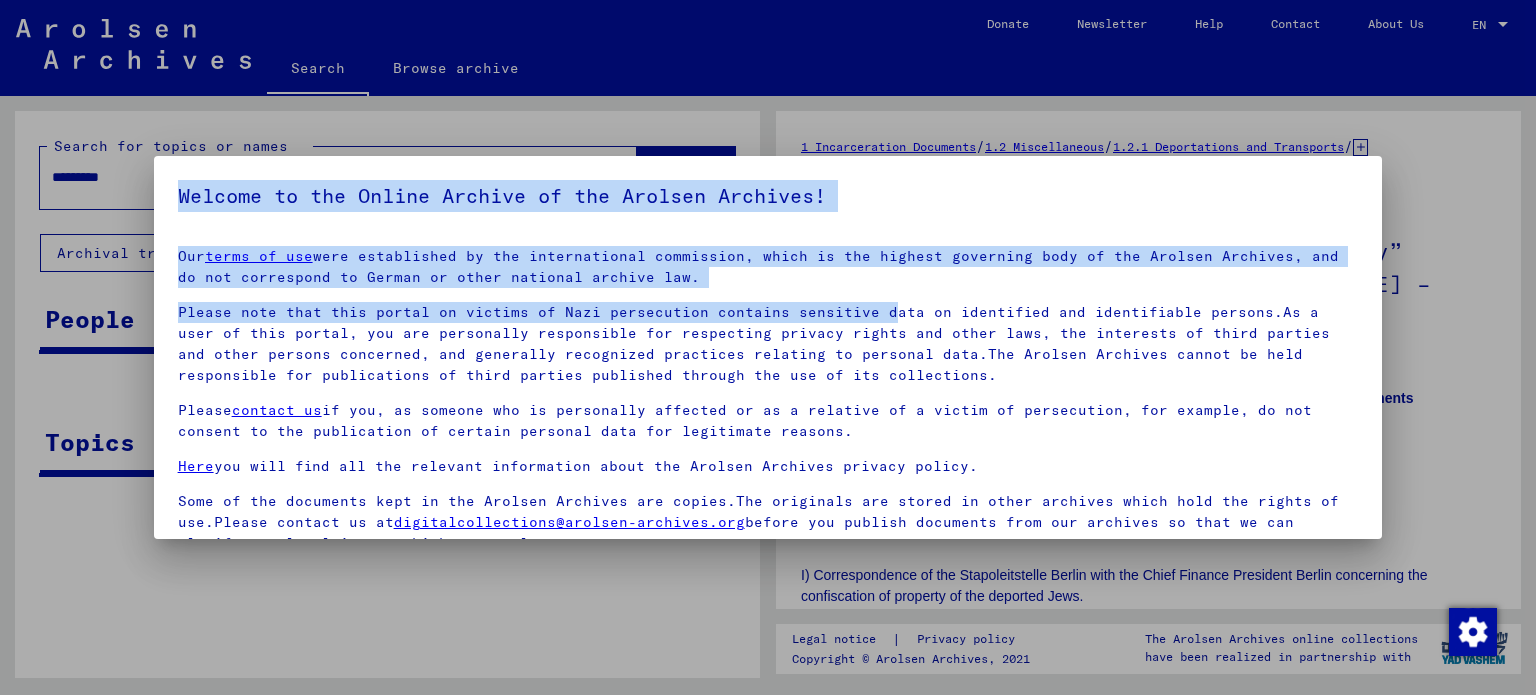 drag, startPoint x: 931, startPoint y: 332, endPoint x: 875, endPoint y: 318, distance: 57.72348 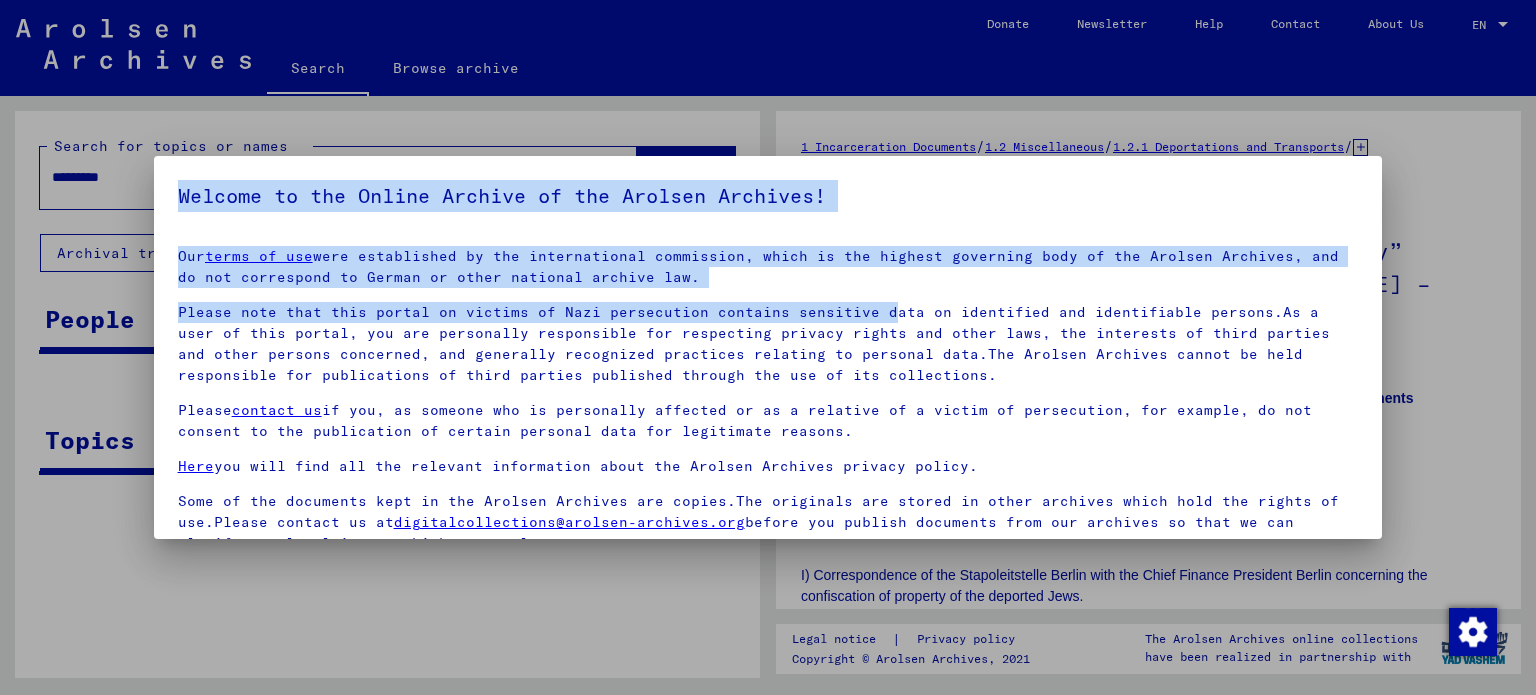 click on "Please note that this portal on victims of Nazi persecution contains sensitive data on identified and identifiable persons.As a user of this portal, you are personally responsible for respecting privacy rights and other laws, the interests of third parties and other persons concerned, and generally recognized practices relating to personal data.The Arolsen Archives cannot be held responsible for publications of third parties published through the use of its collections." at bounding box center [768, 344] 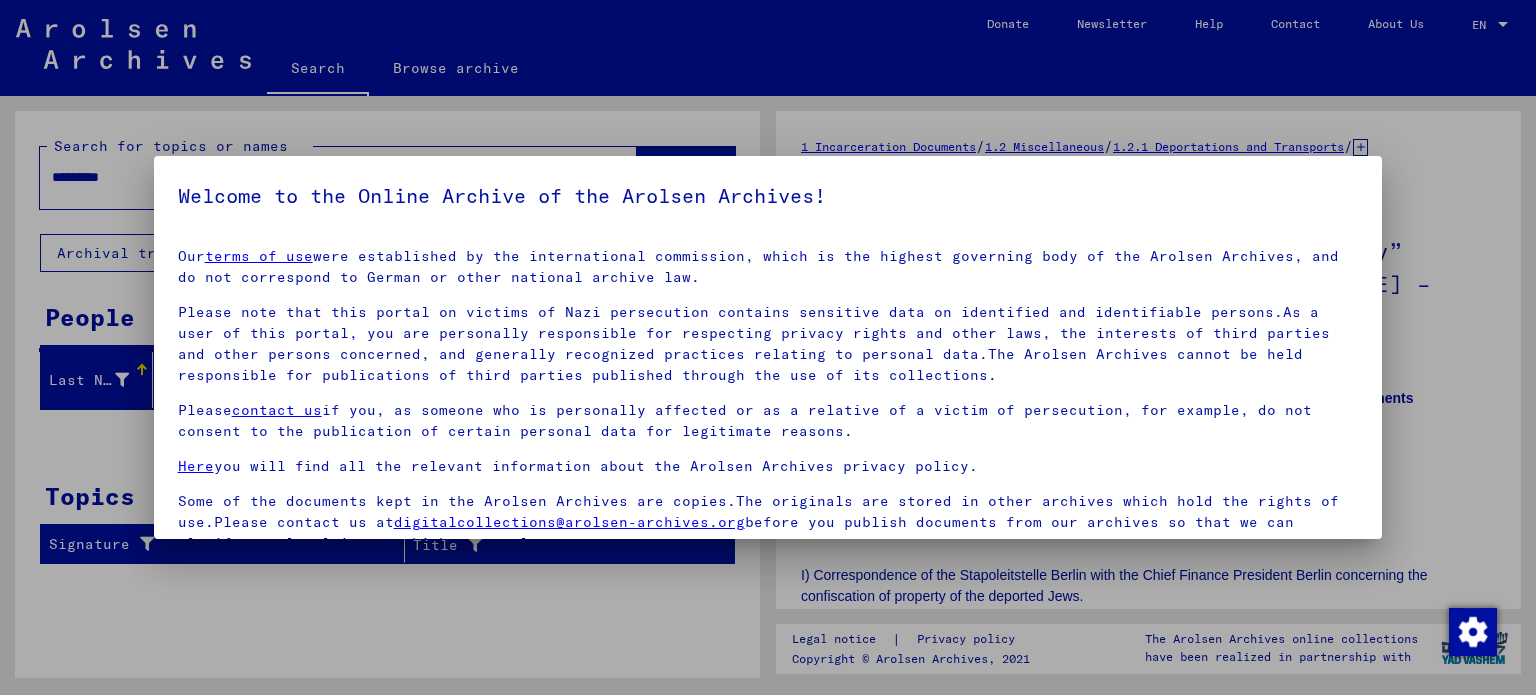 scroll, scrollTop: 4, scrollLeft: 0, axis: vertical 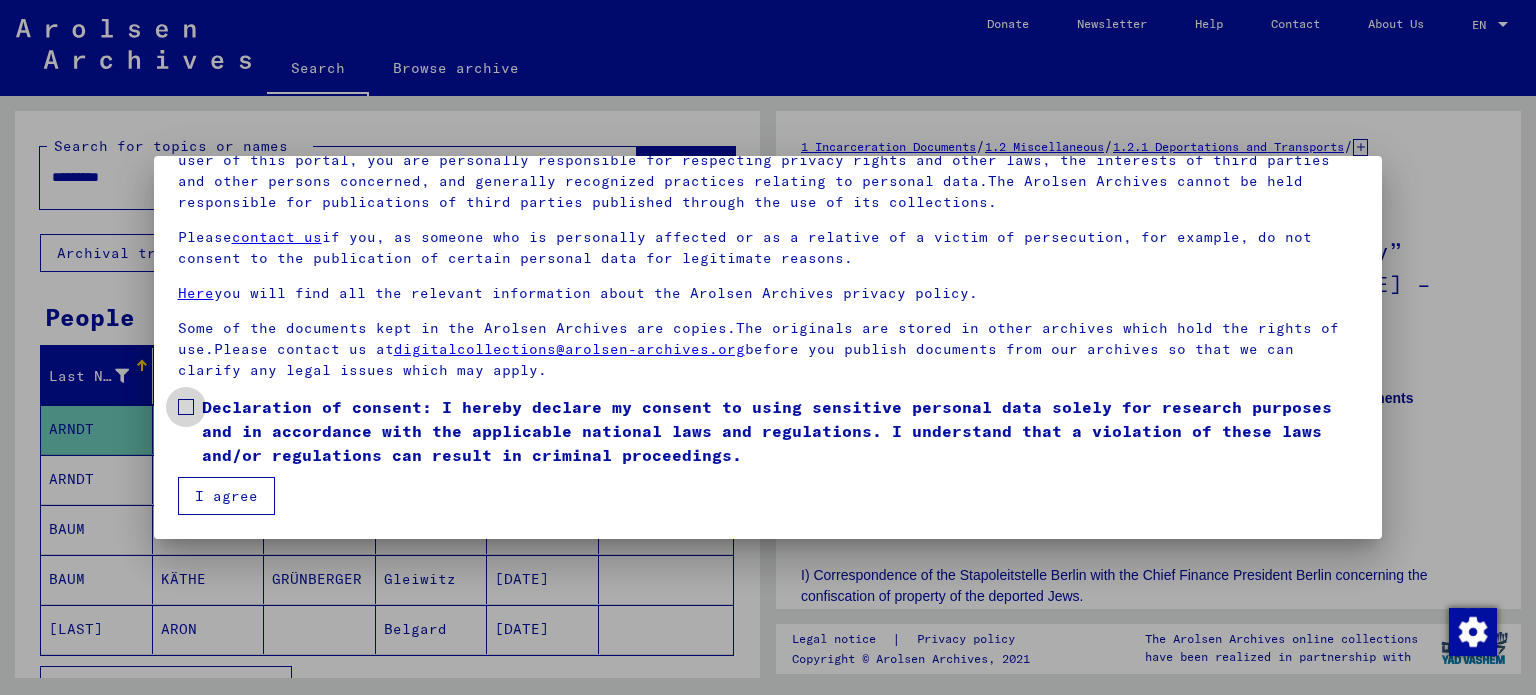 click on "Declaration of consent: I hereby declare my consent to using sensitive personal data solely for research purposes and in accordance with the applicable national laws and regulations. I understand that a violation of these laws and/or regulations can result in criminal proceedings." at bounding box center (768, 431) 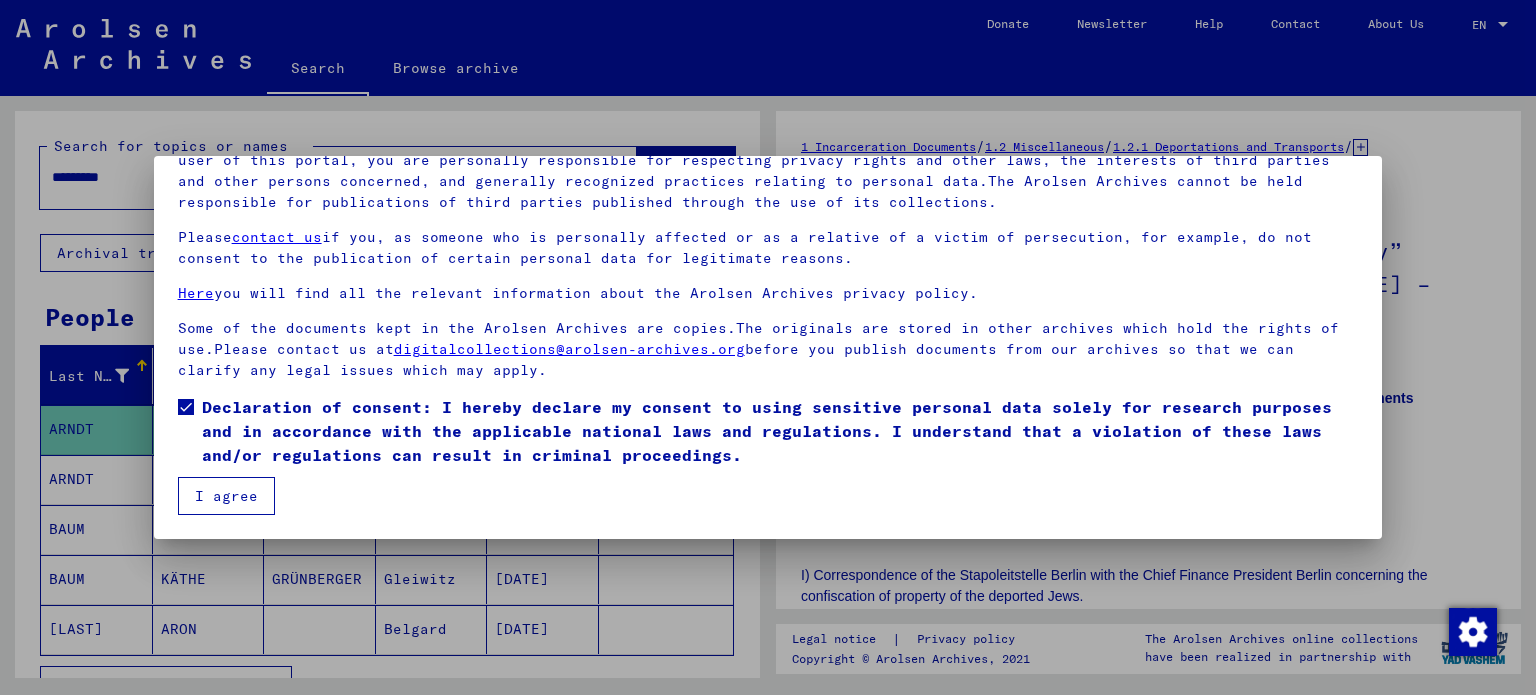 click on "I agree" at bounding box center [226, 496] 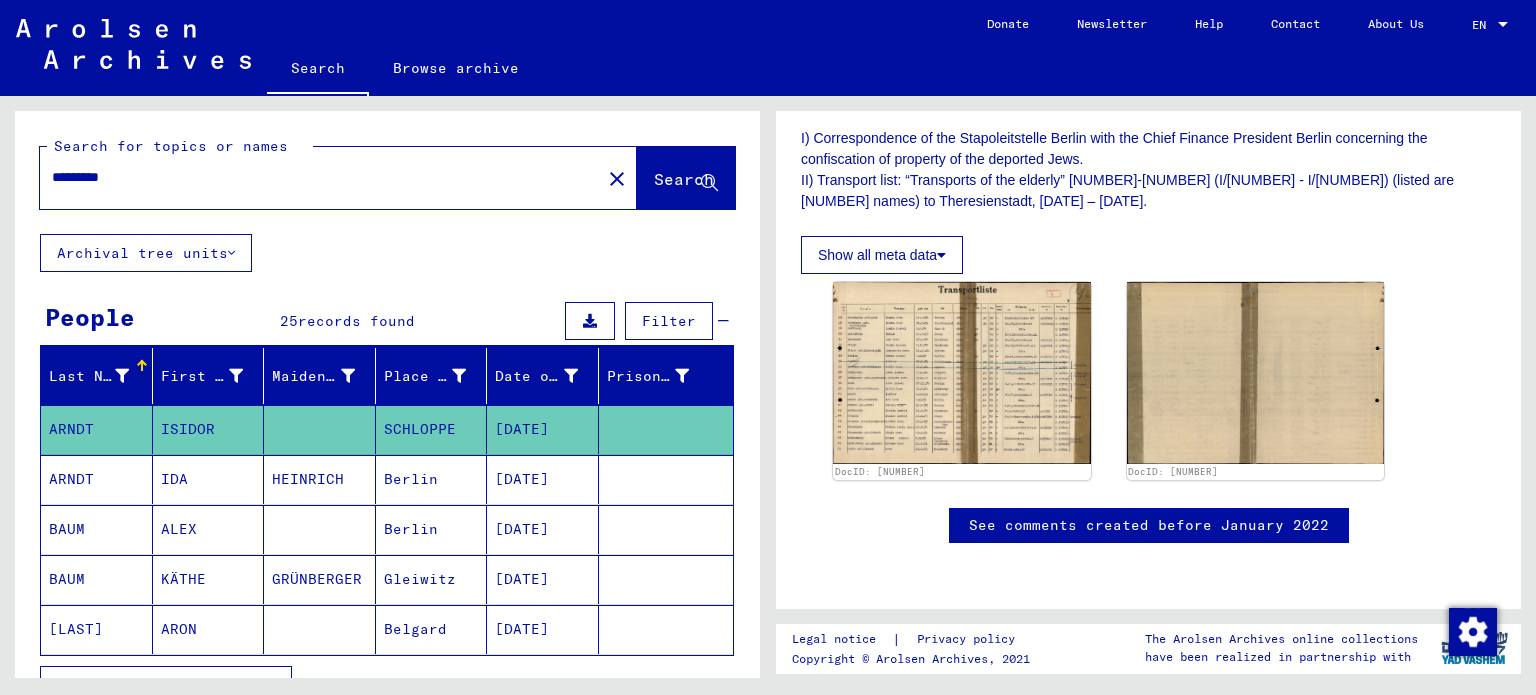 scroll, scrollTop: 468, scrollLeft: 0, axis: vertical 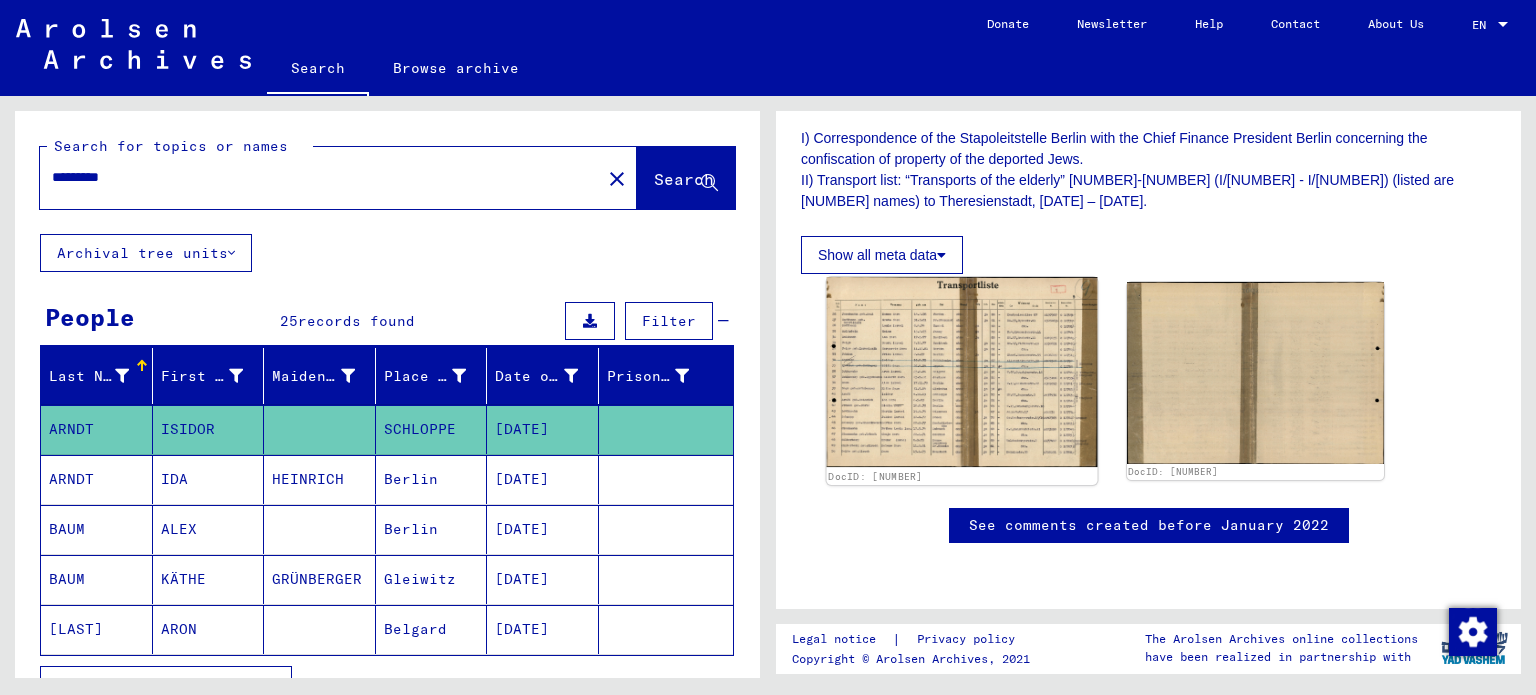 click 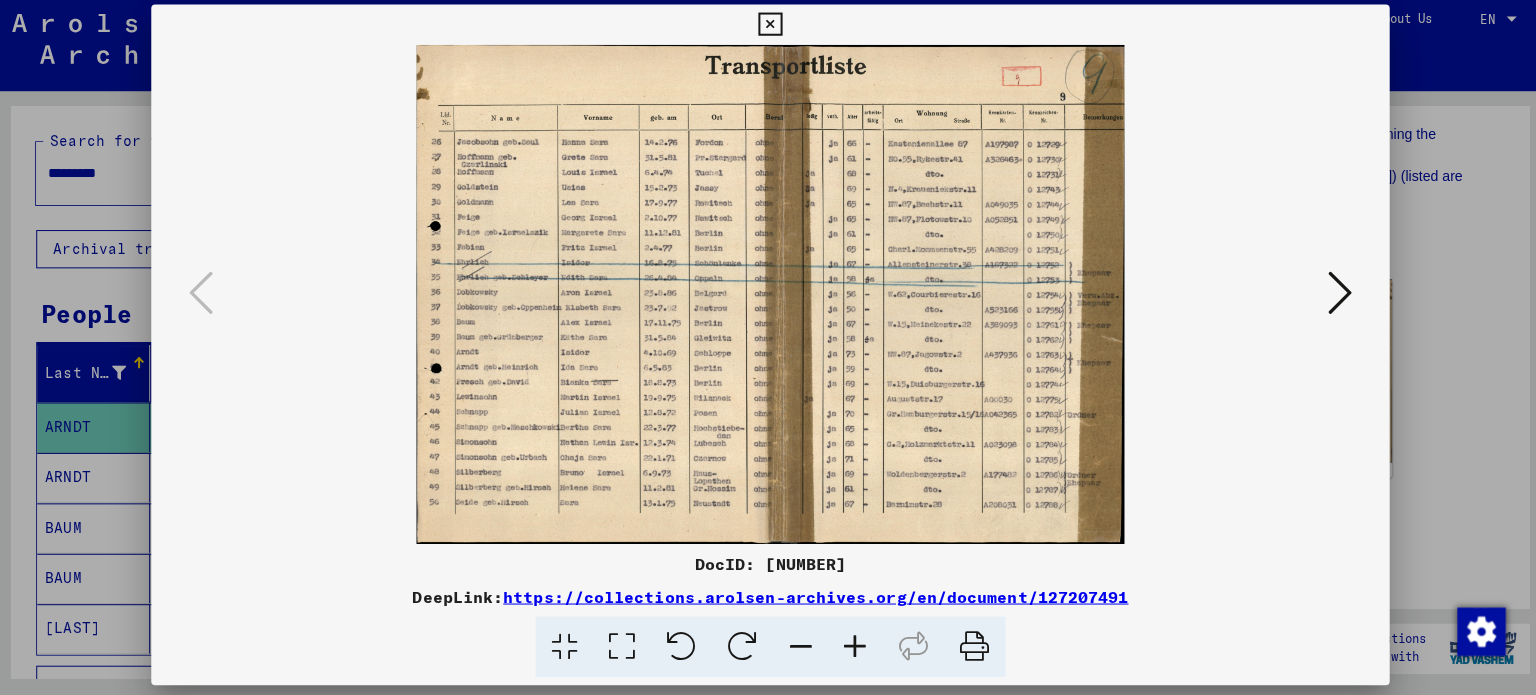 scroll, scrollTop: 0, scrollLeft: 0, axis: both 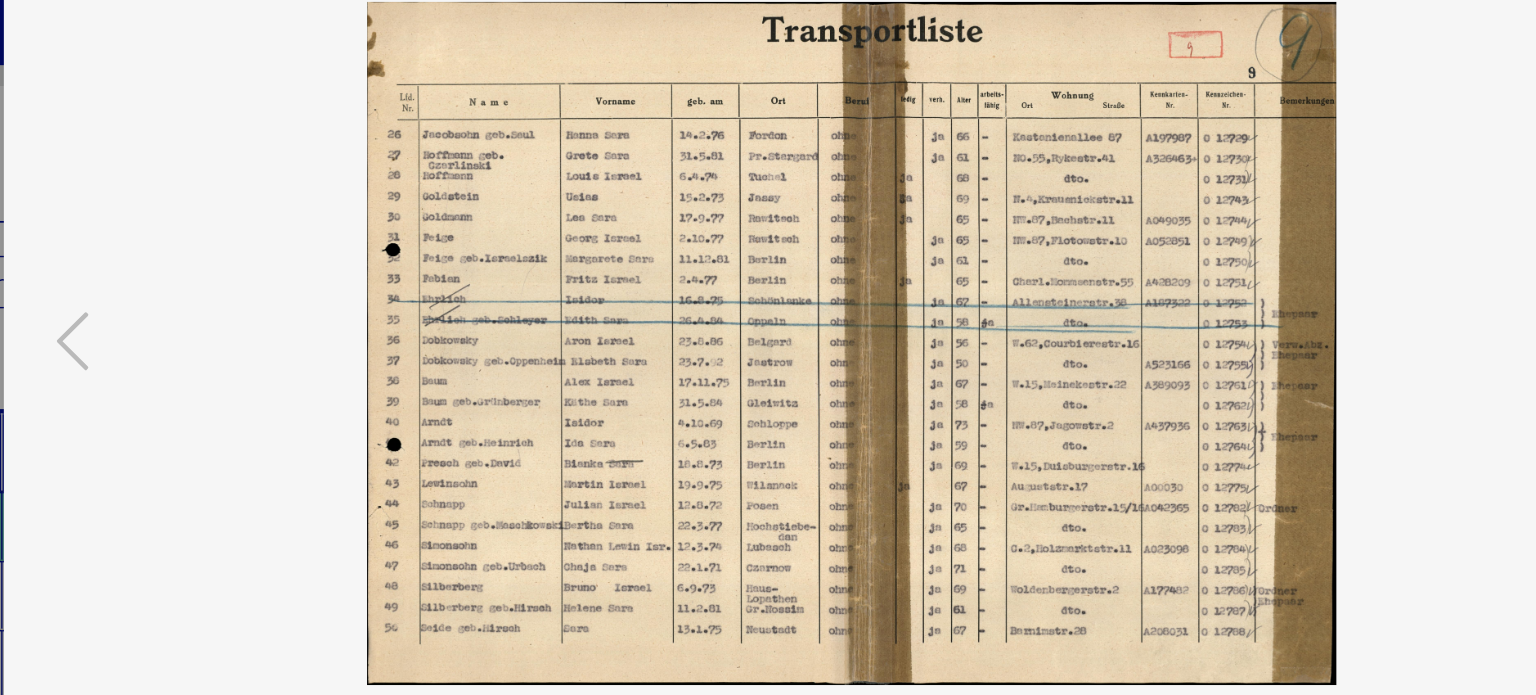 type 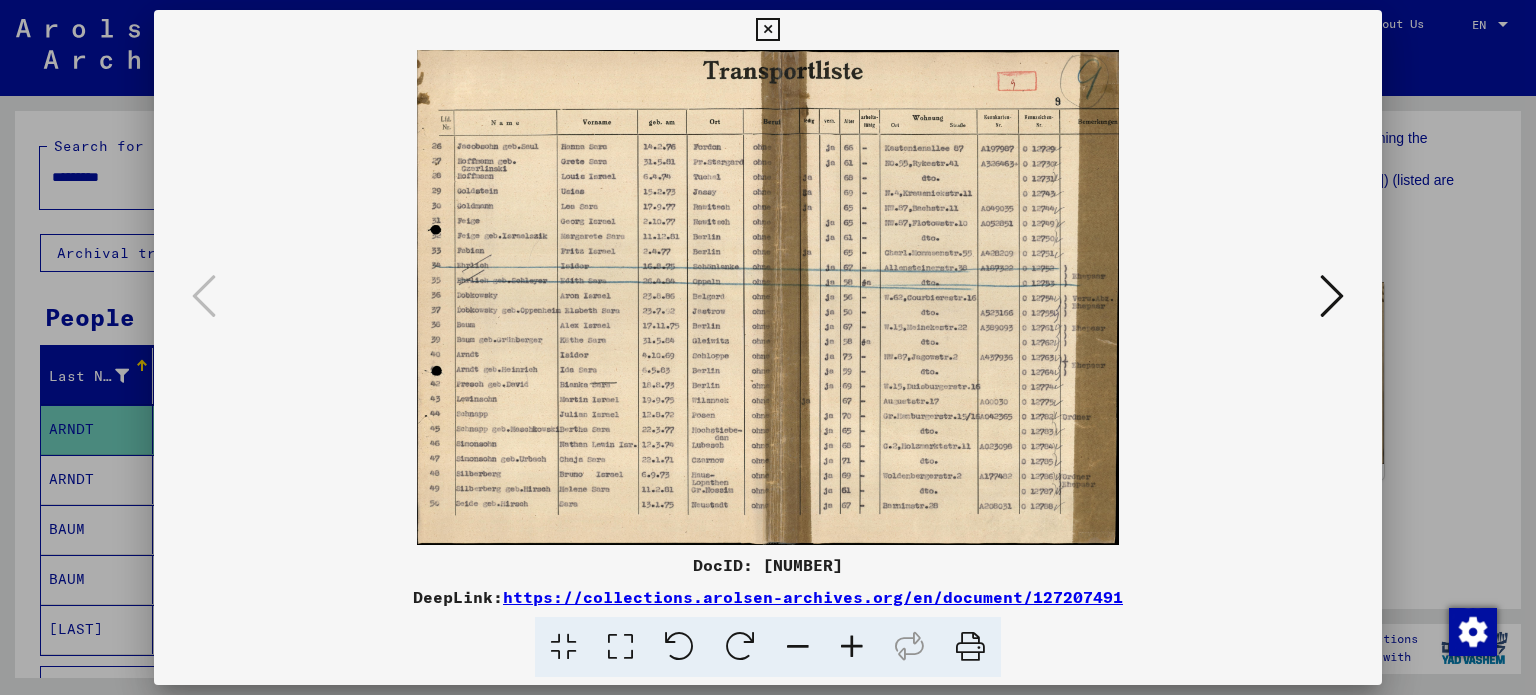 click at bounding box center [768, 297] 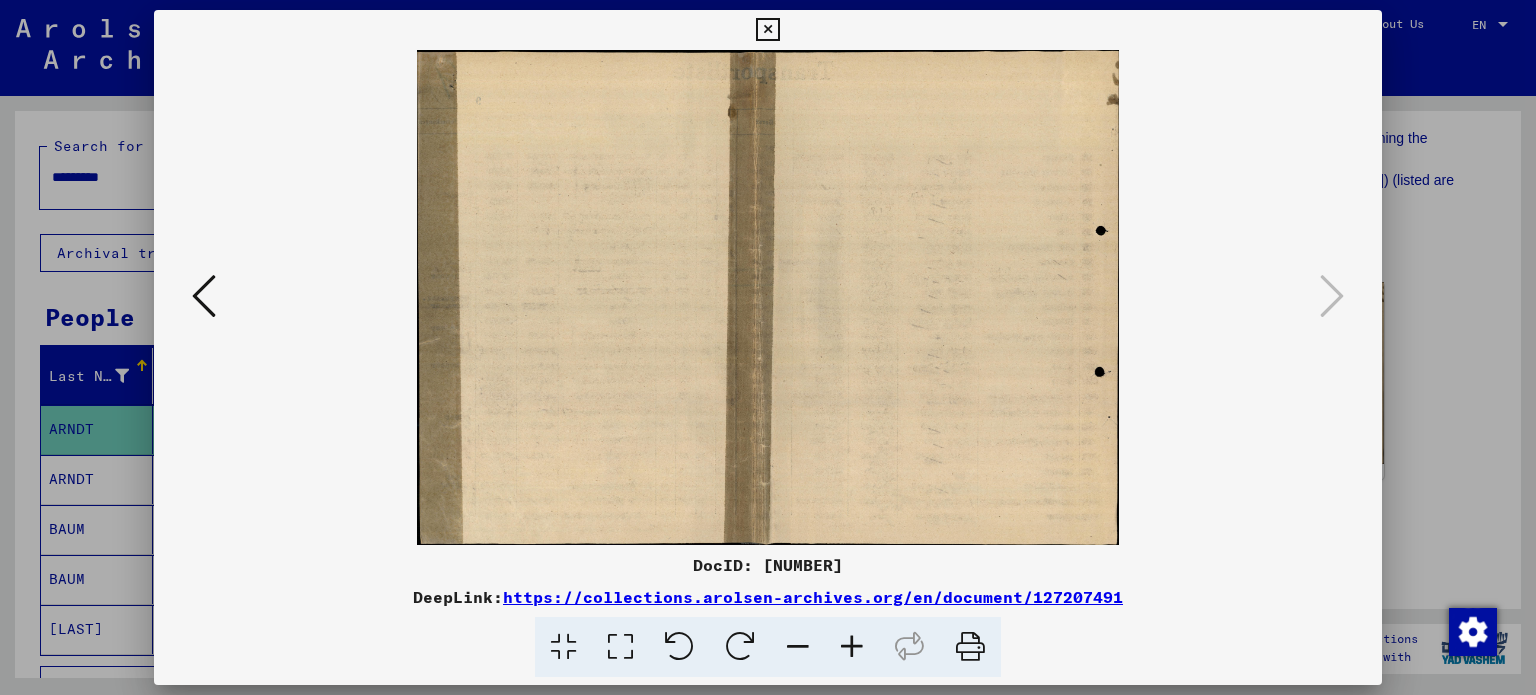 click at bounding box center [204, 296] 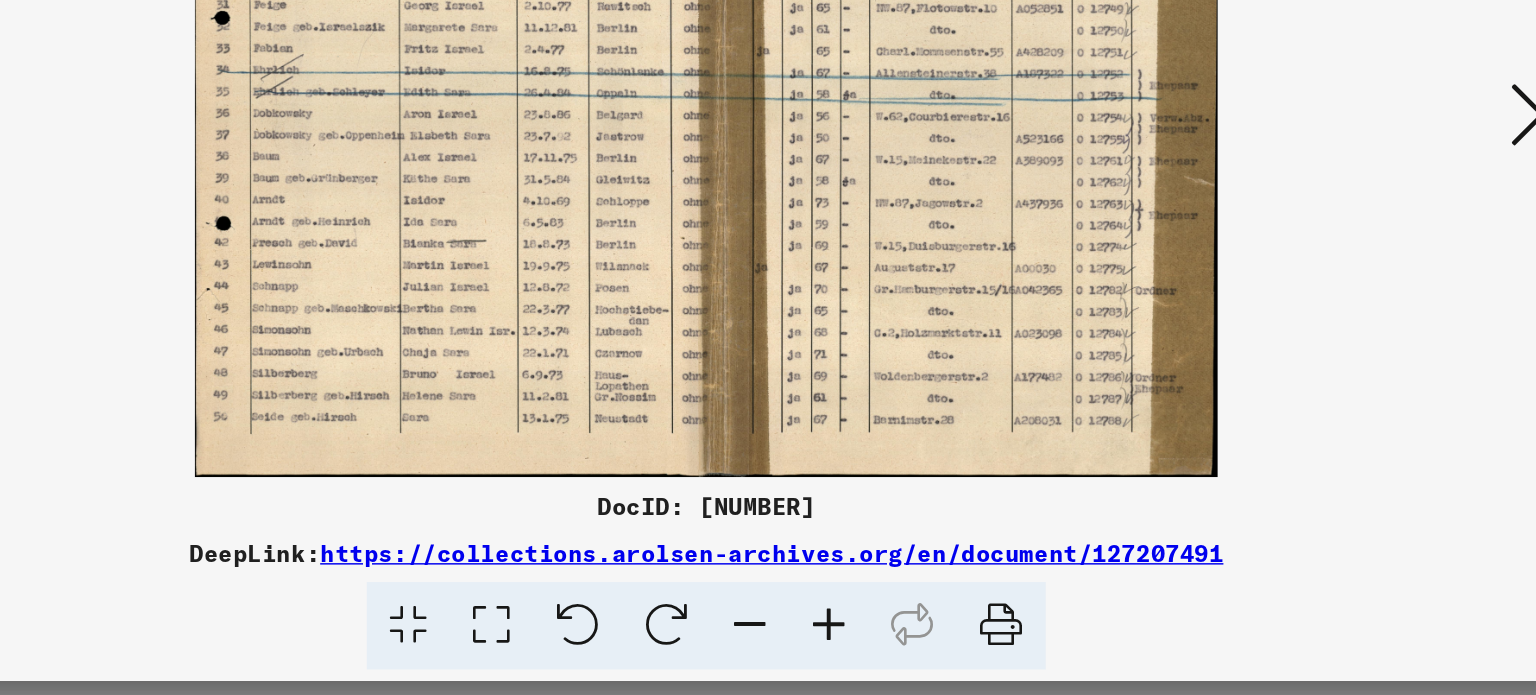 scroll, scrollTop: 0, scrollLeft: 0, axis: both 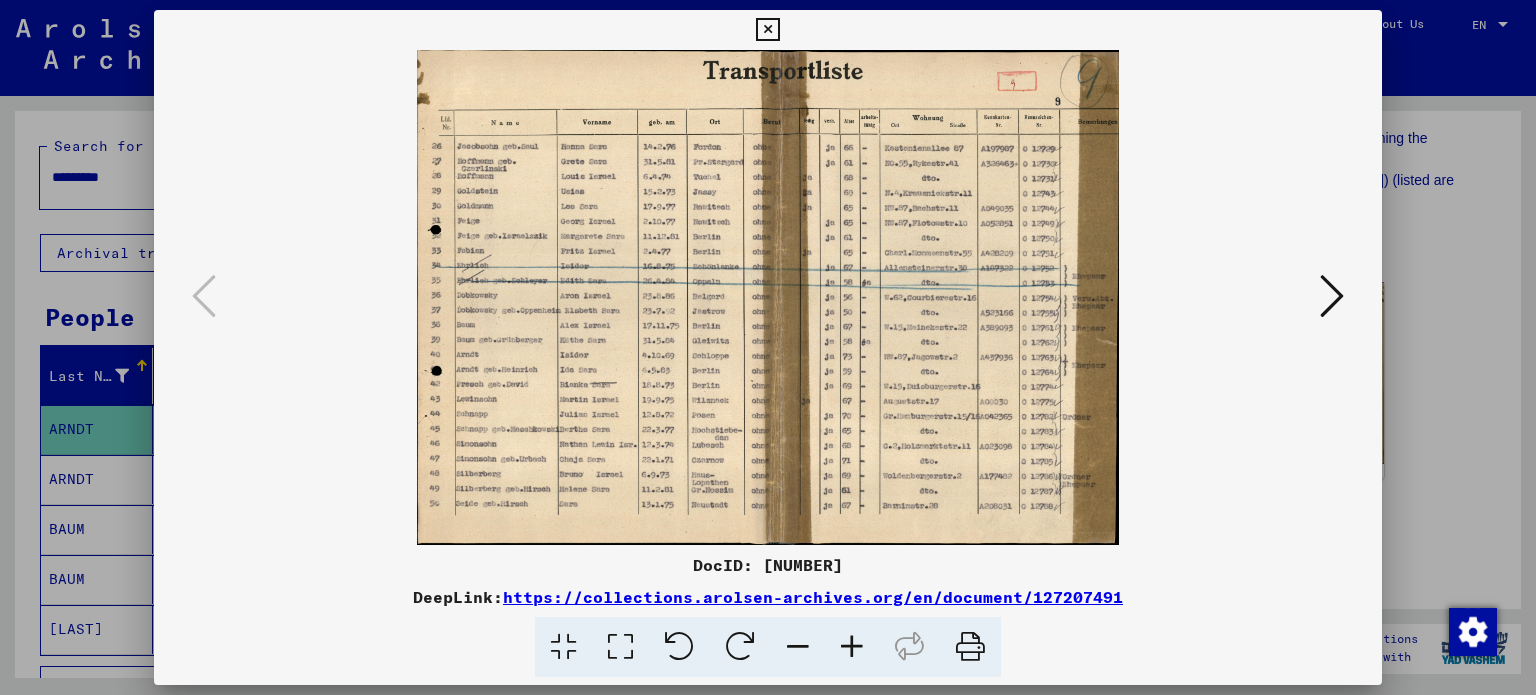 click at bounding box center (768, 347) 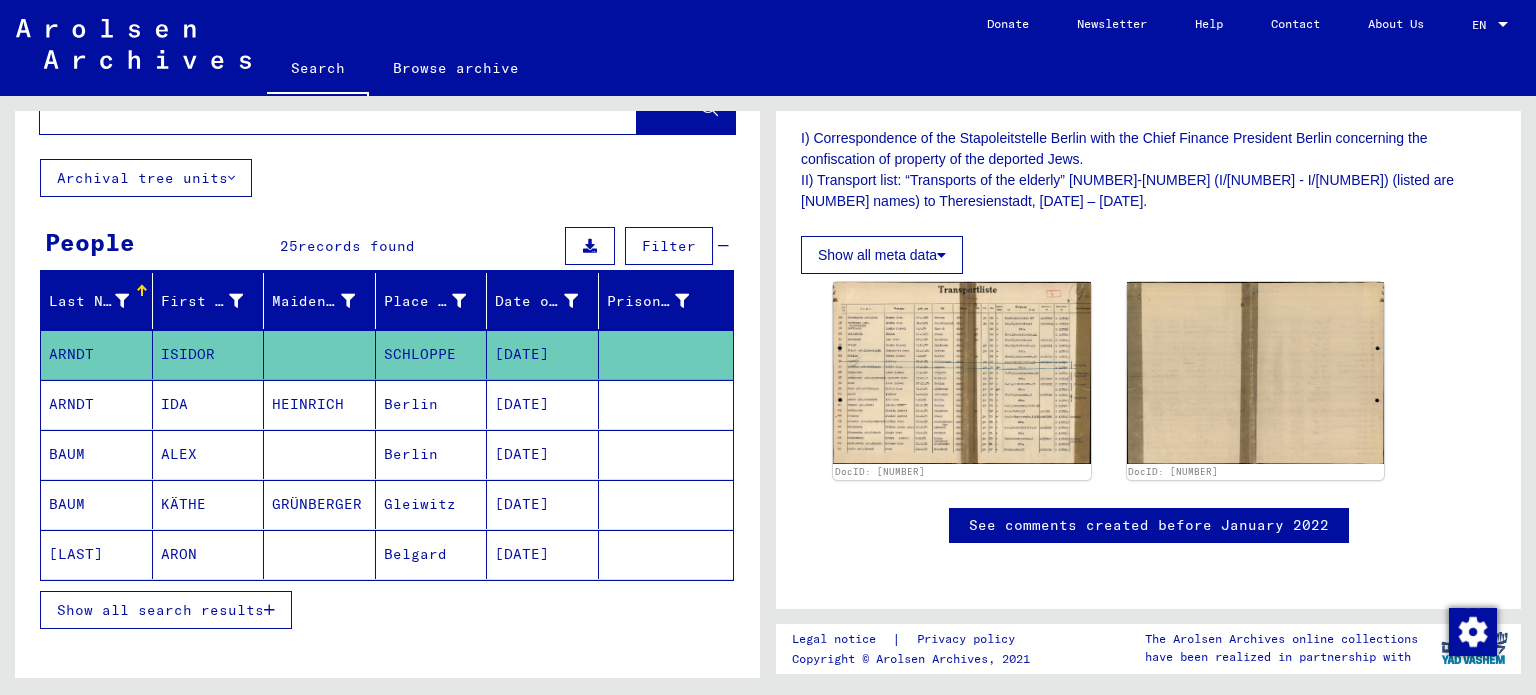 scroll, scrollTop: 0, scrollLeft: 0, axis: both 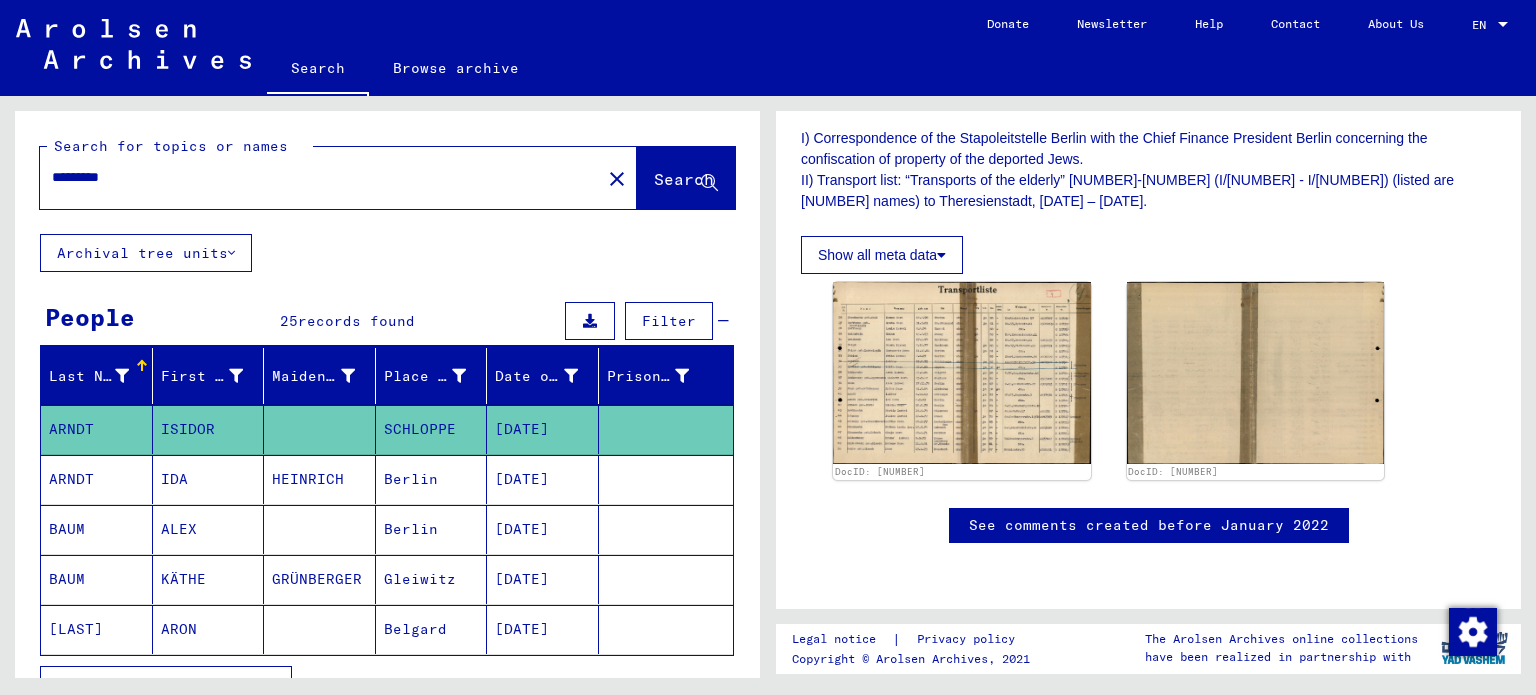 click on "Archival tree units" 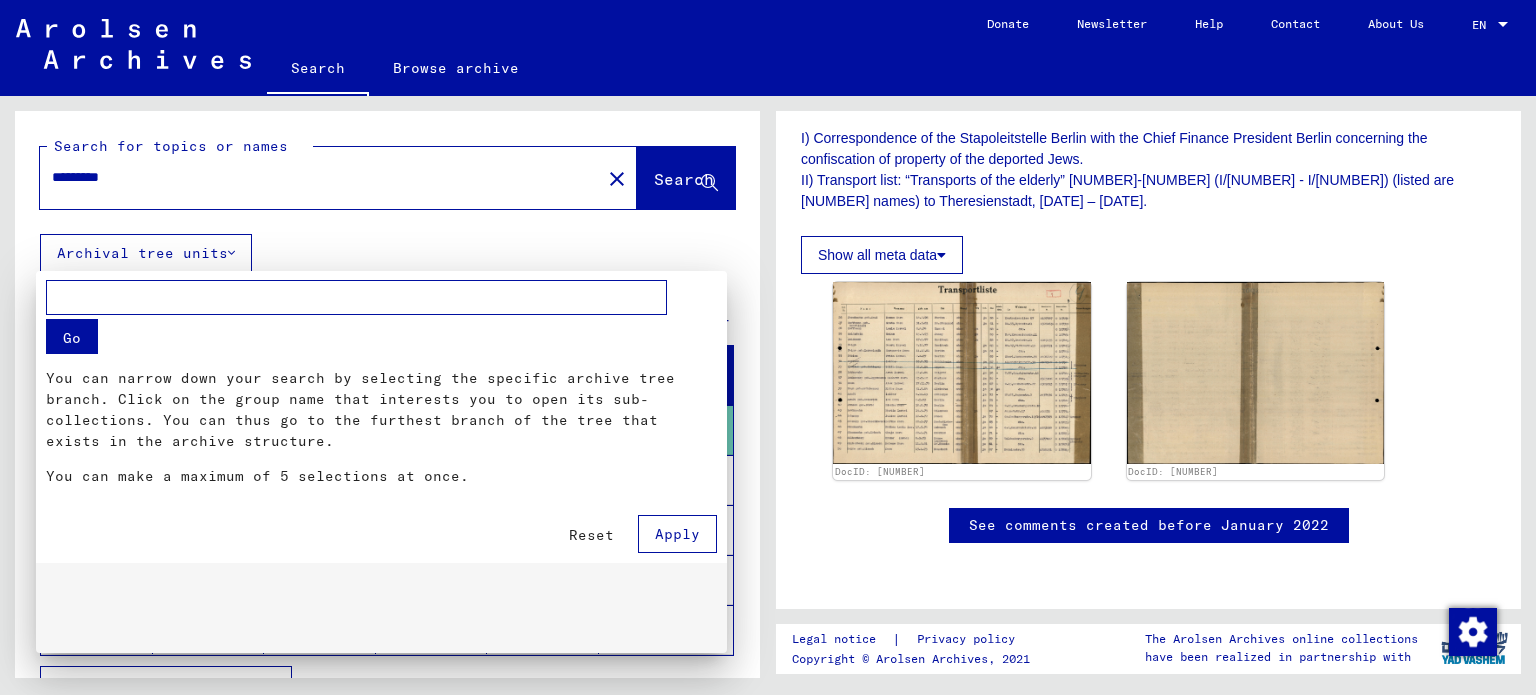 click at bounding box center [768, 347] 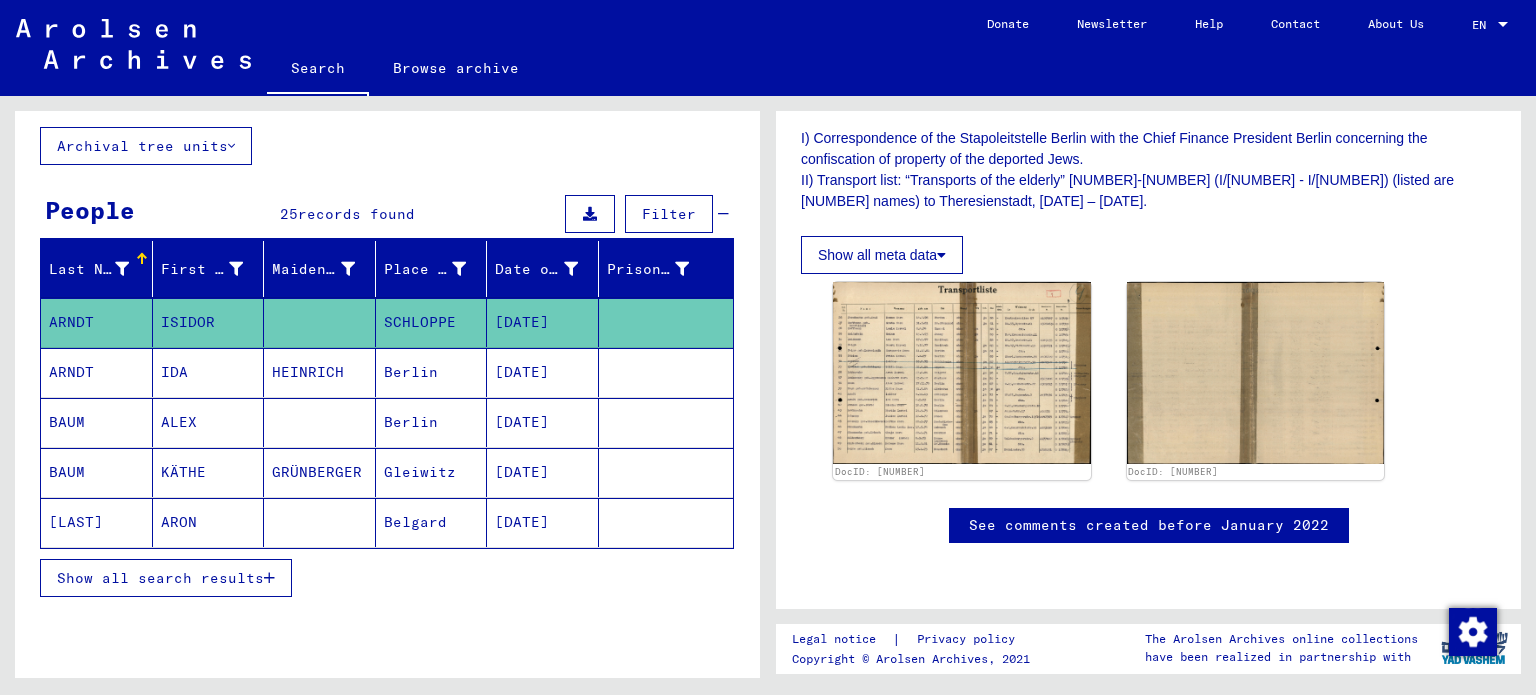 scroll, scrollTop: 184, scrollLeft: 0, axis: vertical 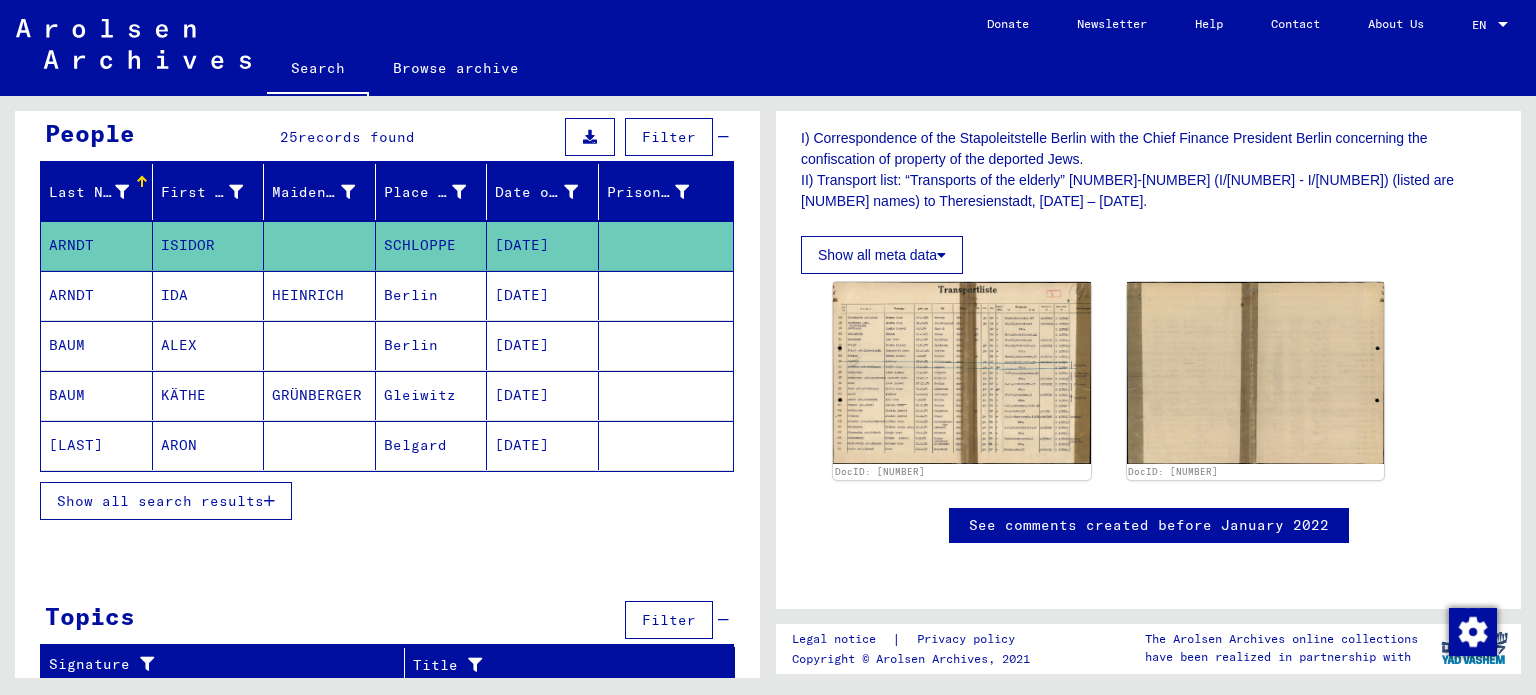 click on "Show all search results" at bounding box center (160, 501) 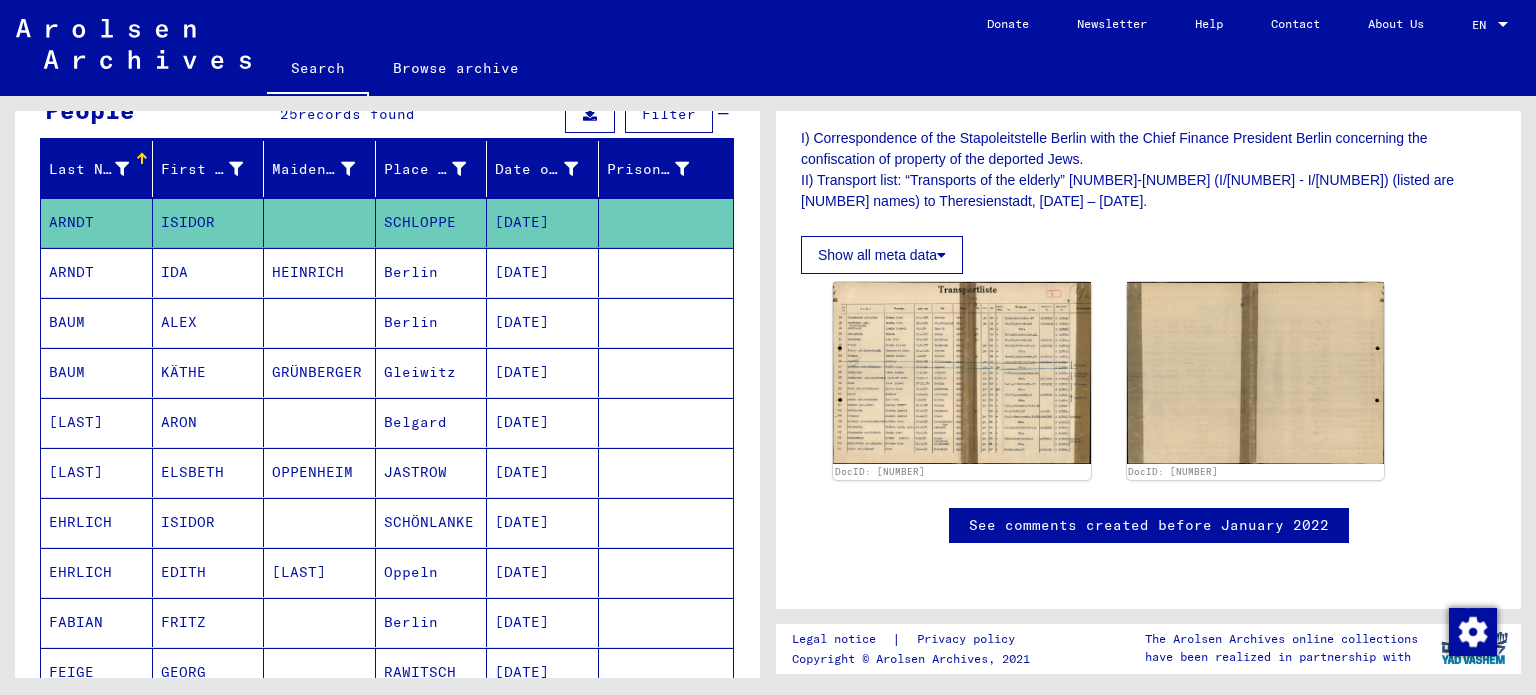 scroll, scrollTop: 0, scrollLeft: 0, axis: both 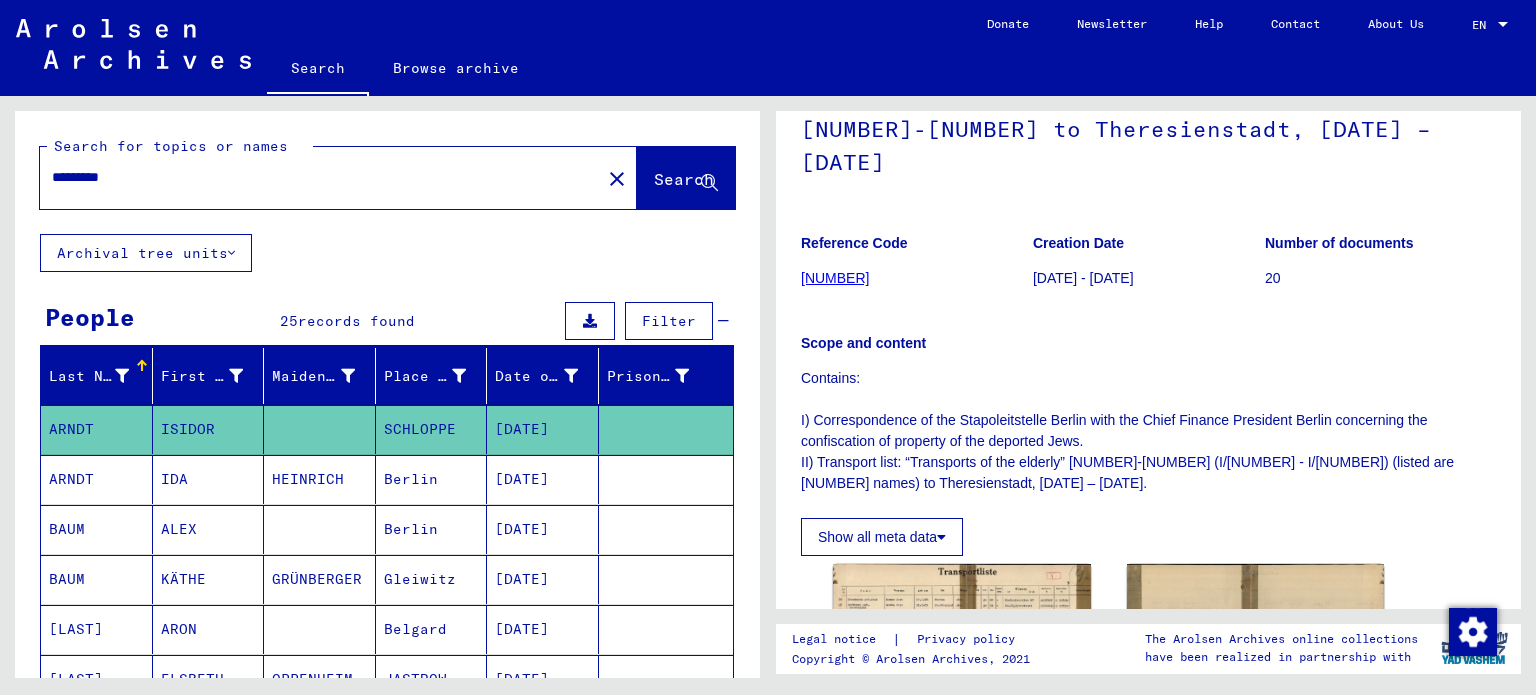 click on "*********" 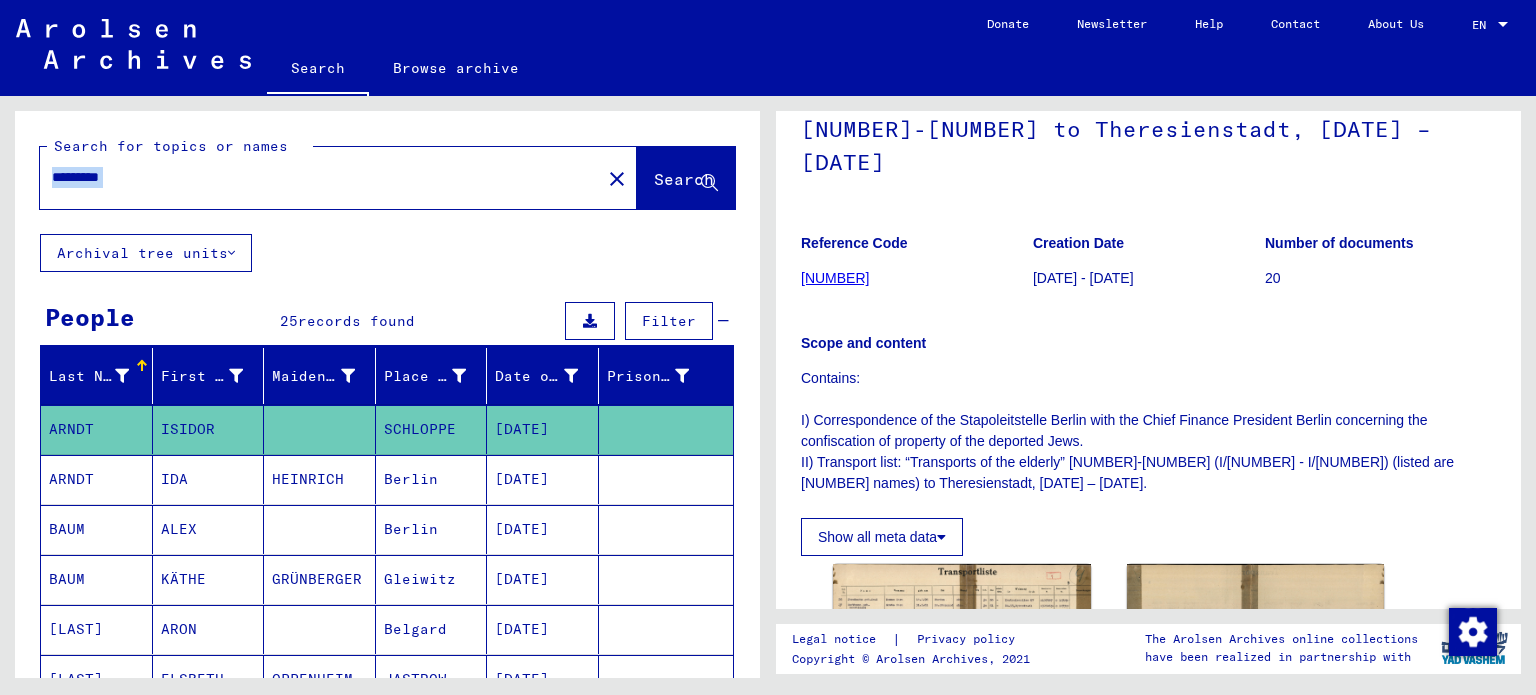 click on "*********" 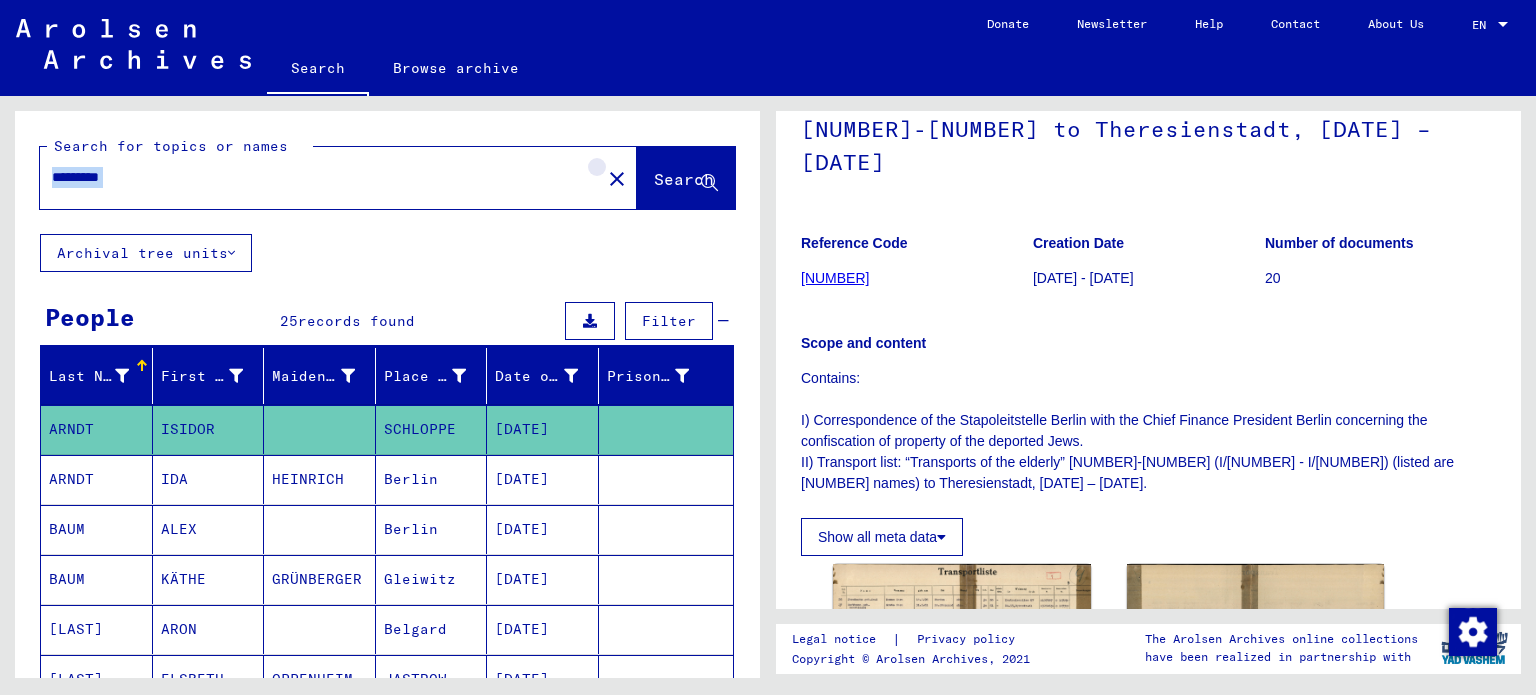 click on "close" 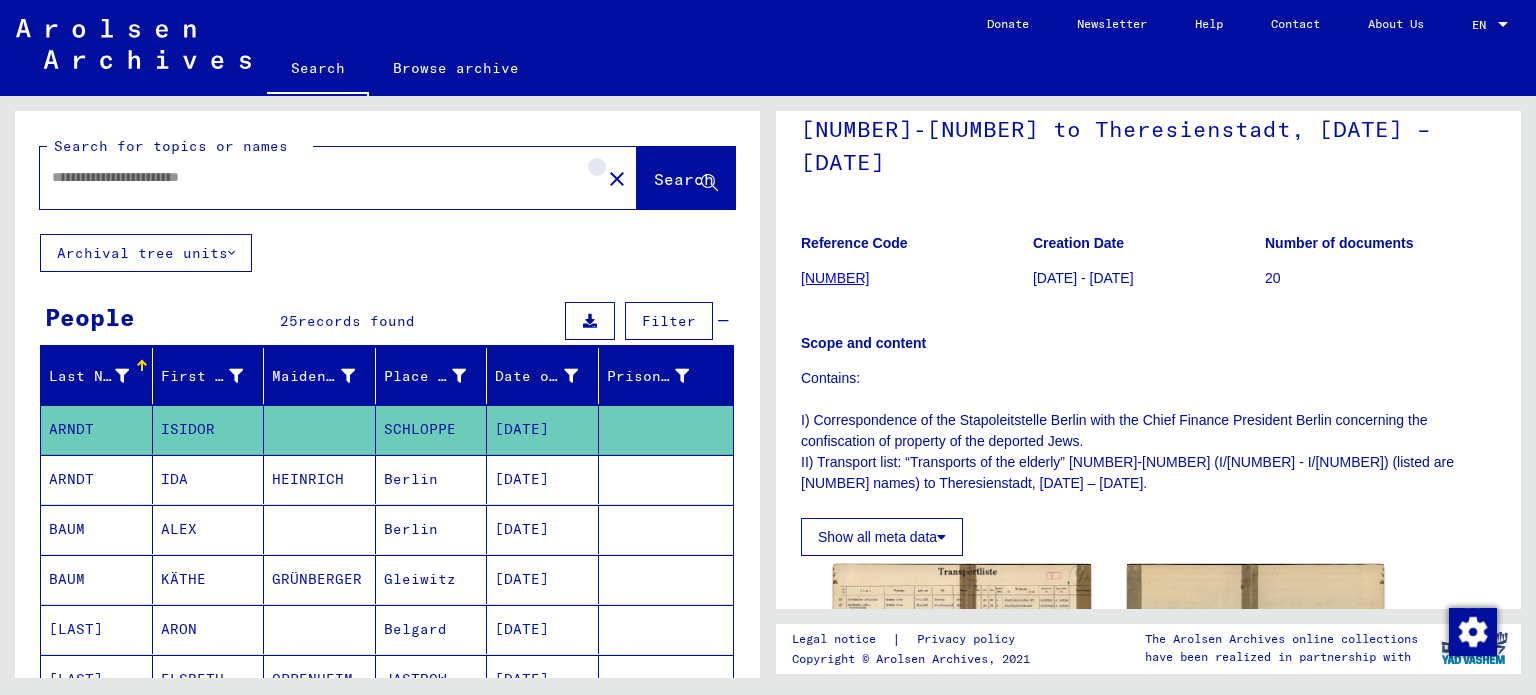 scroll, scrollTop: 0, scrollLeft: 0, axis: both 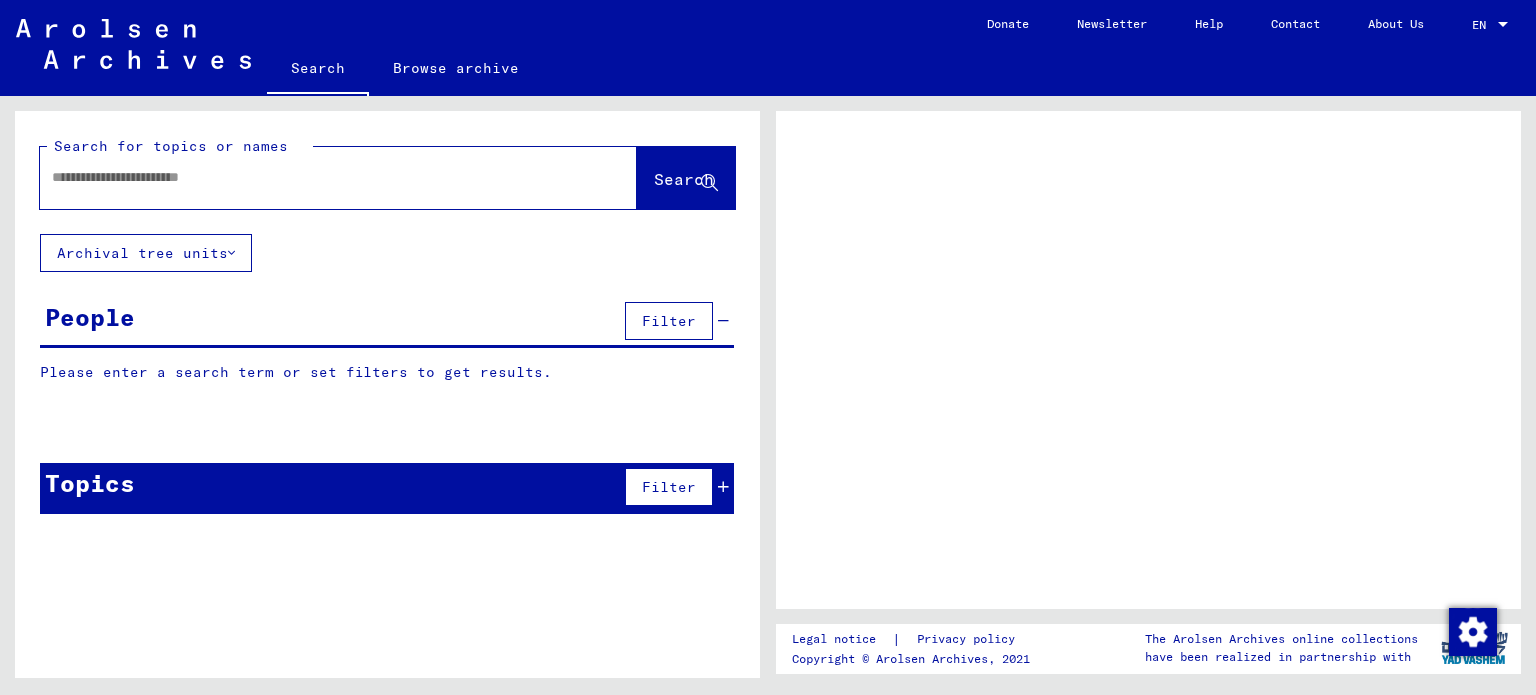 click at bounding box center [320, 177] 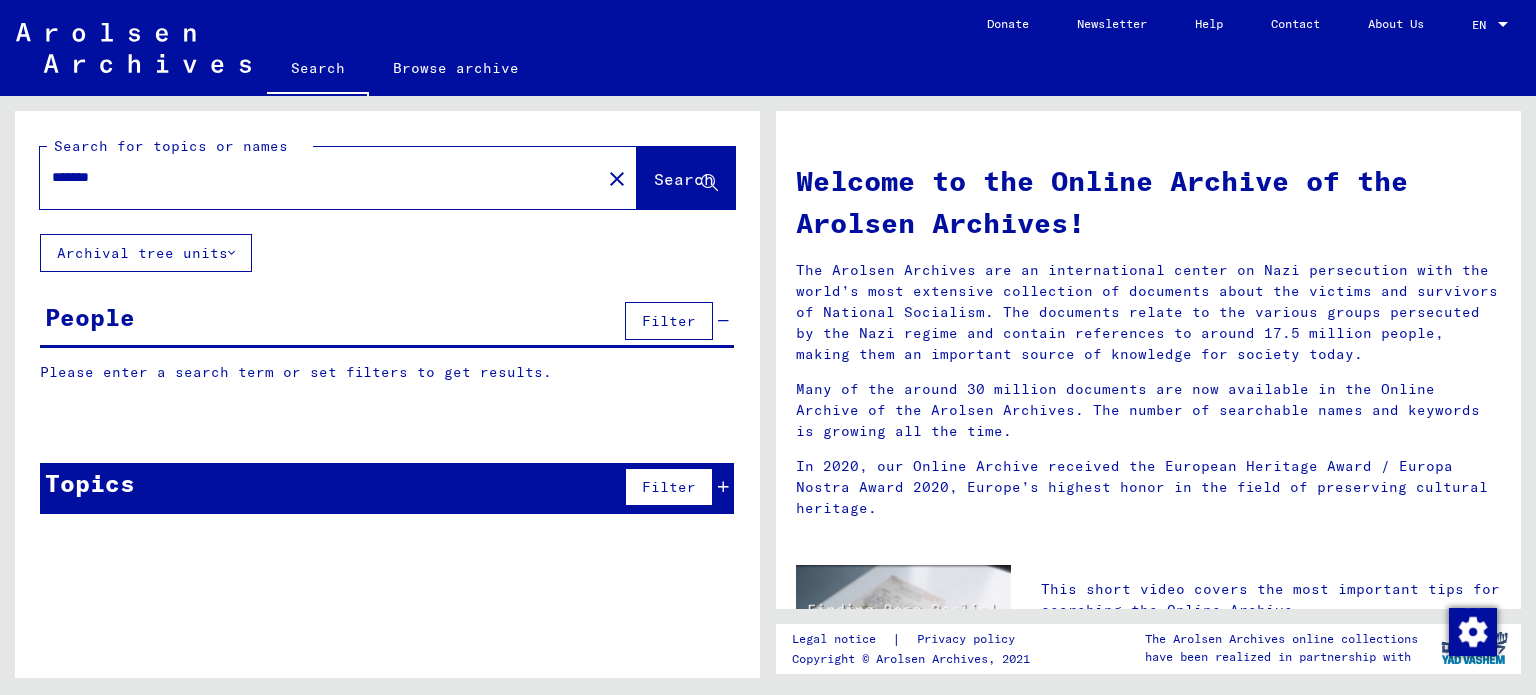 type on "*******" 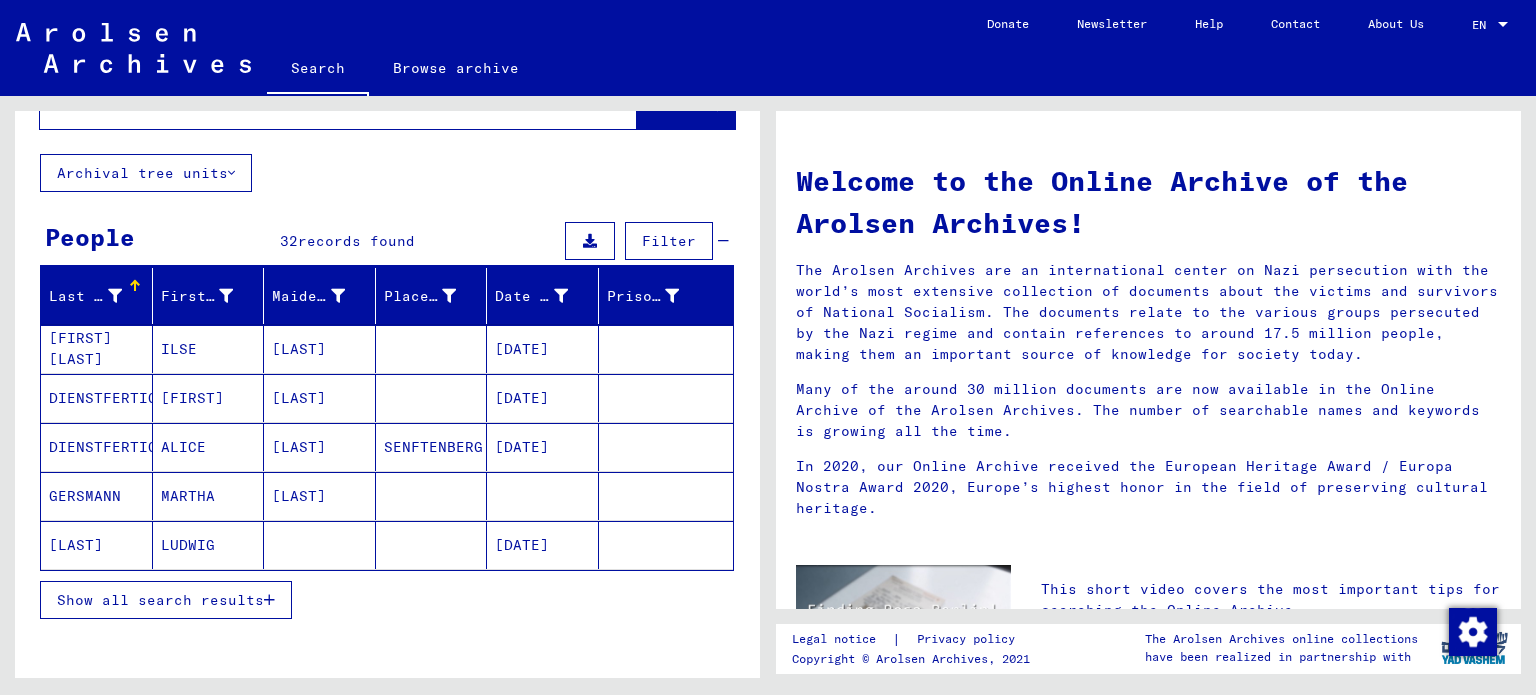 scroll, scrollTop: 207, scrollLeft: 0, axis: vertical 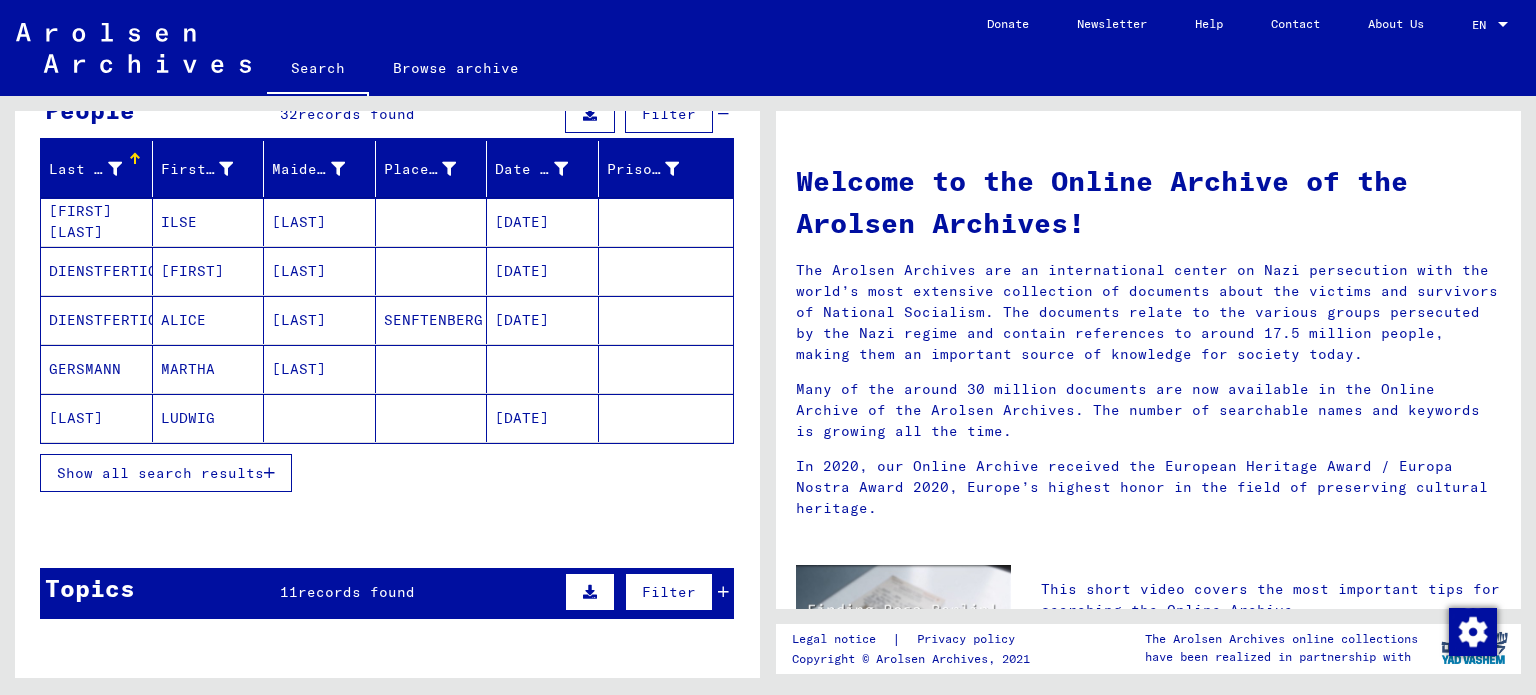 click on "Show all search results" at bounding box center [160, 473] 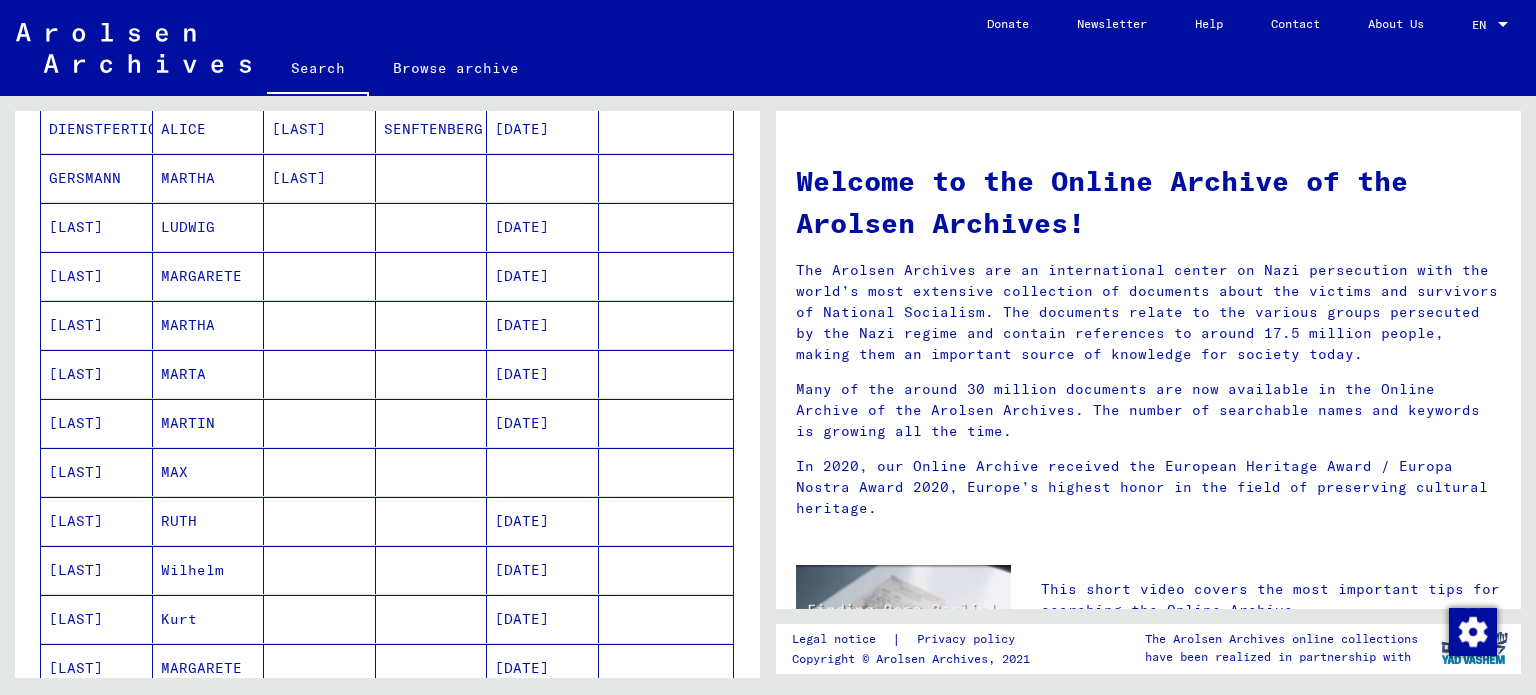 scroll, scrollTop: 434, scrollLeft: 0, axis: vertical 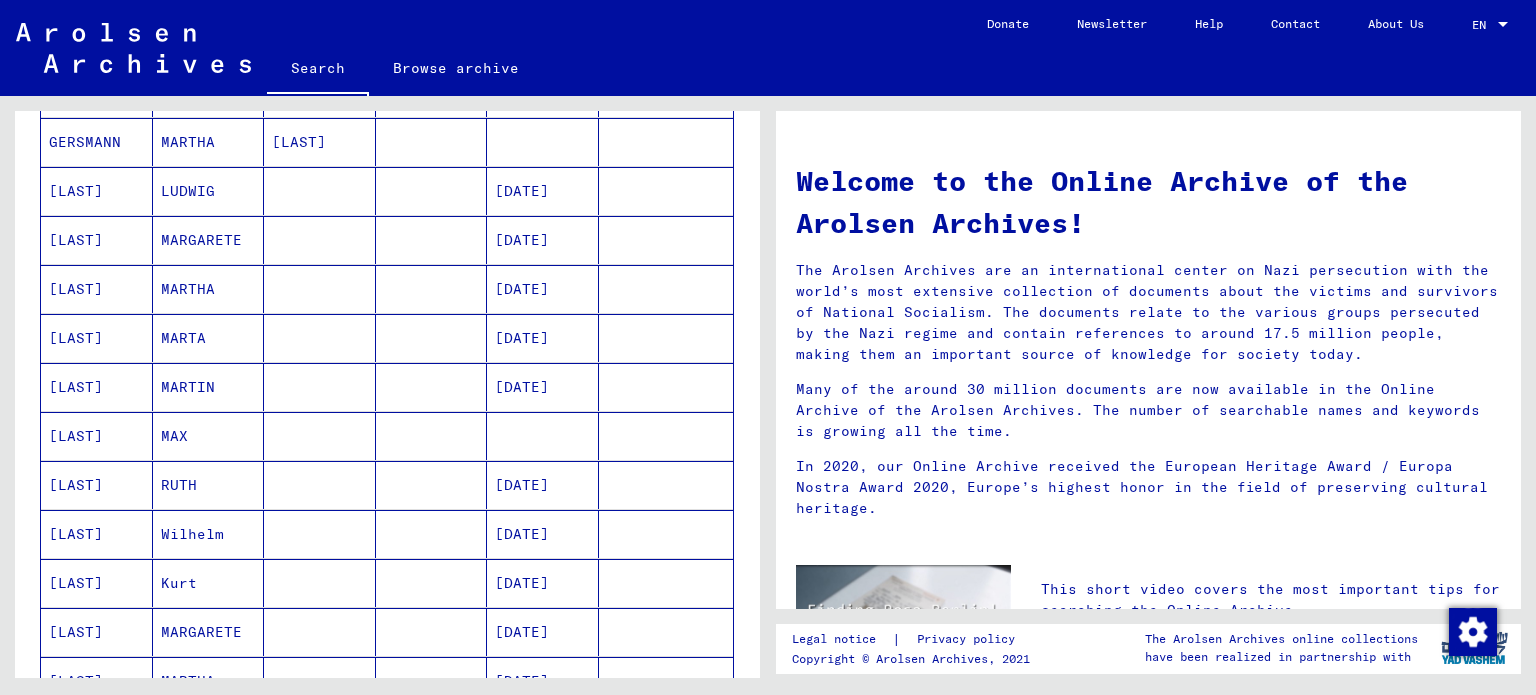 click on "[LAST]" at bounding box center [97, 485] 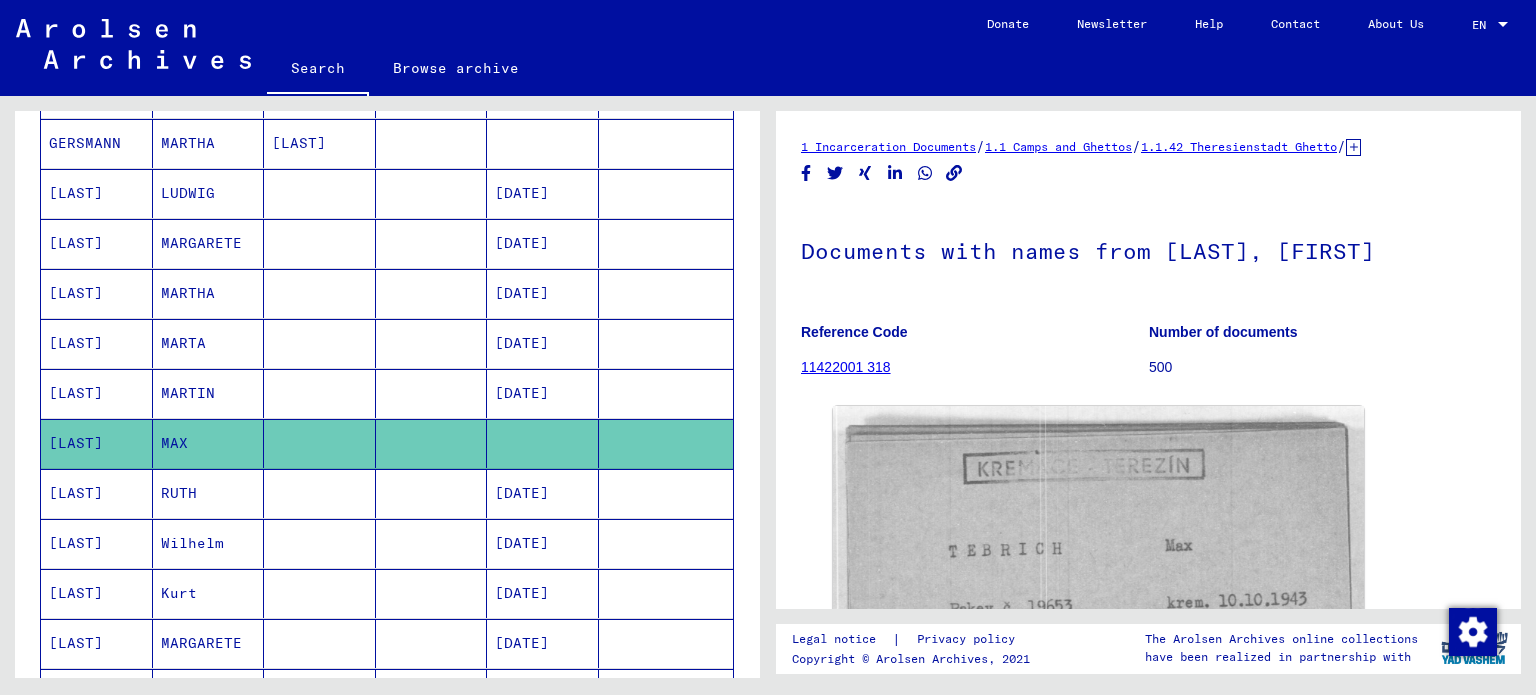 scroll, scrollTop: 0, scrollLeft: 0, axis: both 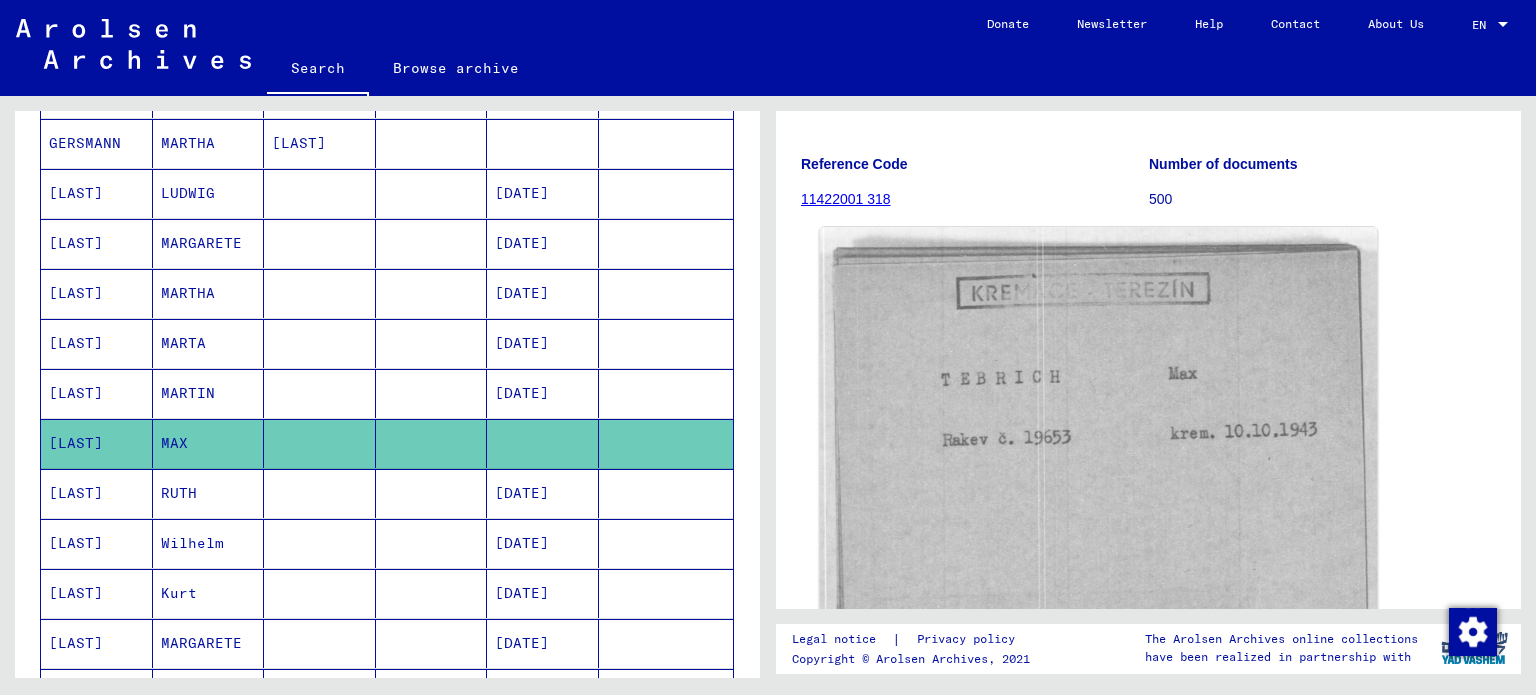 click 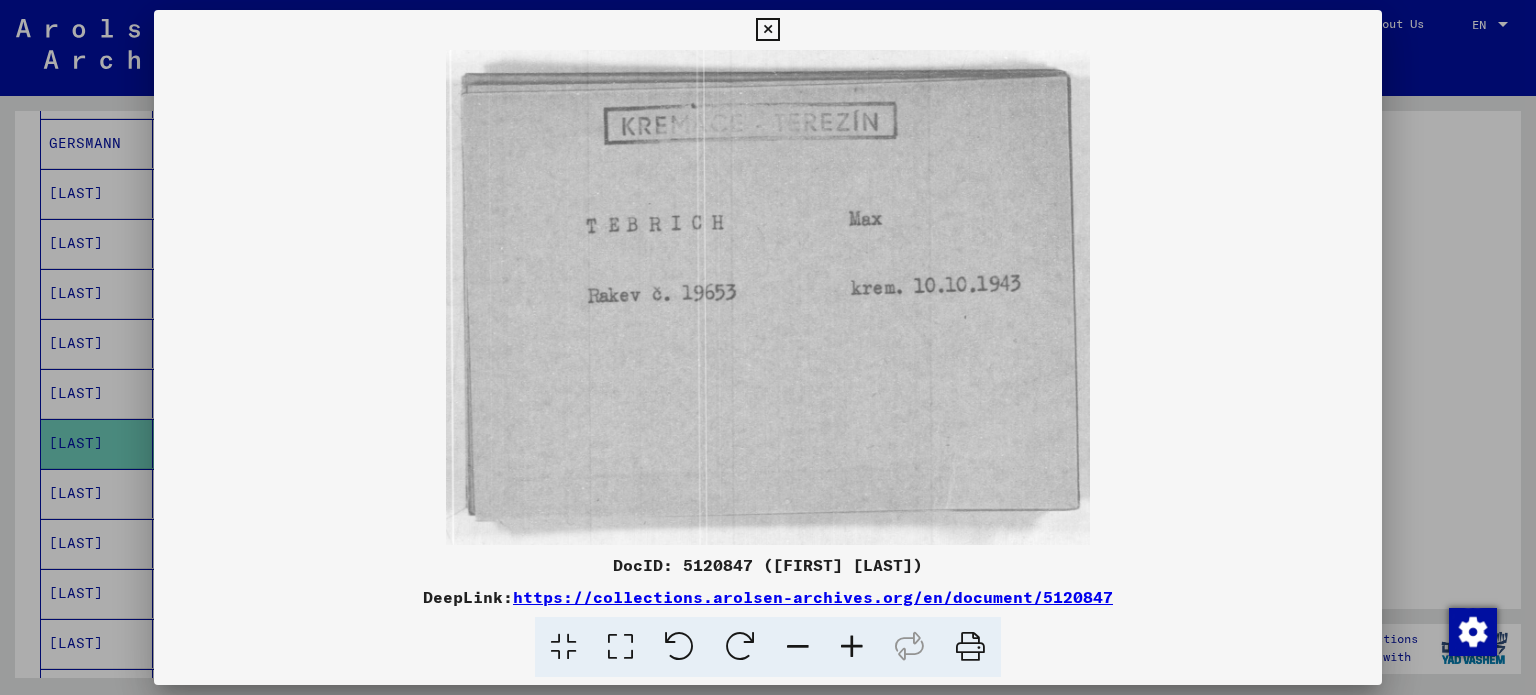click on "https://collections.arolsen-archives.org/en/document/5120847" at bounding box center (813, 597) 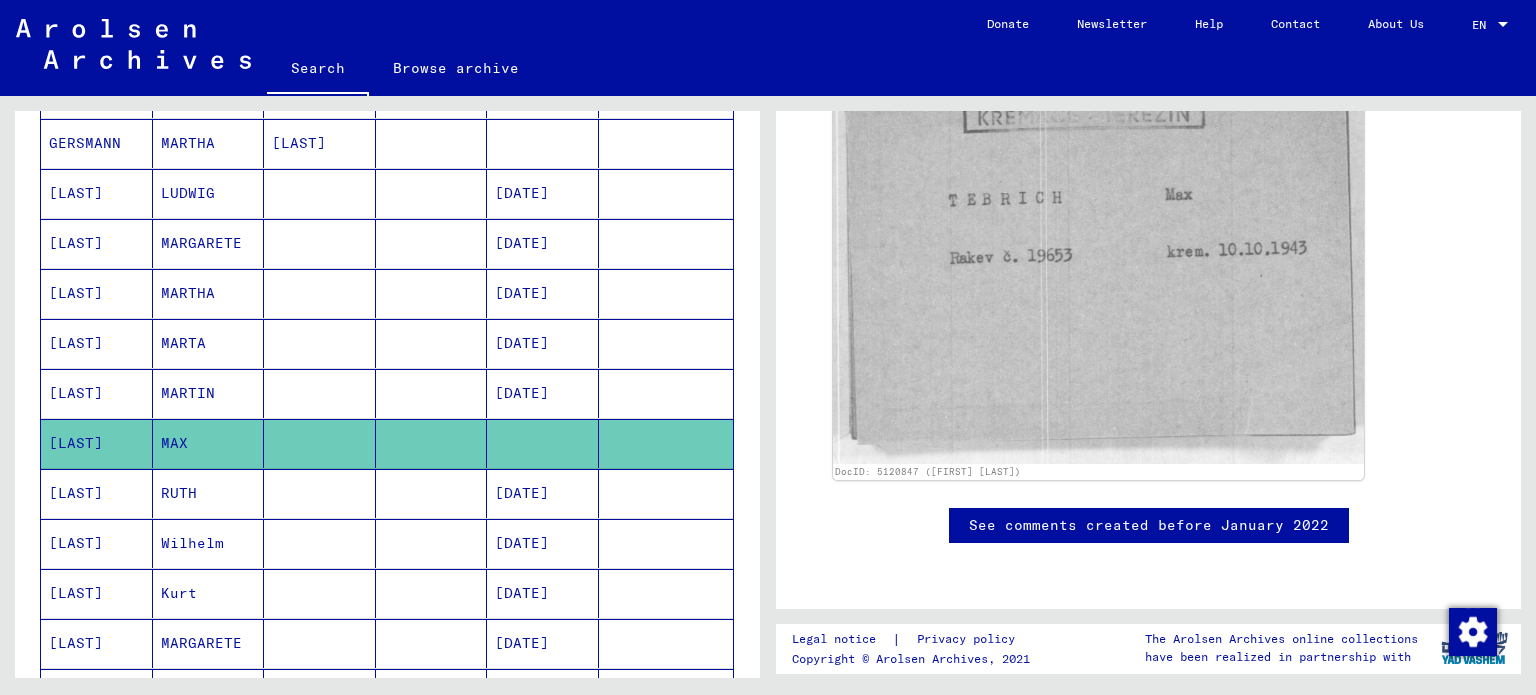 scroll, scrollTop: 477, scrollLeft: 0, axis: vertical 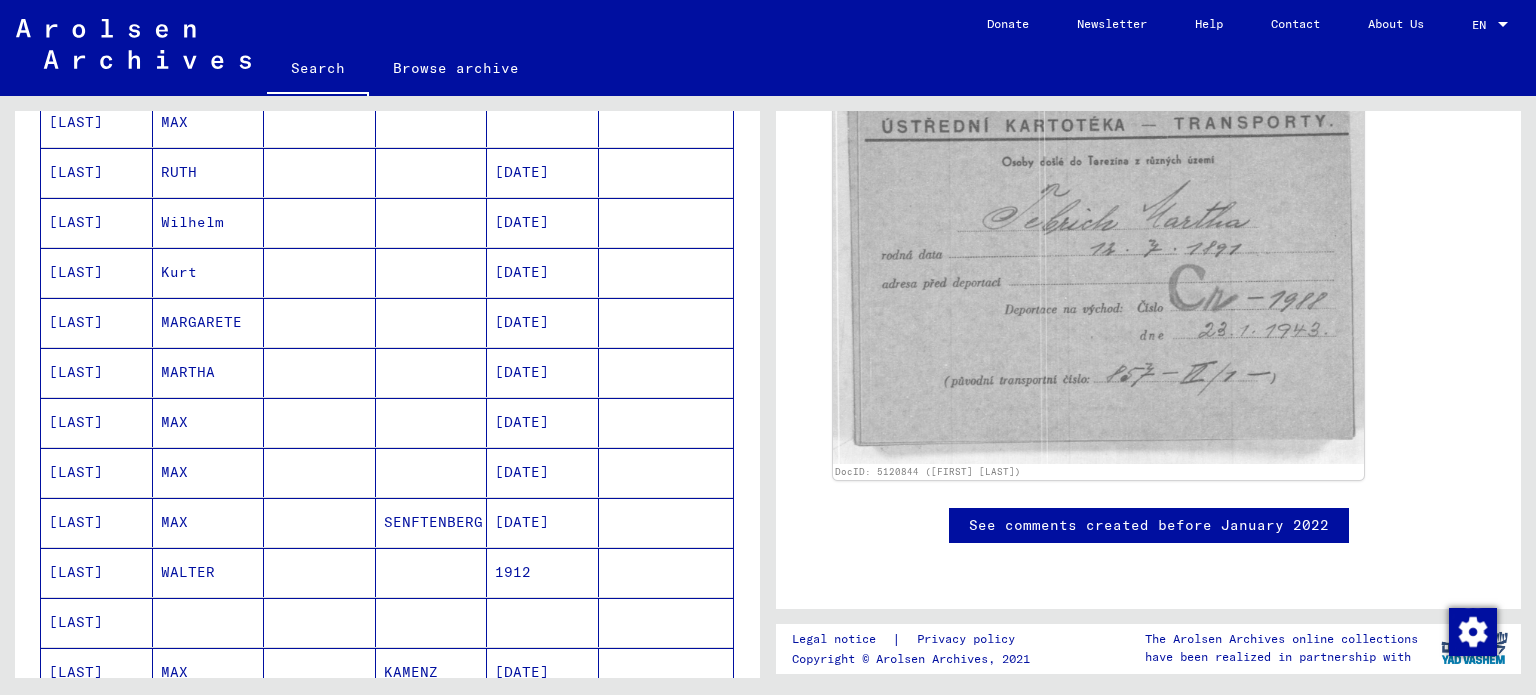 click on "MAX" at bounding box center [209, 472] 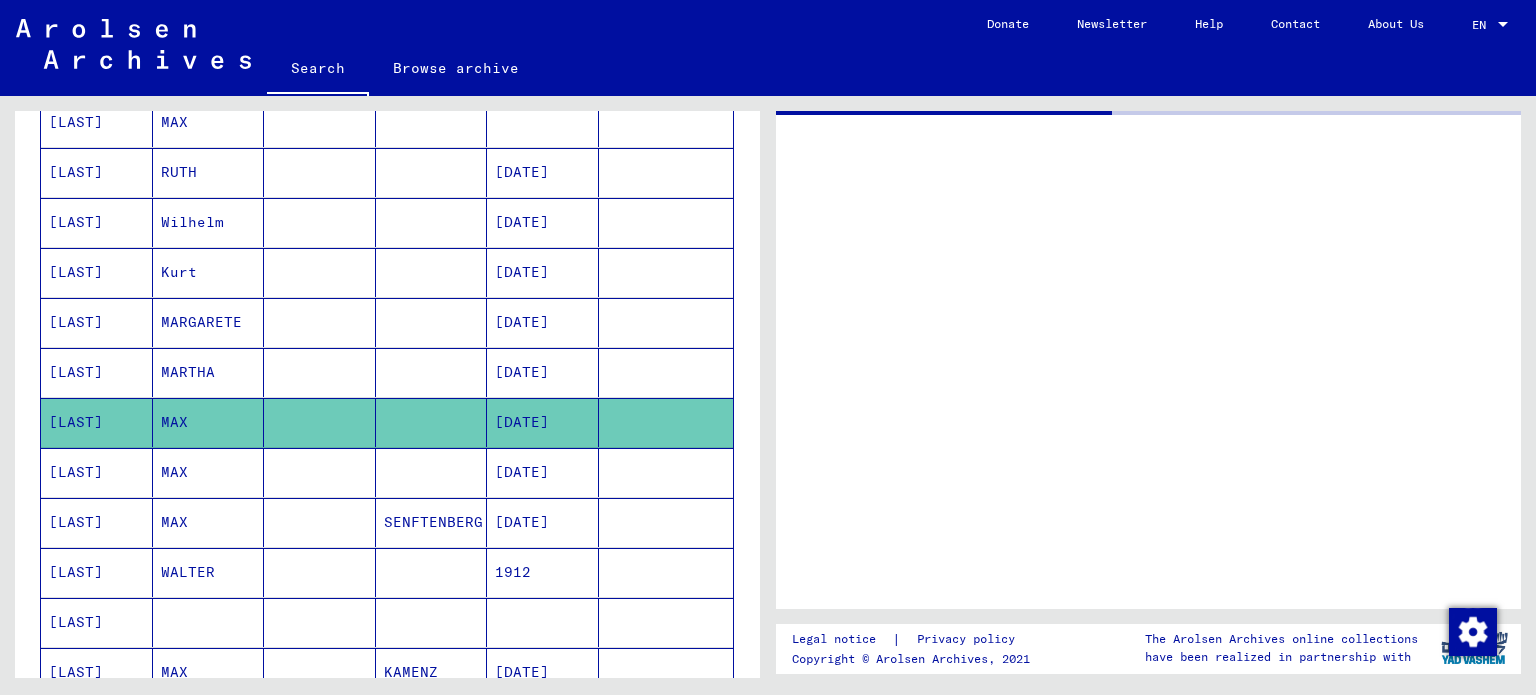 scroll, scrollTop: 0, scrollLeft: 0, axis: both 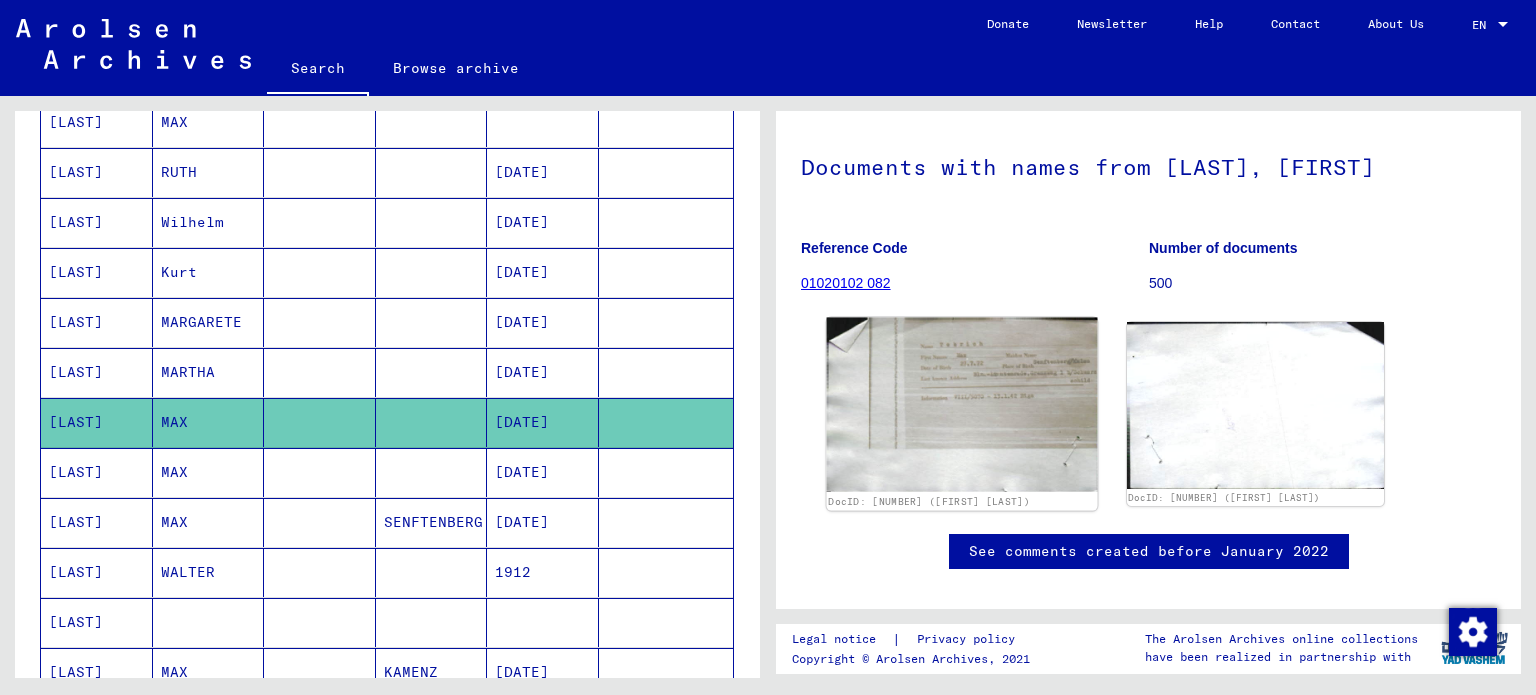 click 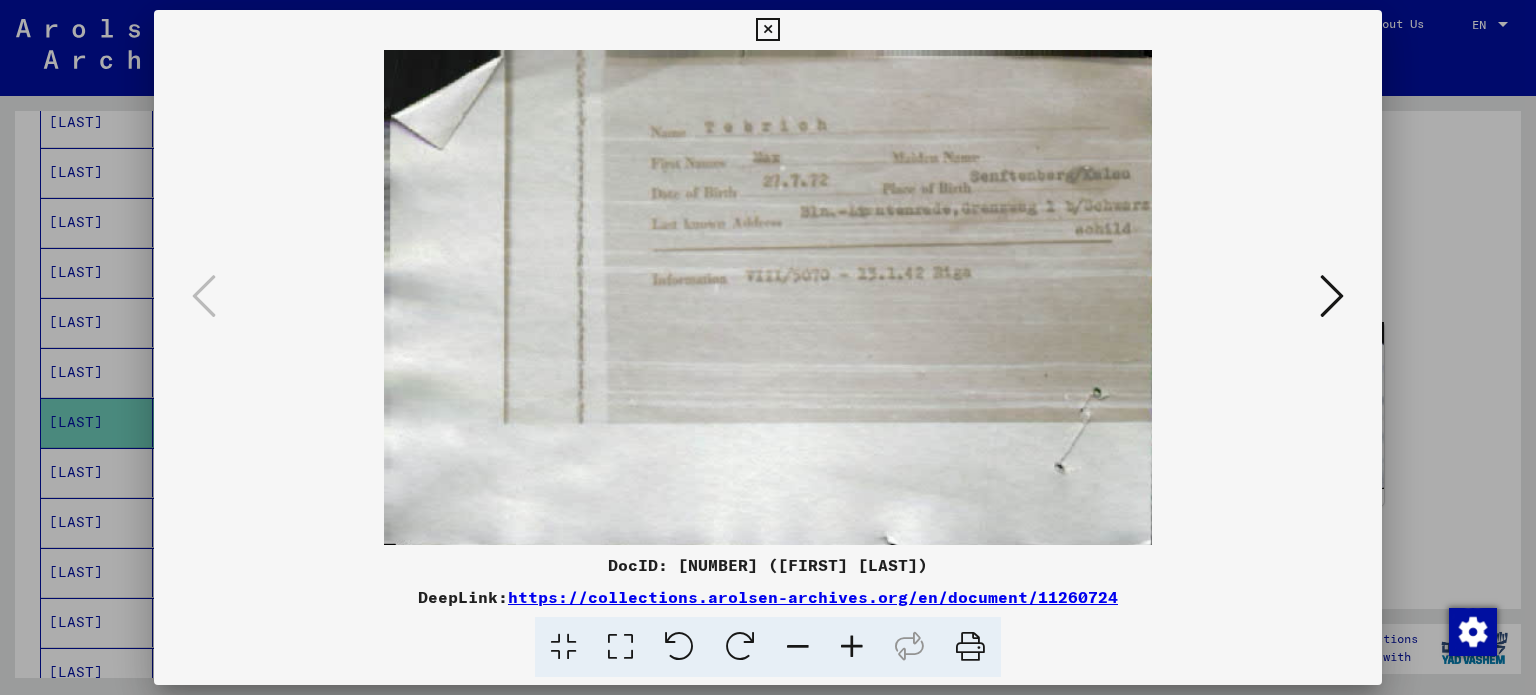 click at bounding box center [1332, 296] 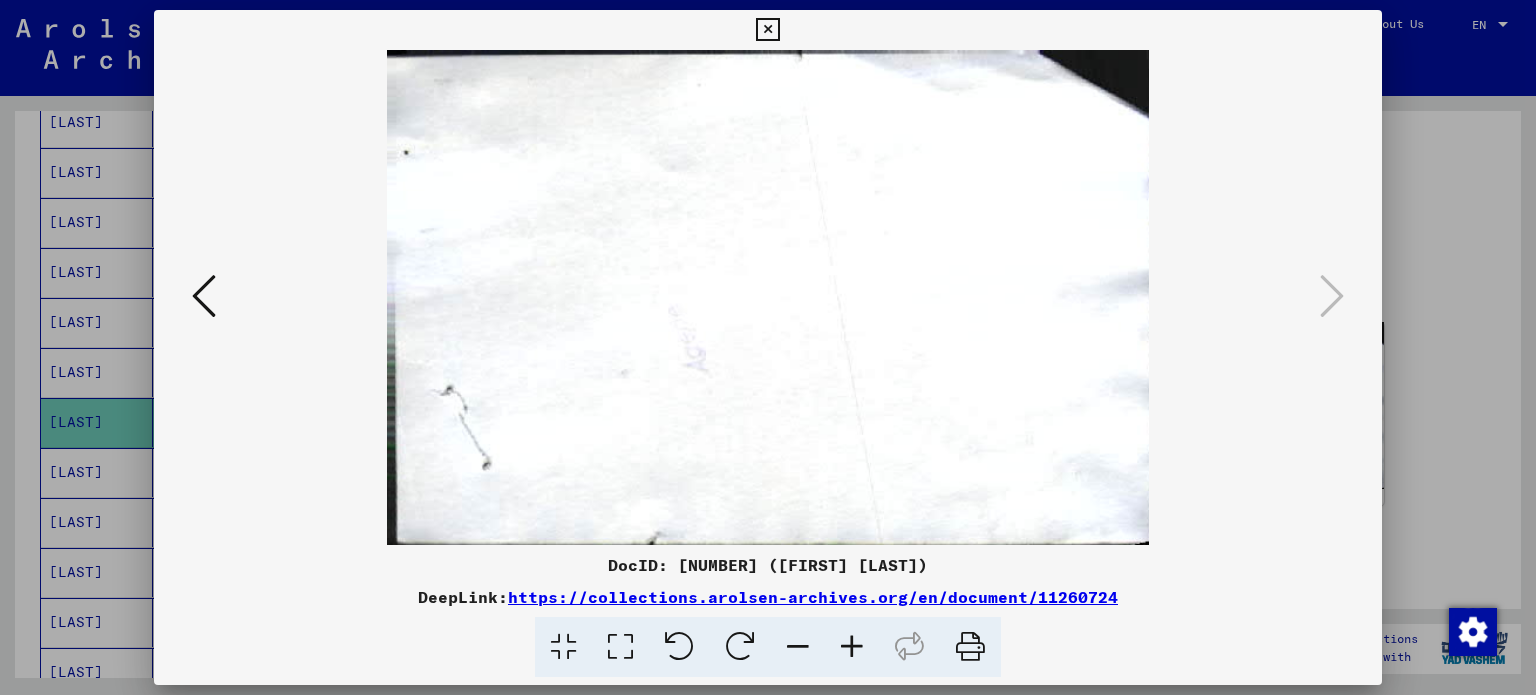 click at bounding box center (768, 347) 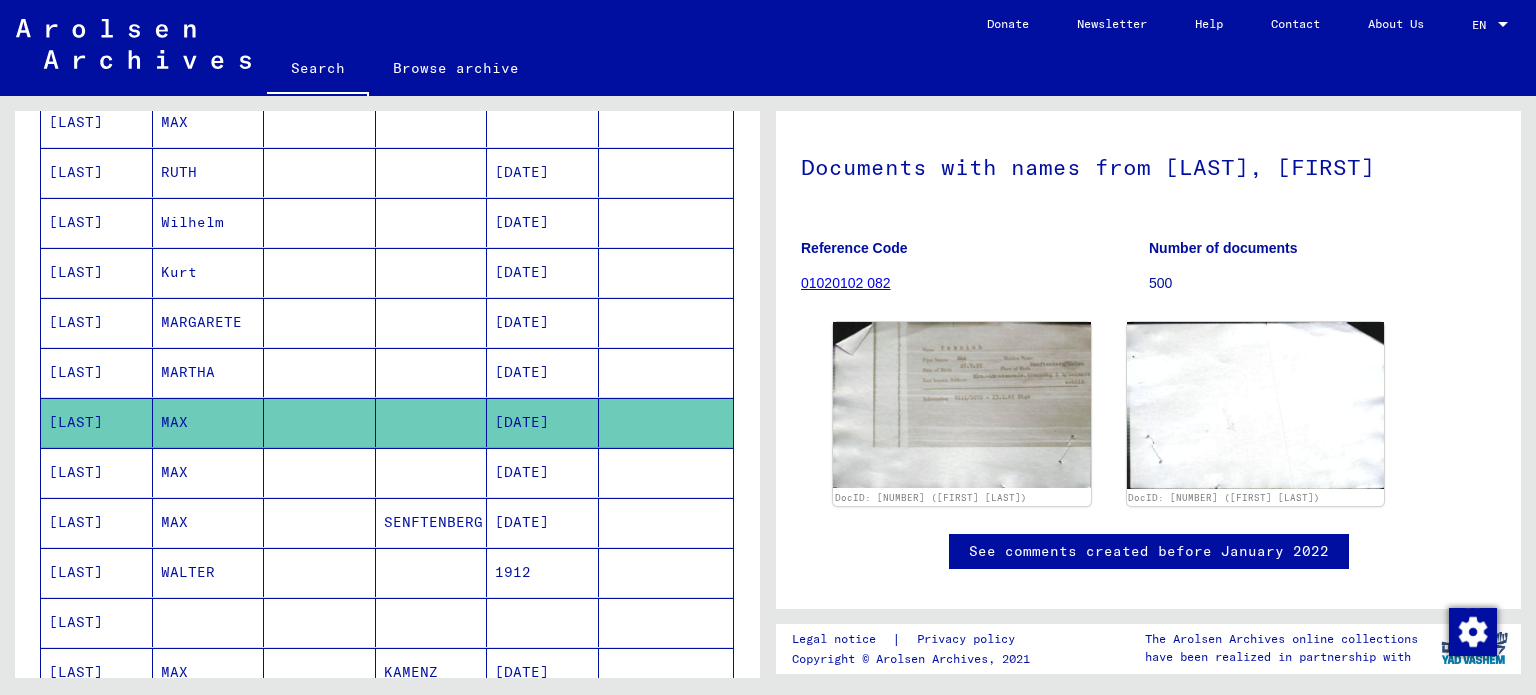 click on "[DATE]" at bounding box center (543, 522) 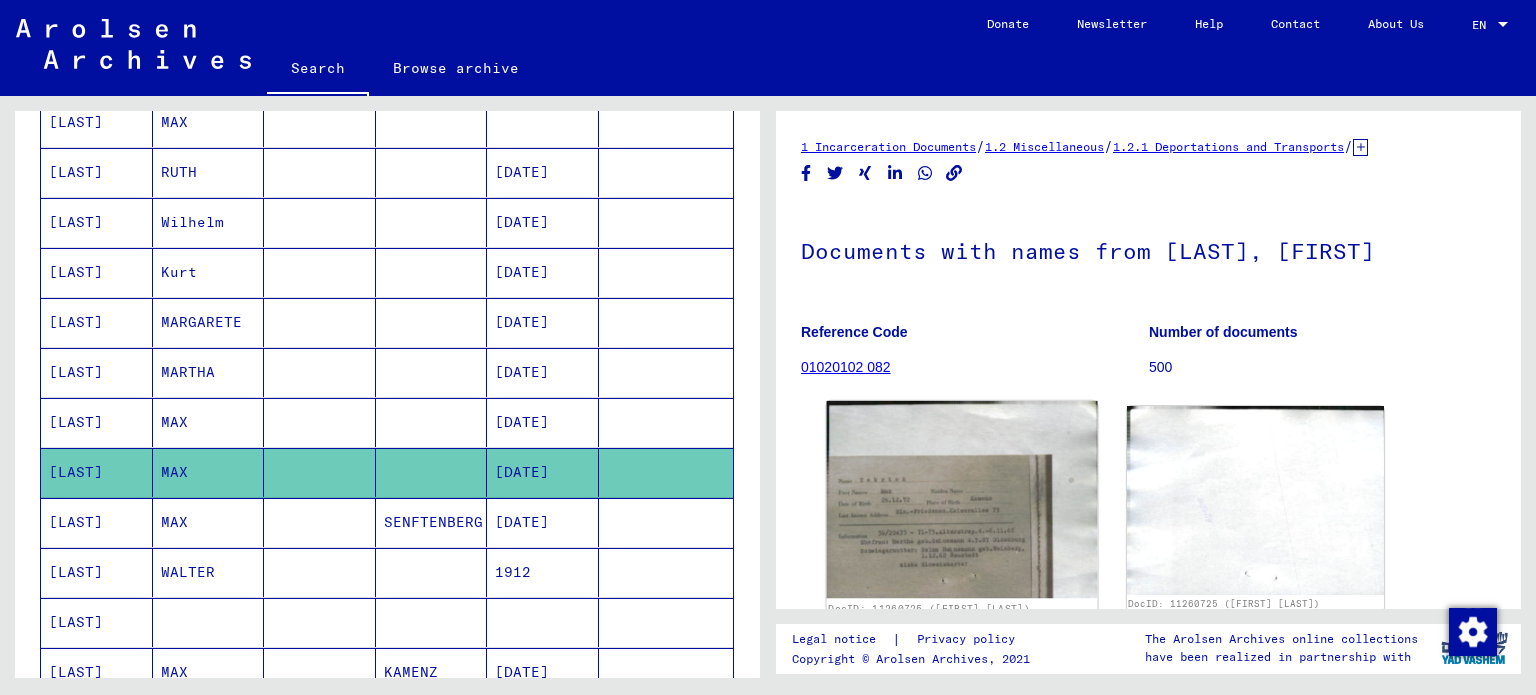 scroll, scrollTop: 0, scrollLeft: 0, axis: both 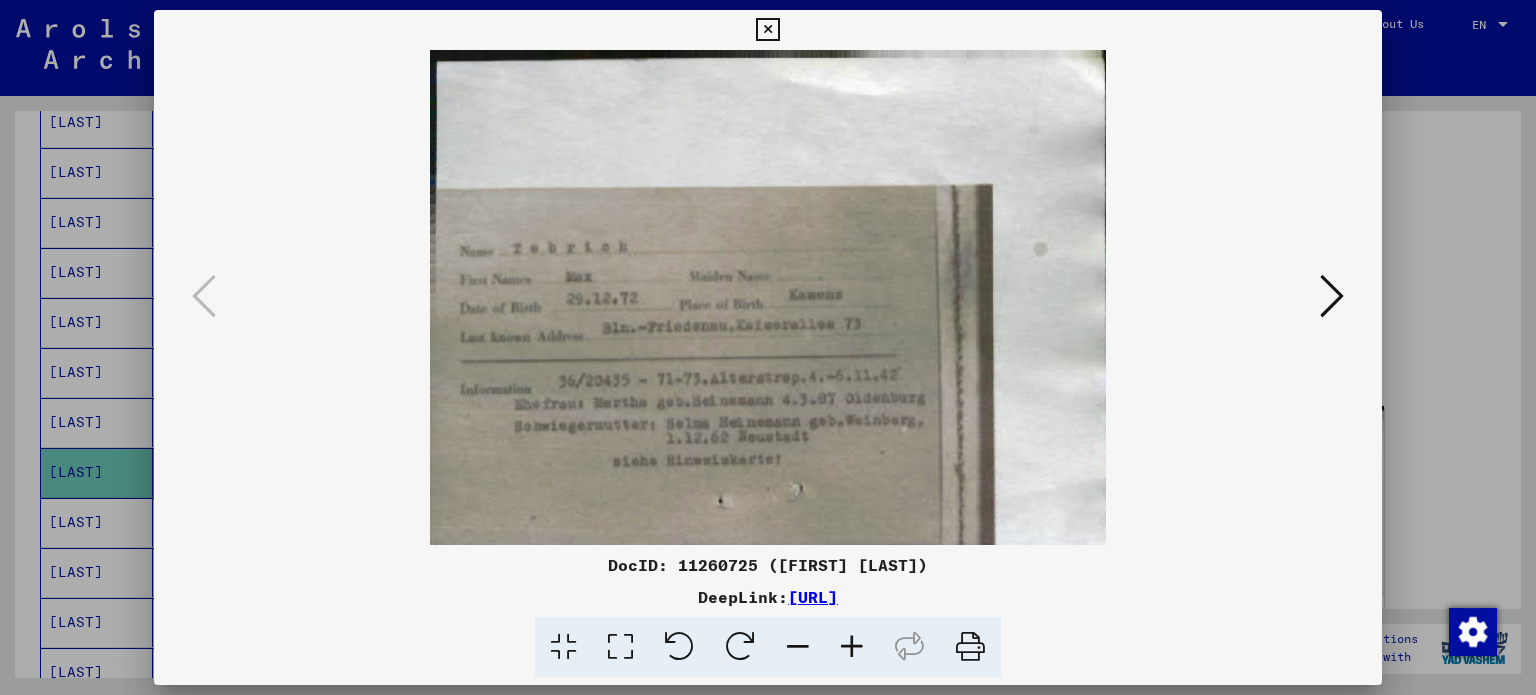 click at bounding box center [1332, 296] 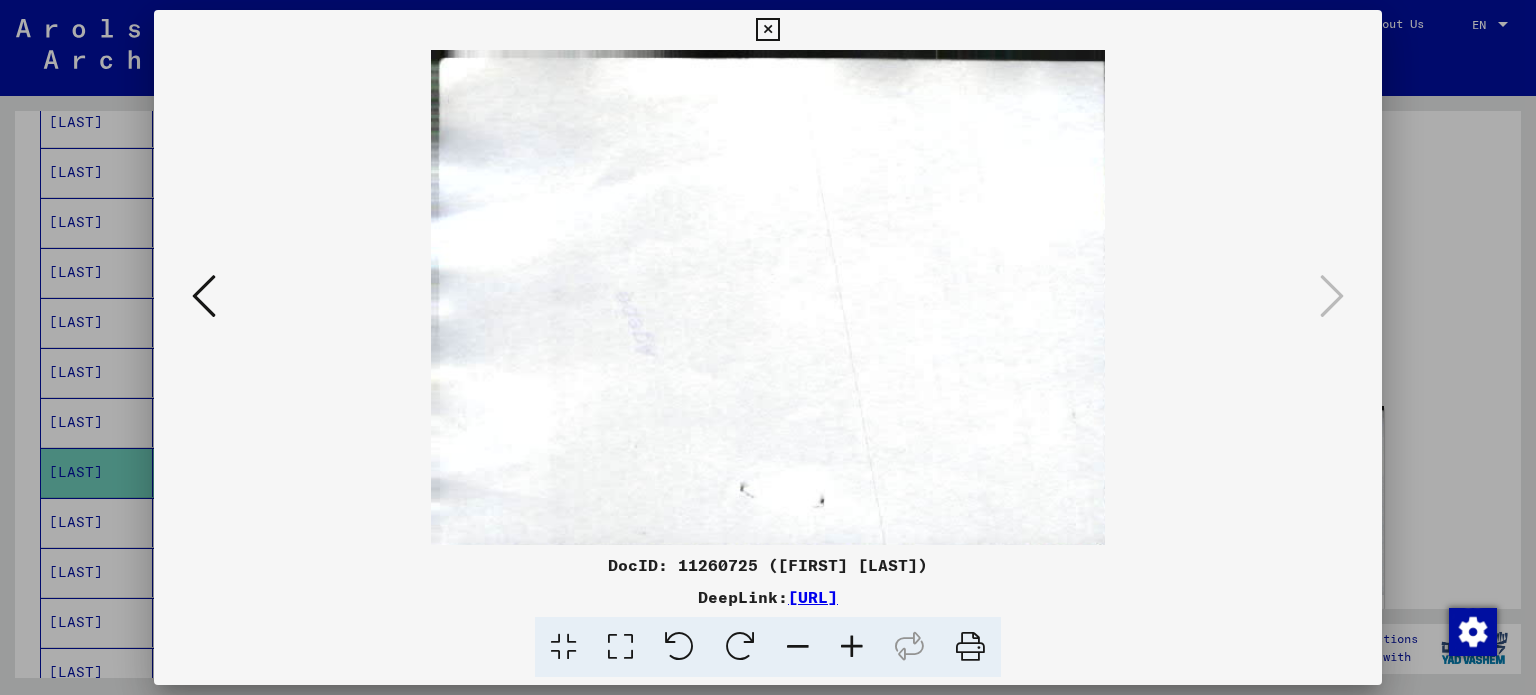 click at bounding box center [768, 347] 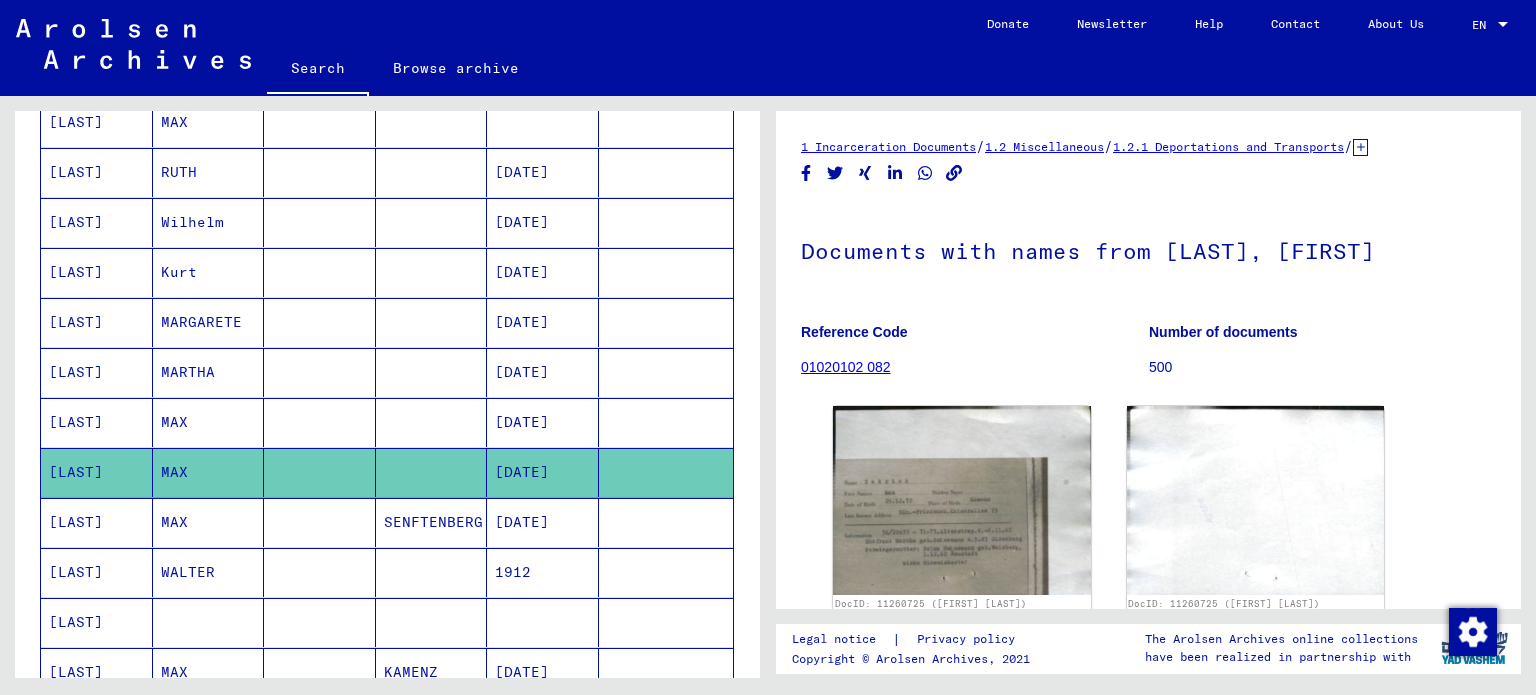 click on "SENFTENBERG" at bounding box center [432, 572] 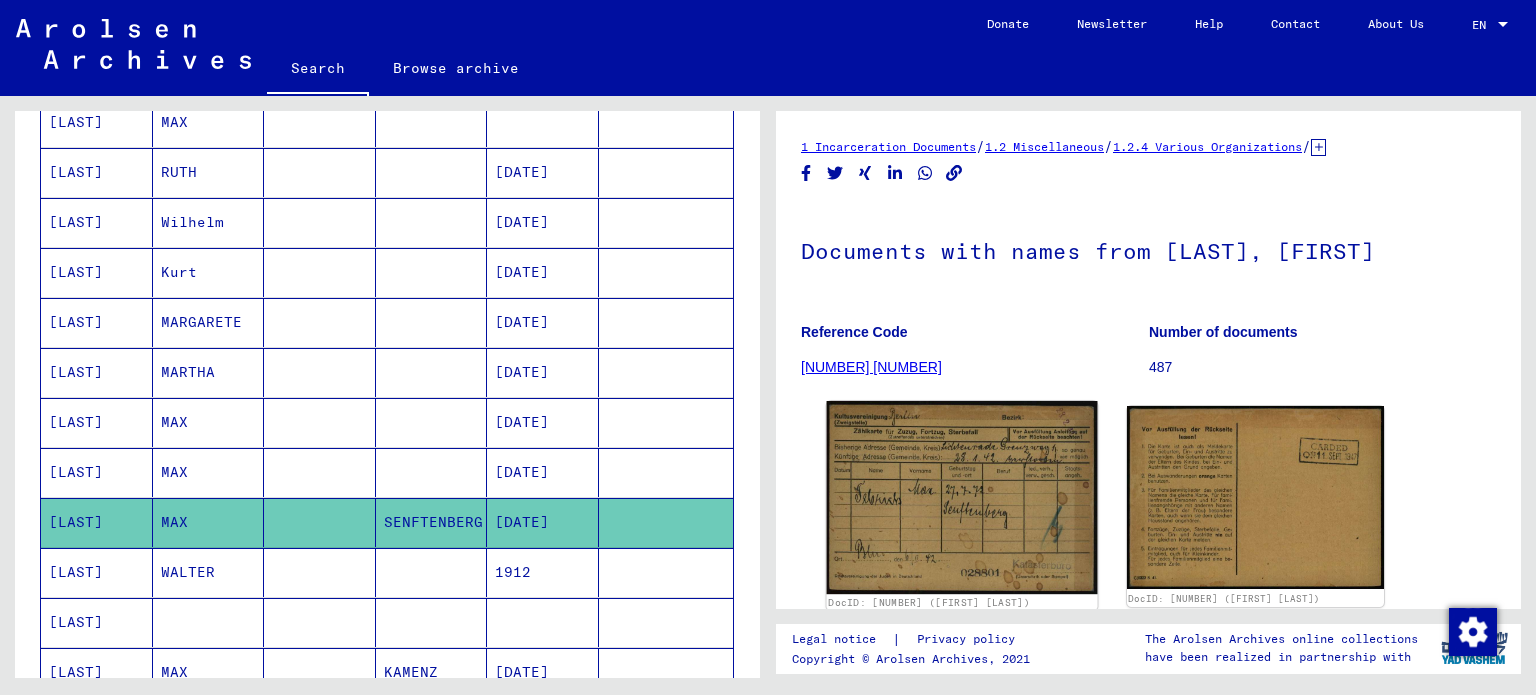 scroll, scrollTop: 0, scrollLeft: 0, axis: both 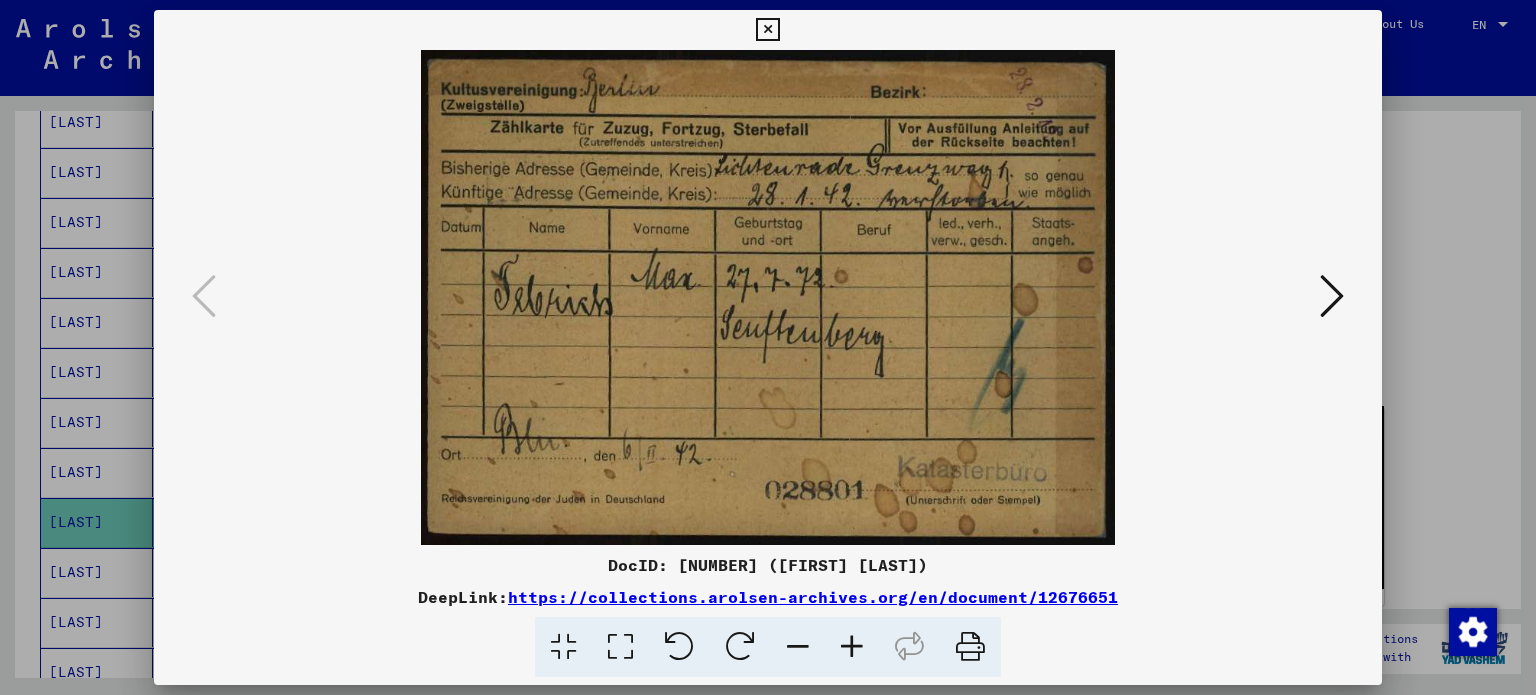 click at bounding box center [768, 297] 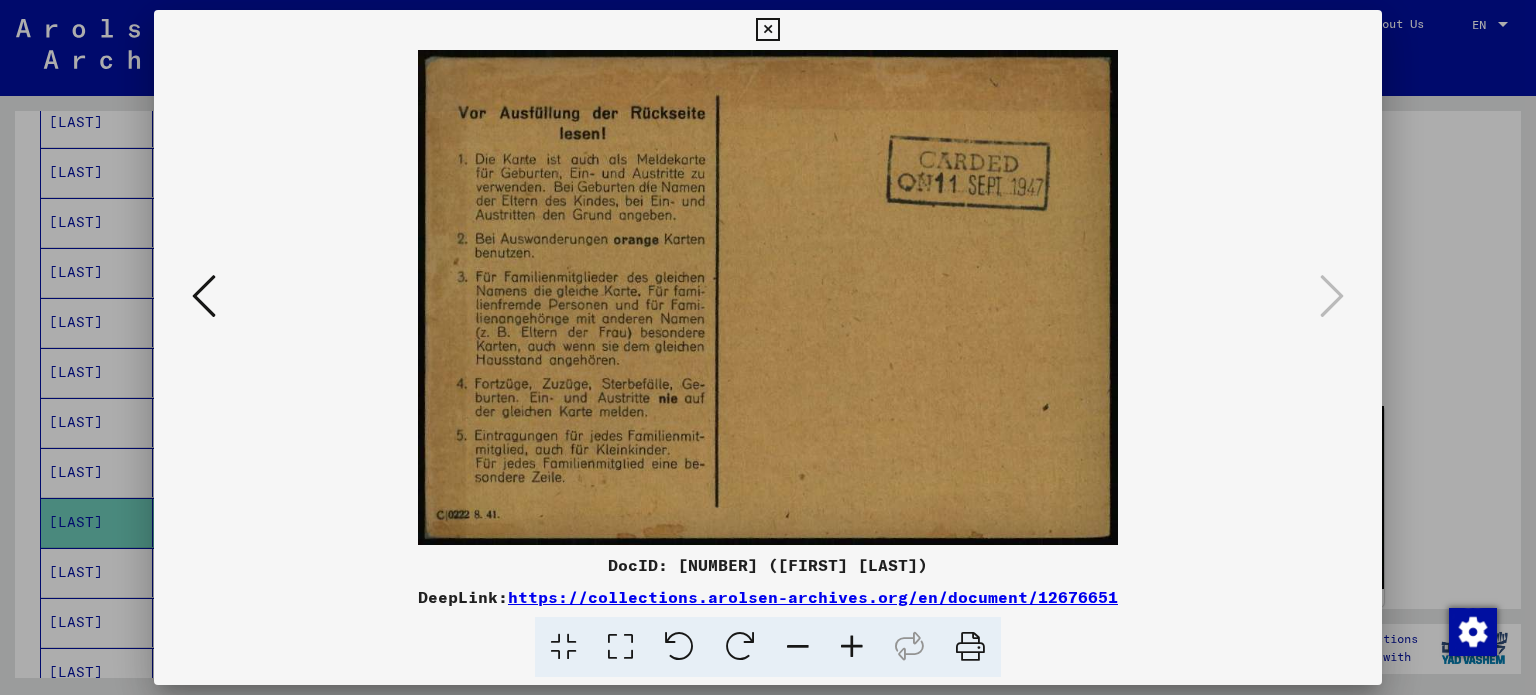 click at bounding box center [768, 347] 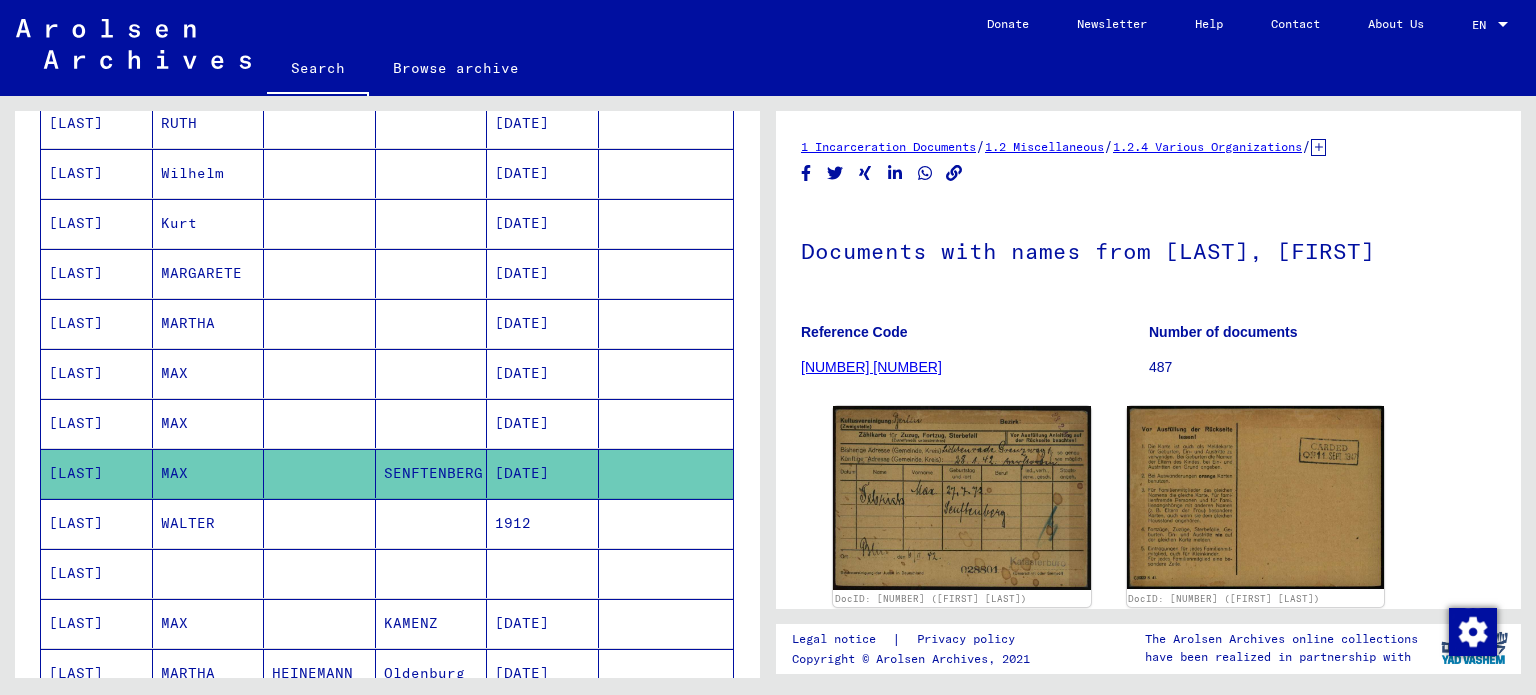scroll, scrollTop: 808, scrollLeft: 0, axis: vertical 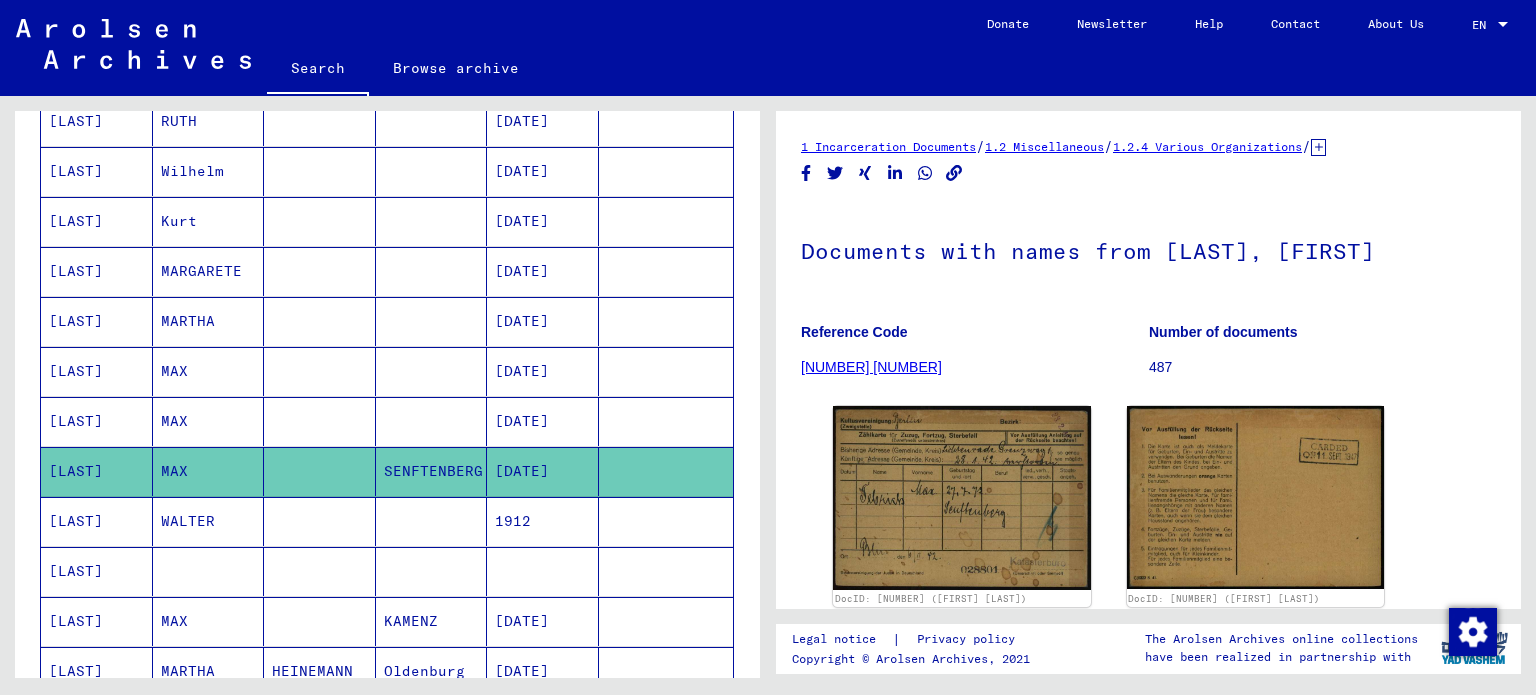 click at bounding box center [432, 621] 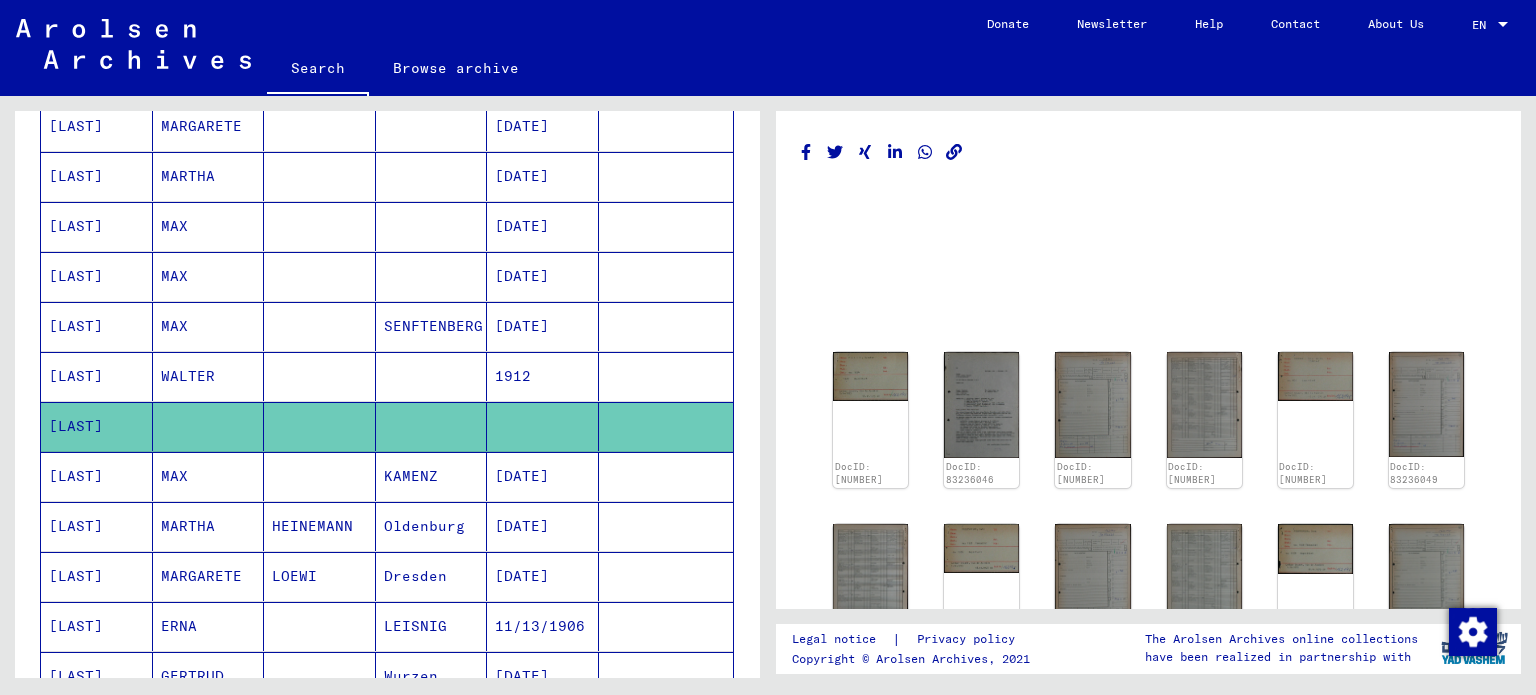 scroll, scrollTop: 958, scrollLeft: 0, axis: vertical 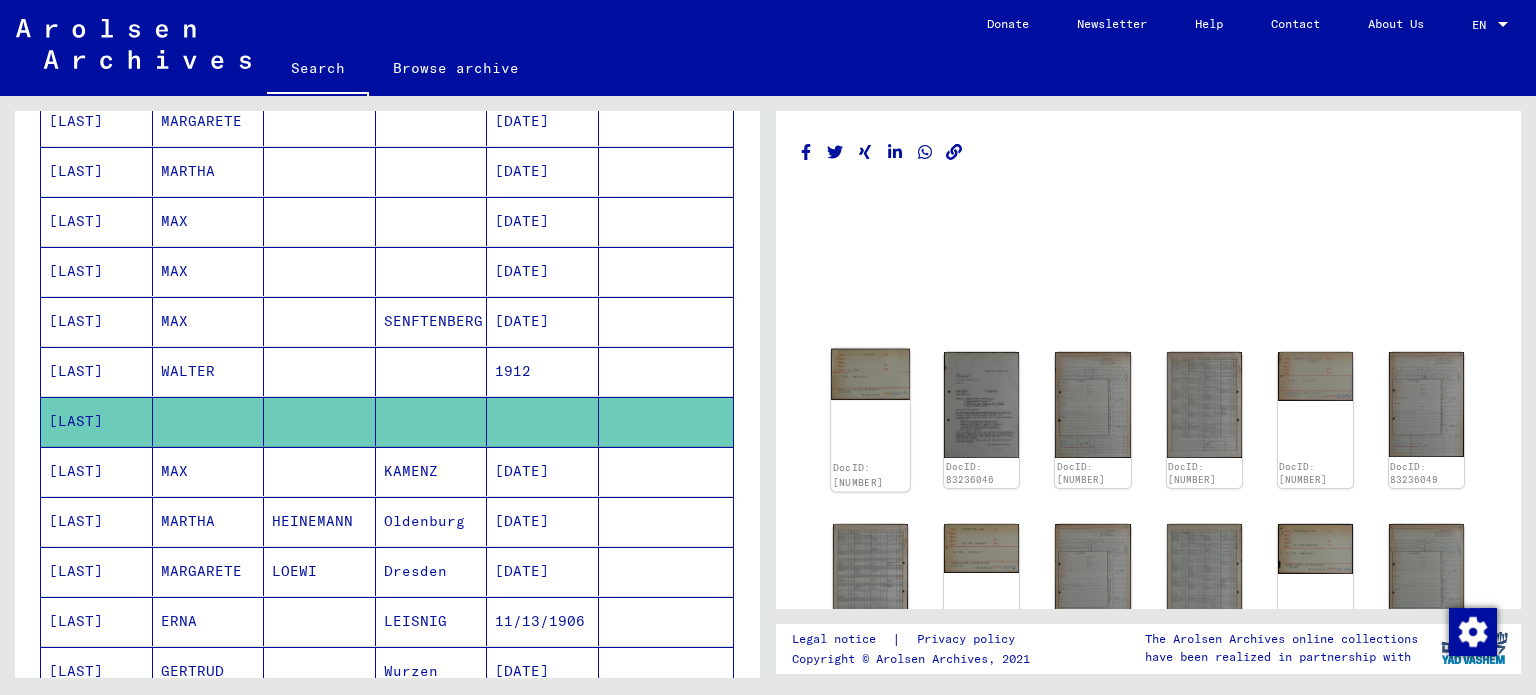 click 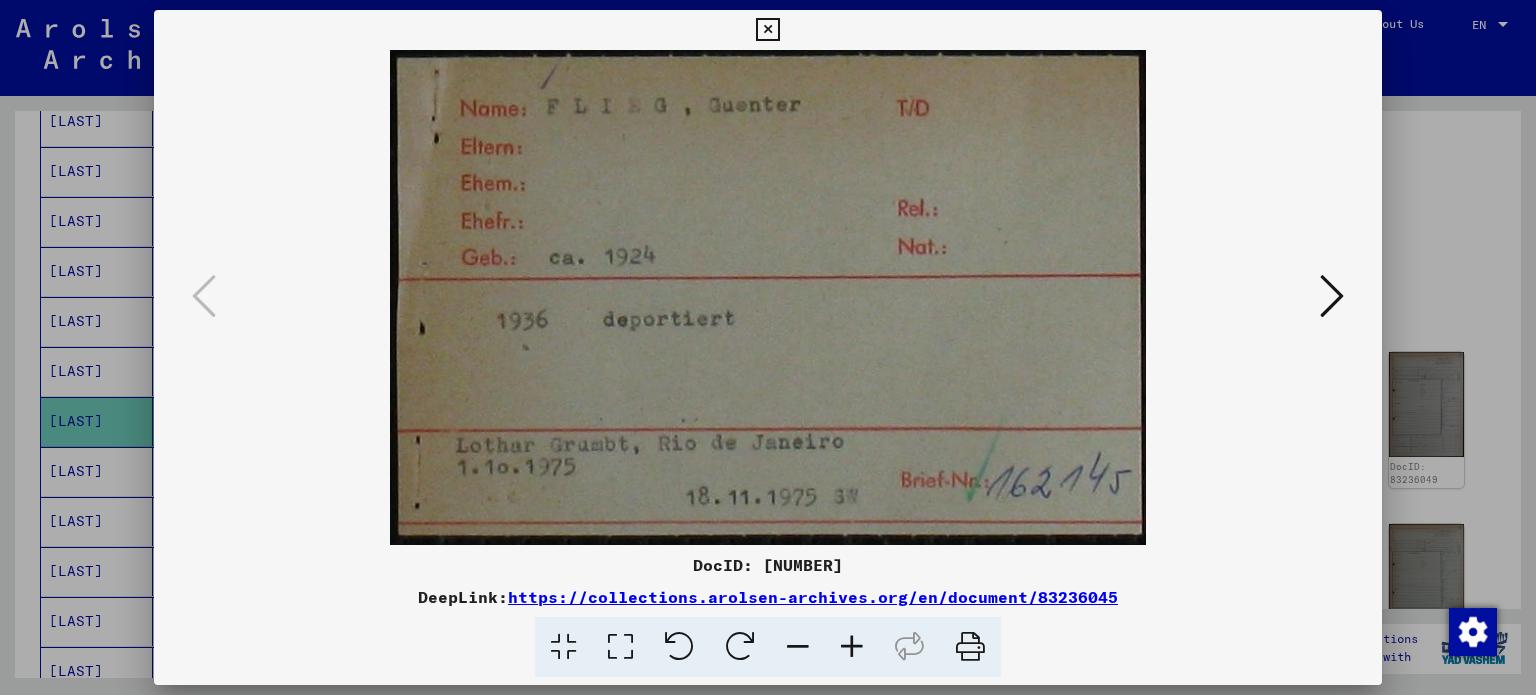 click at bounding box center (1332, 296) 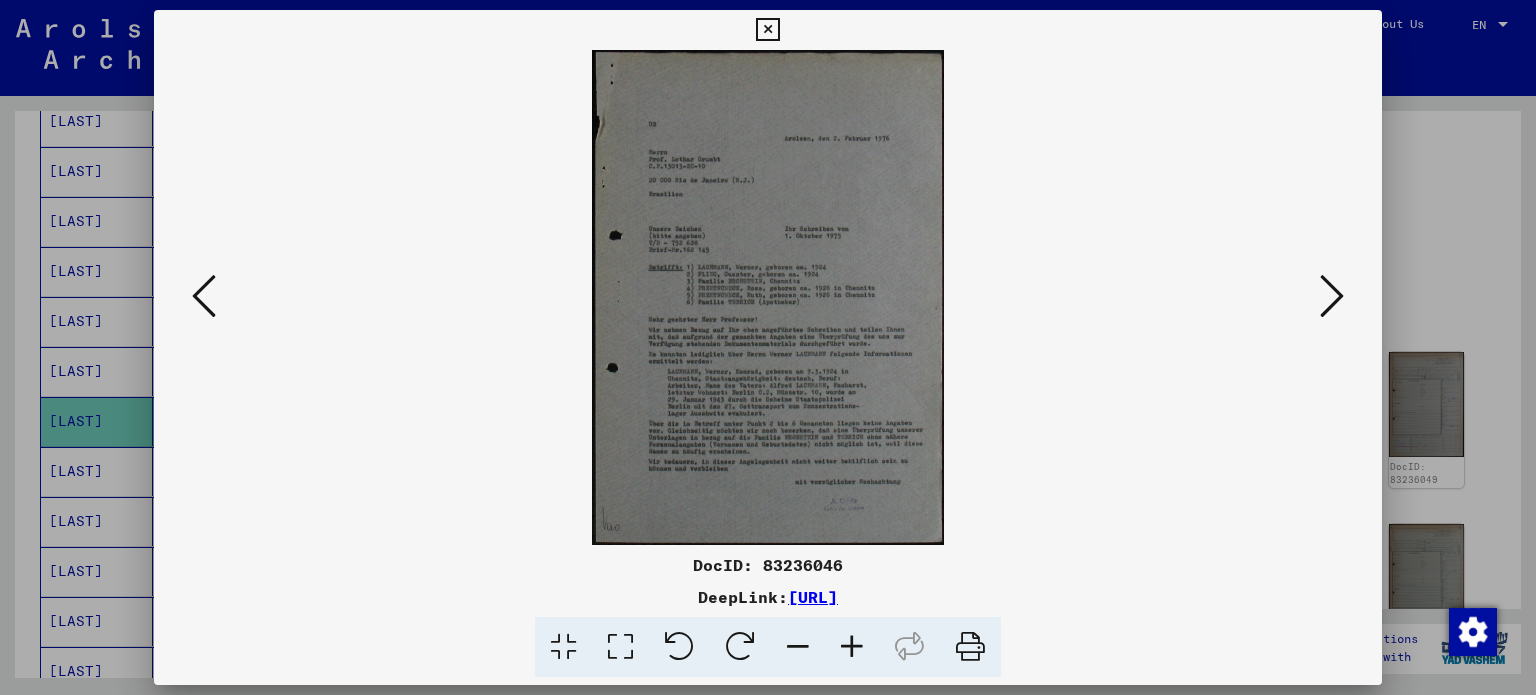 click at bounding box center (1332, 296) 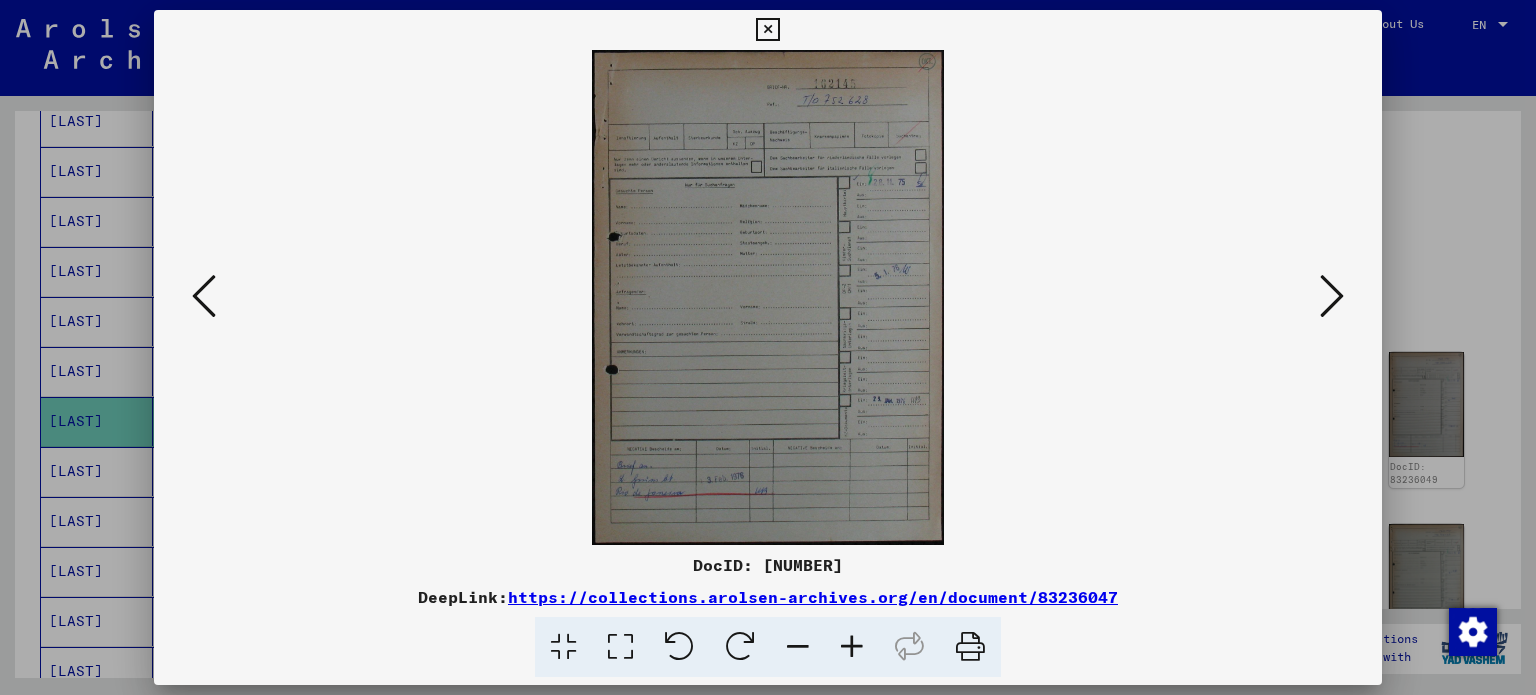 click at bounding box center (1332, 296) 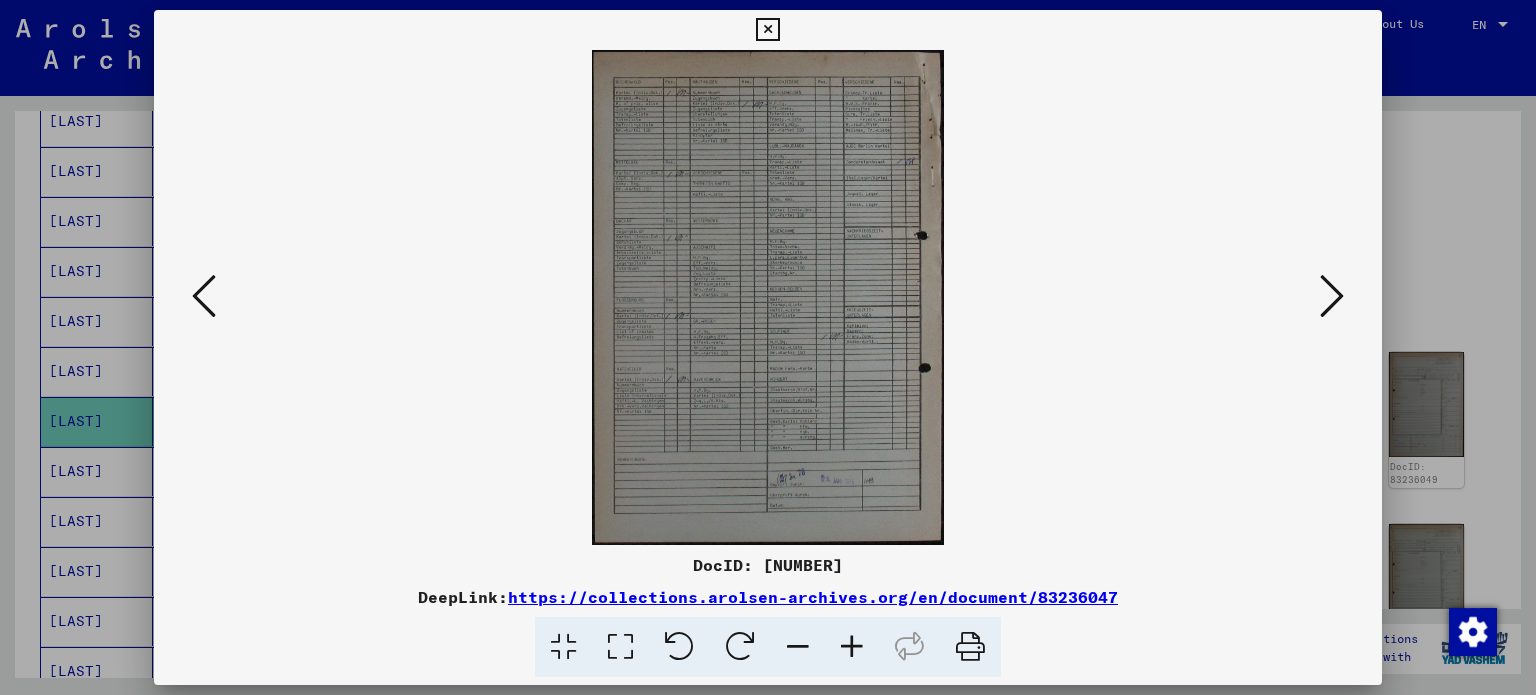 click at bounding box center [1332, 296] 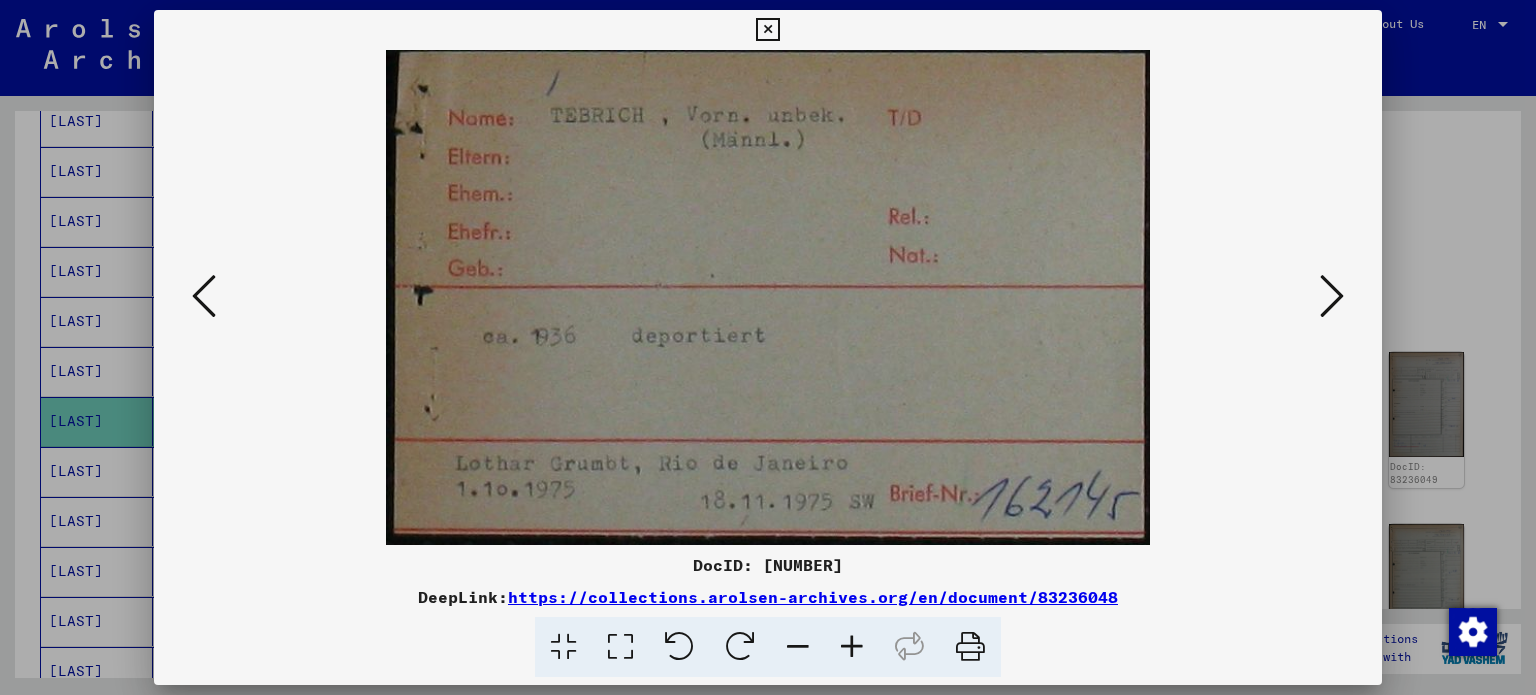 click at bounding box center (768, 297) 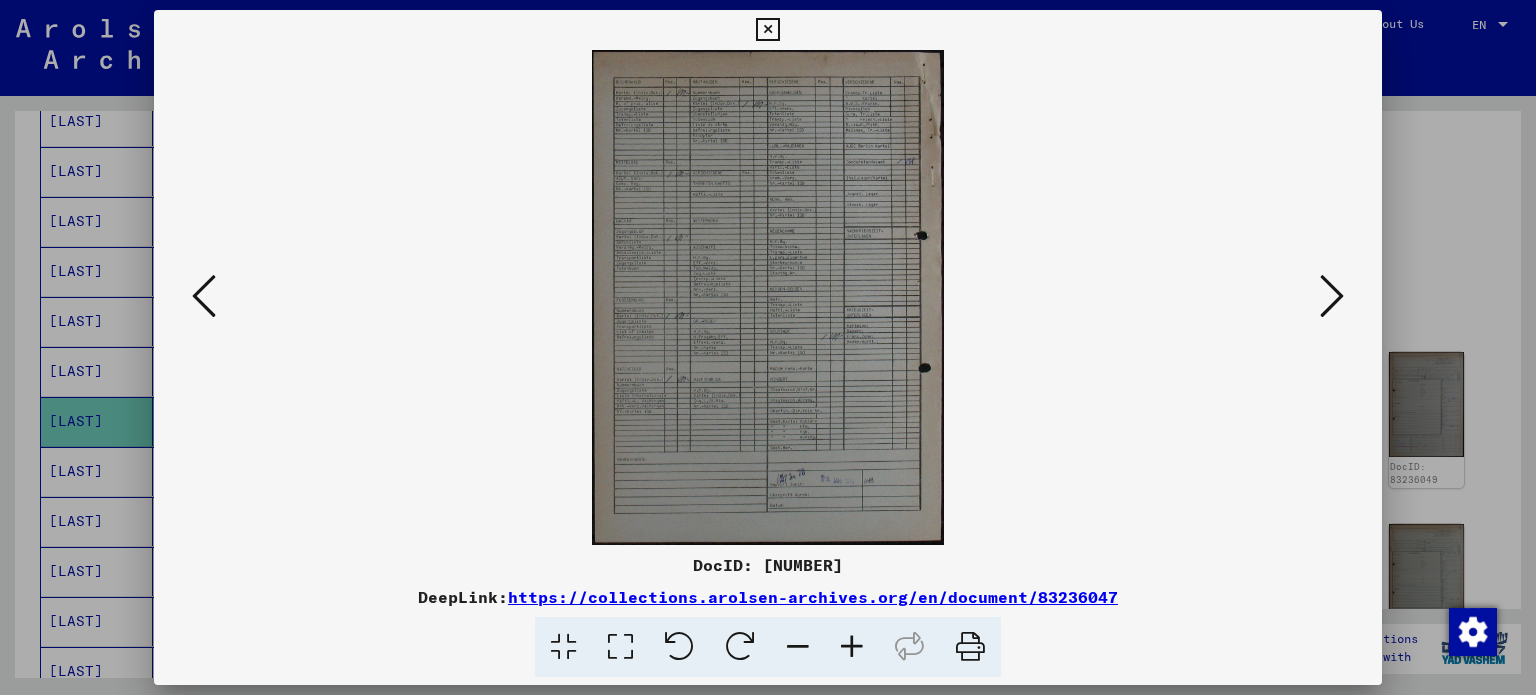 click at bounding box center [768, 297] 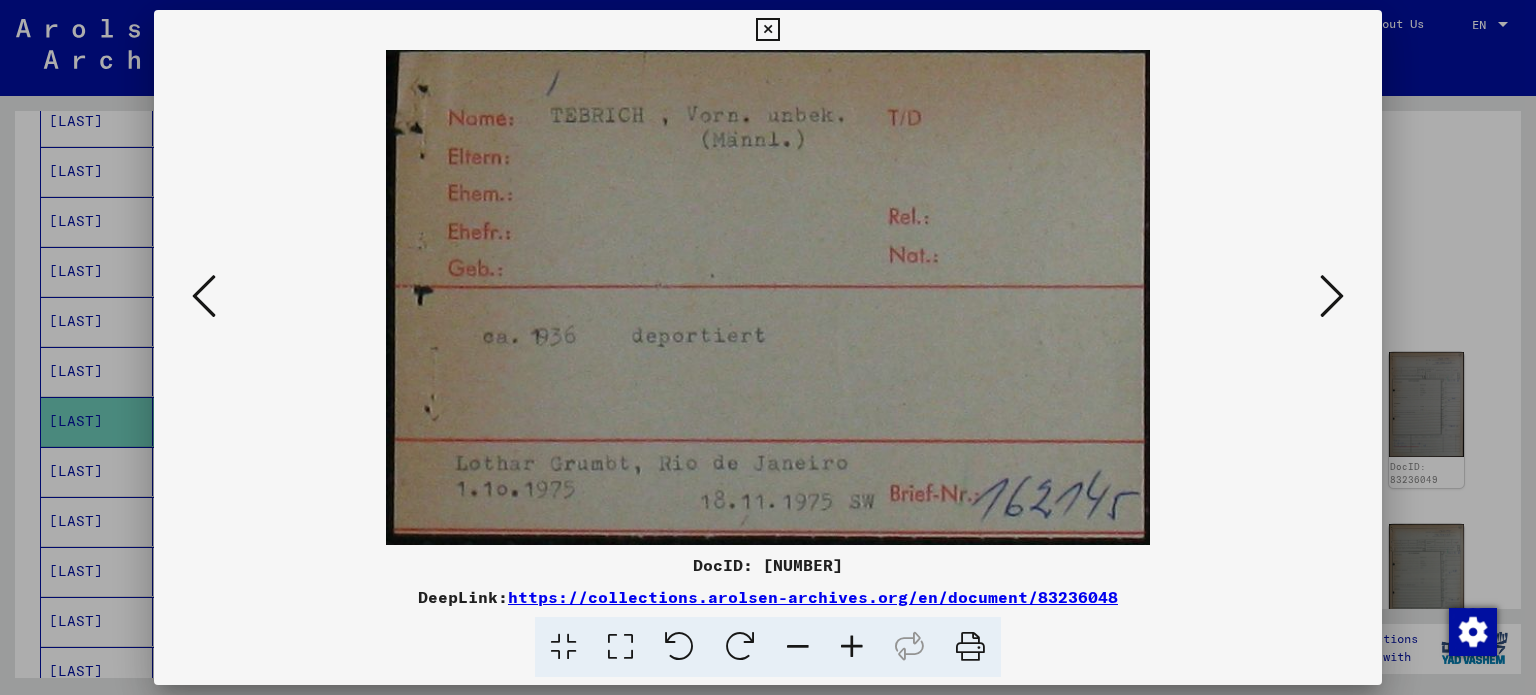 click at bounding box center (1332, 296) 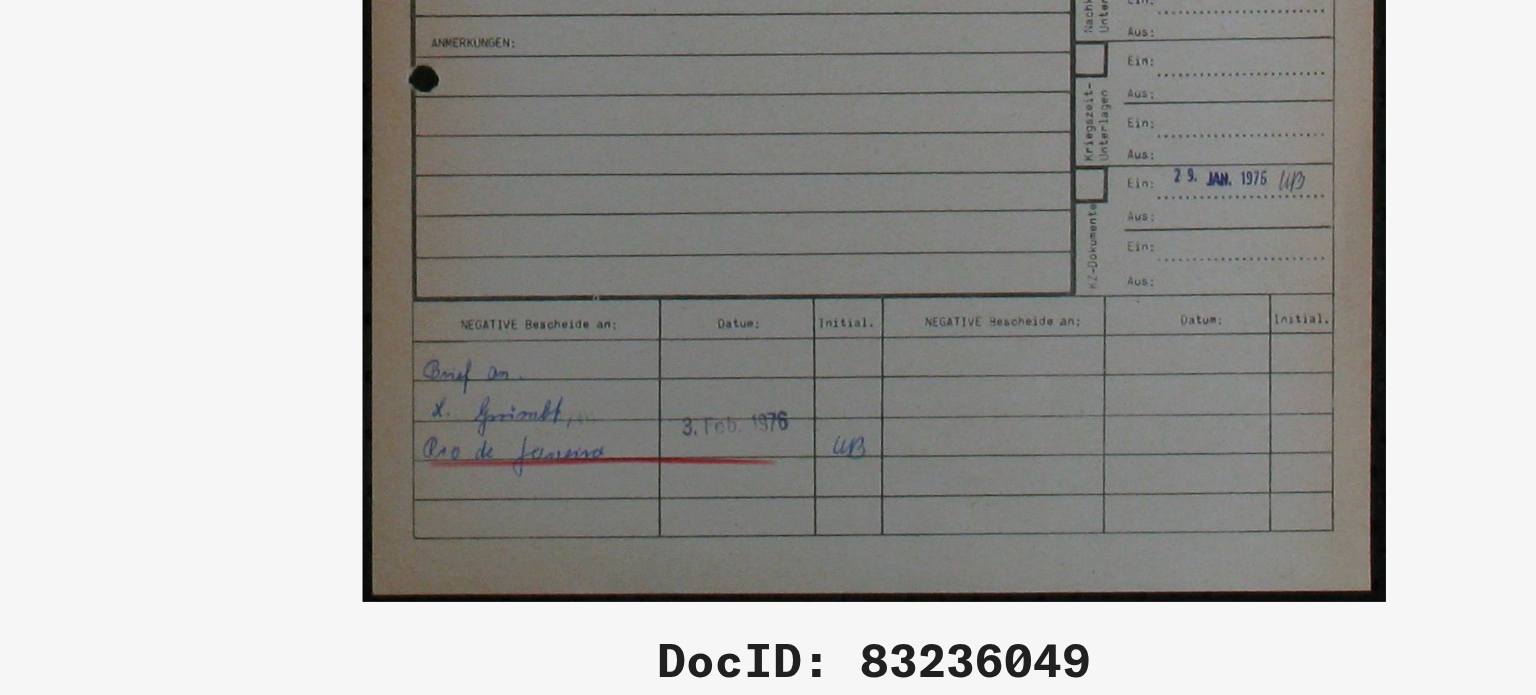 drag, startPoint x: 716, startPoint y: 184, endPoint x: 706, endPoint y: 465, distance: 281.1779 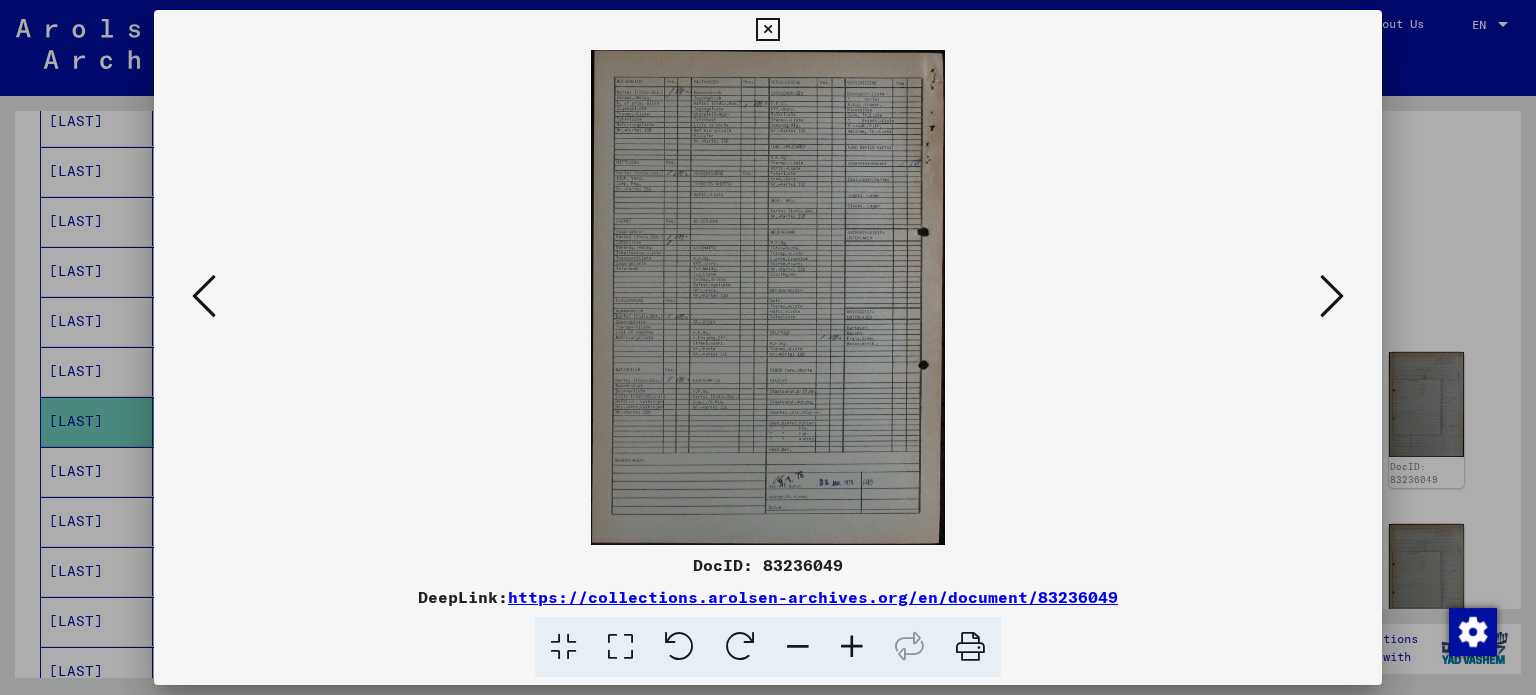 click at bounding box center [1332, 297] 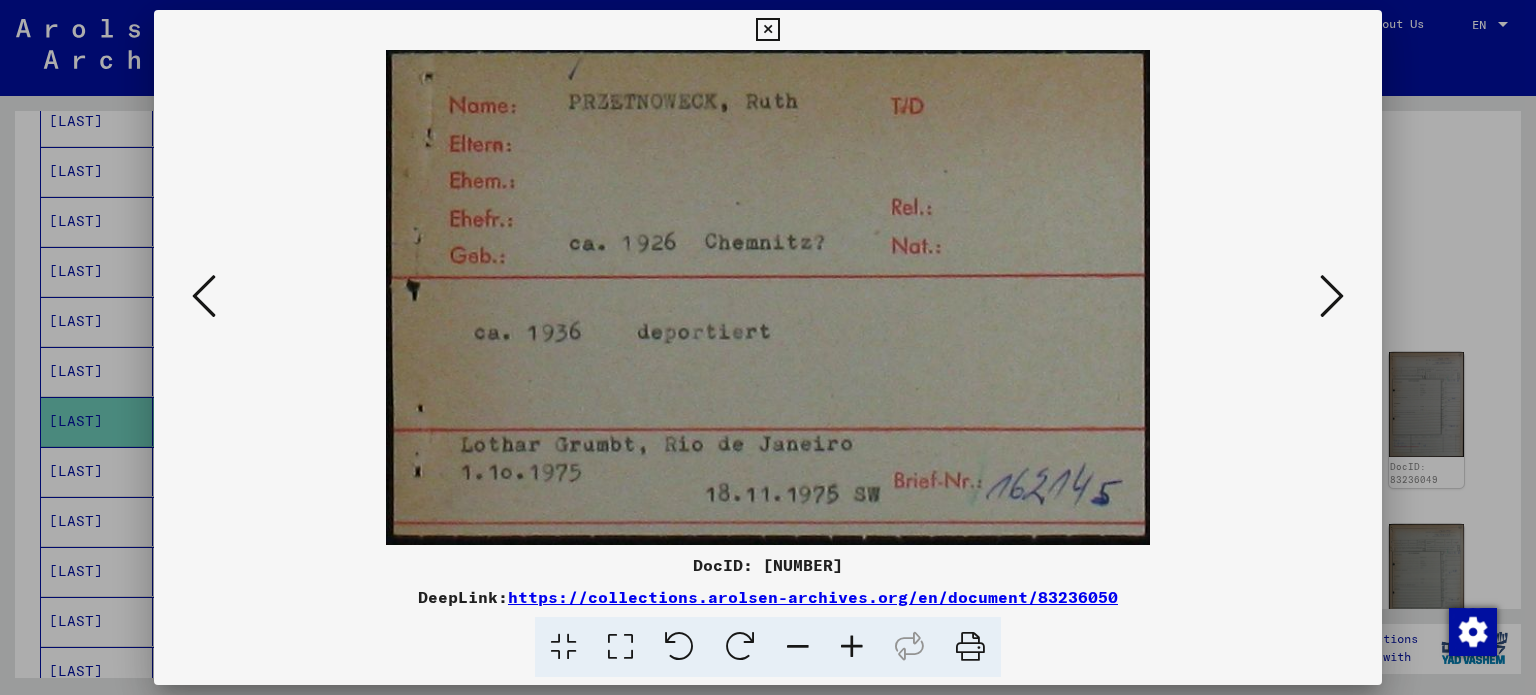 click at bounding box center [1332, 297] 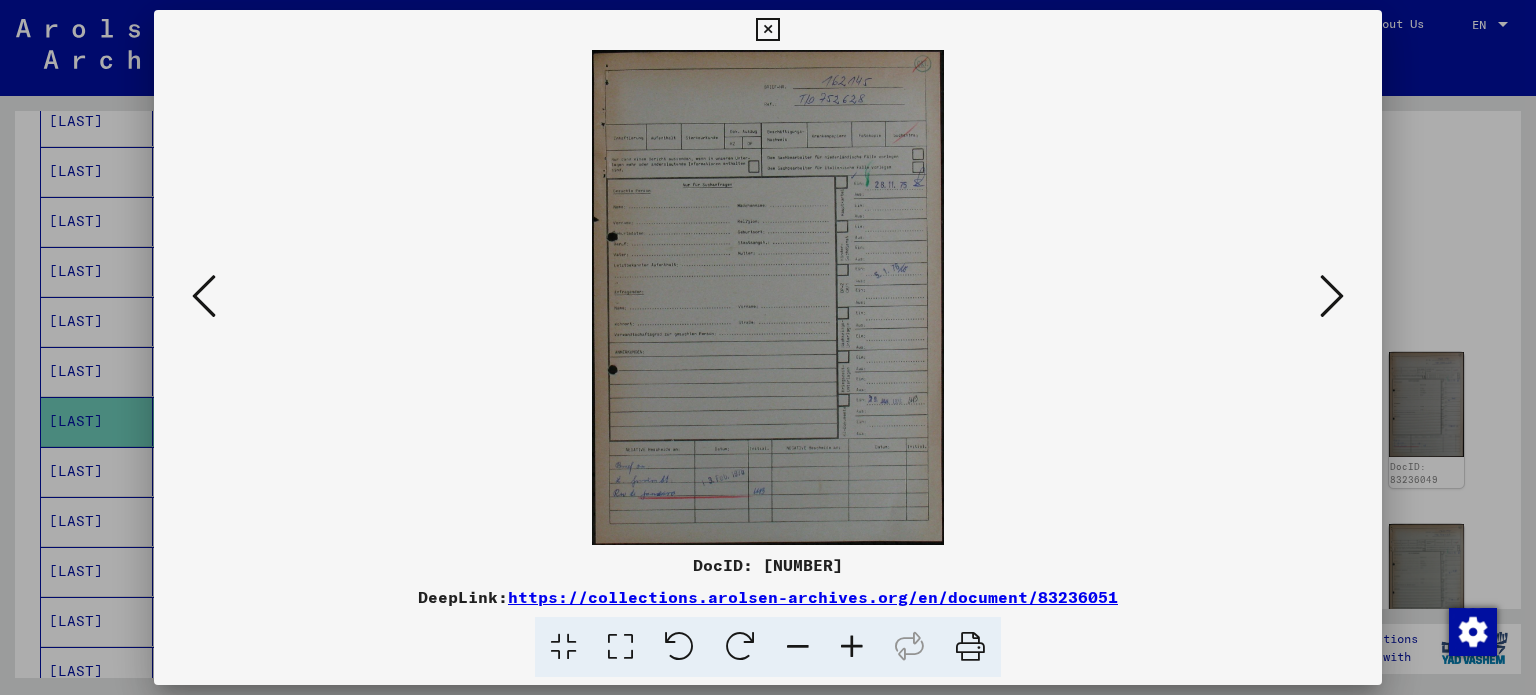 click at bounding box center [1332, 297] 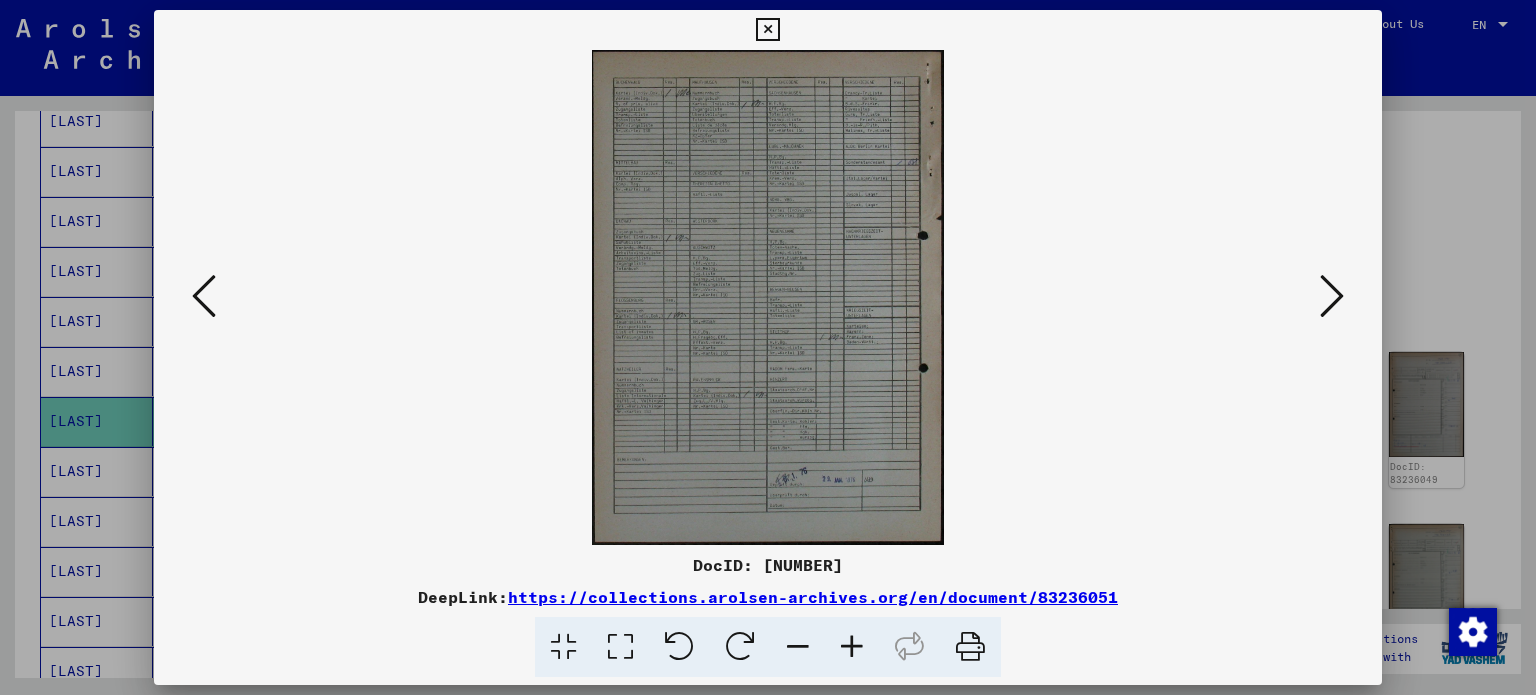 click at bounding box center [1332, 297] 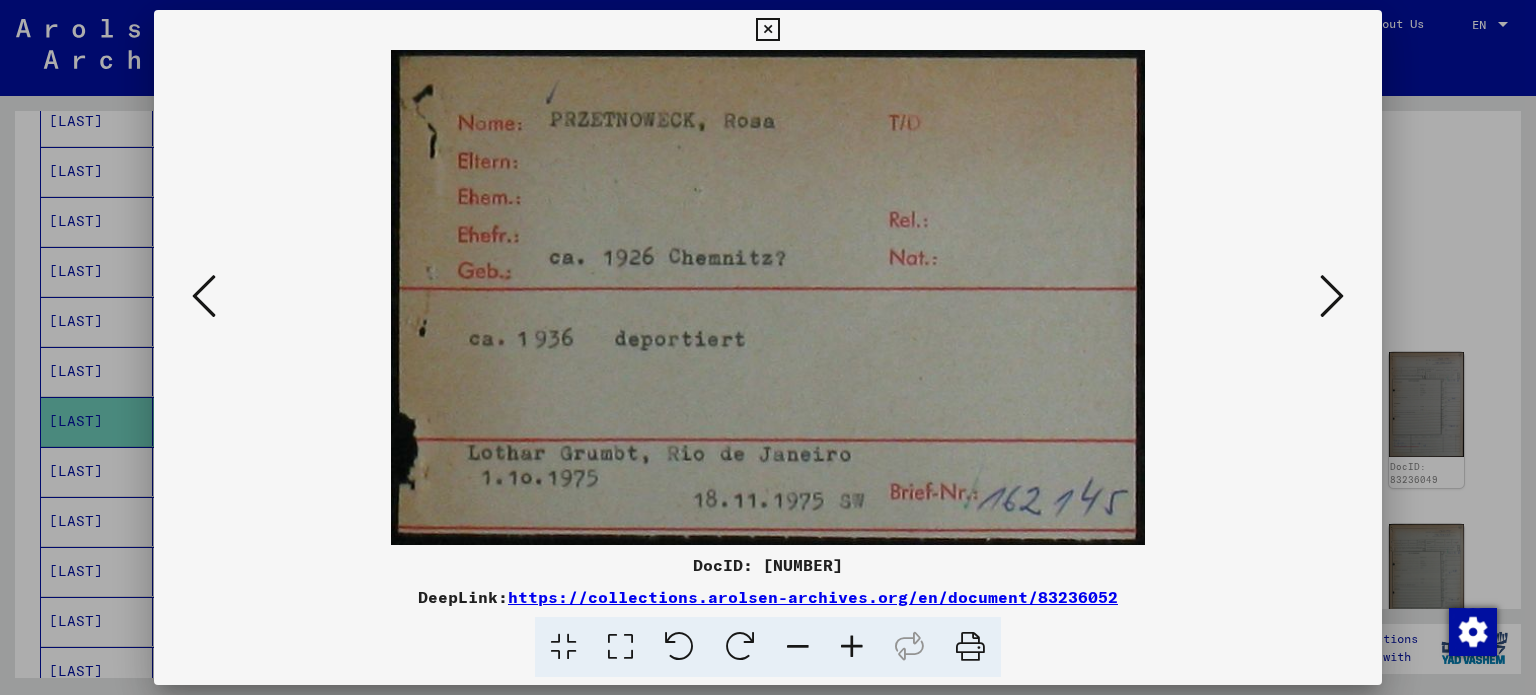click at bounding box center (1332, 297) 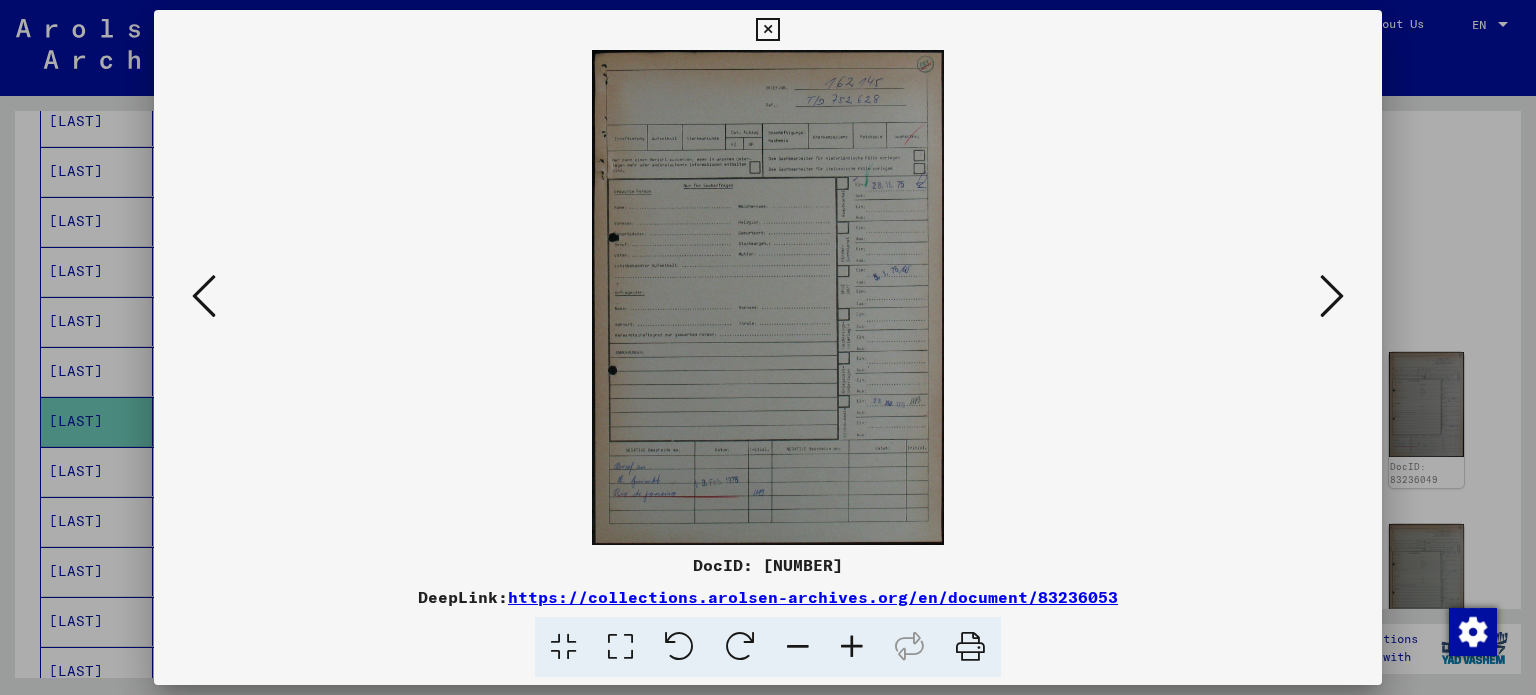 click at bounding box center [768, 347] 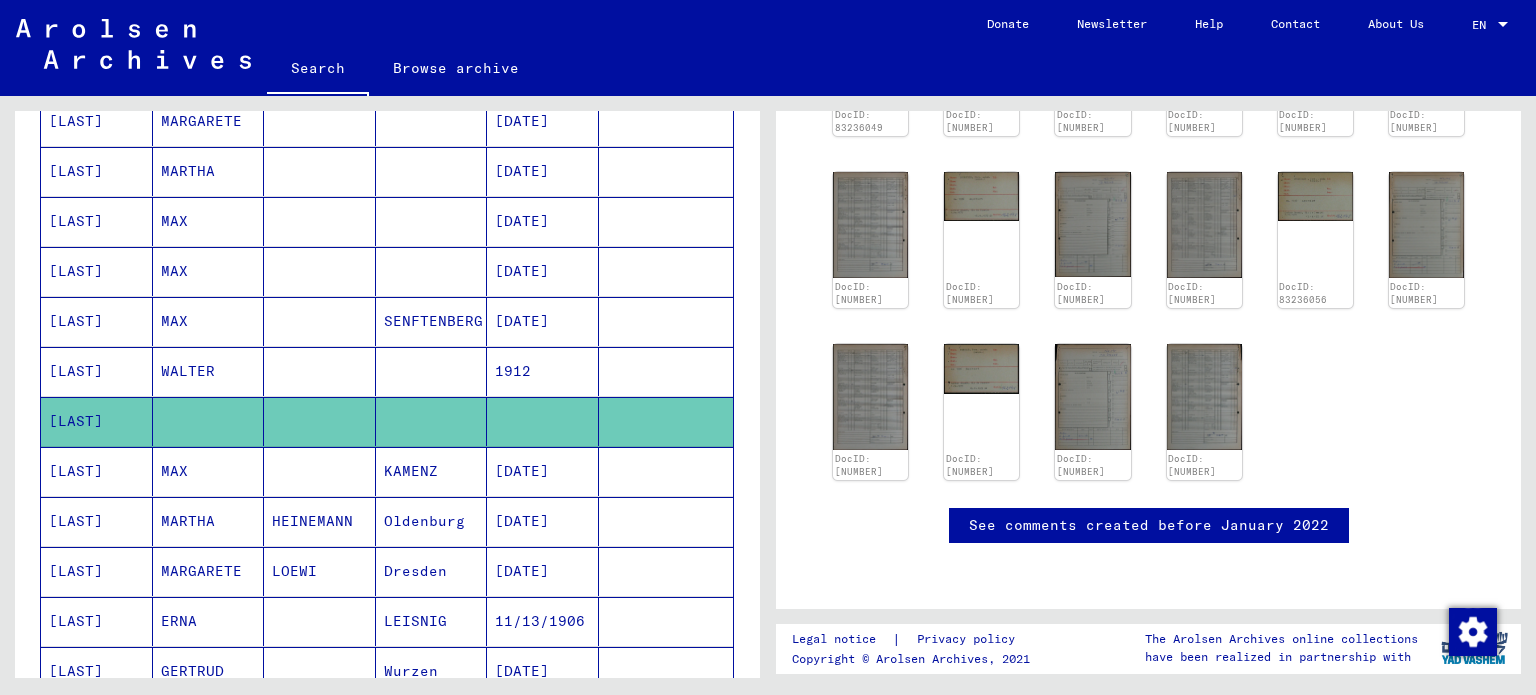 scroll, scrollTop: 980, scrollLeft: 0, axis: vertical 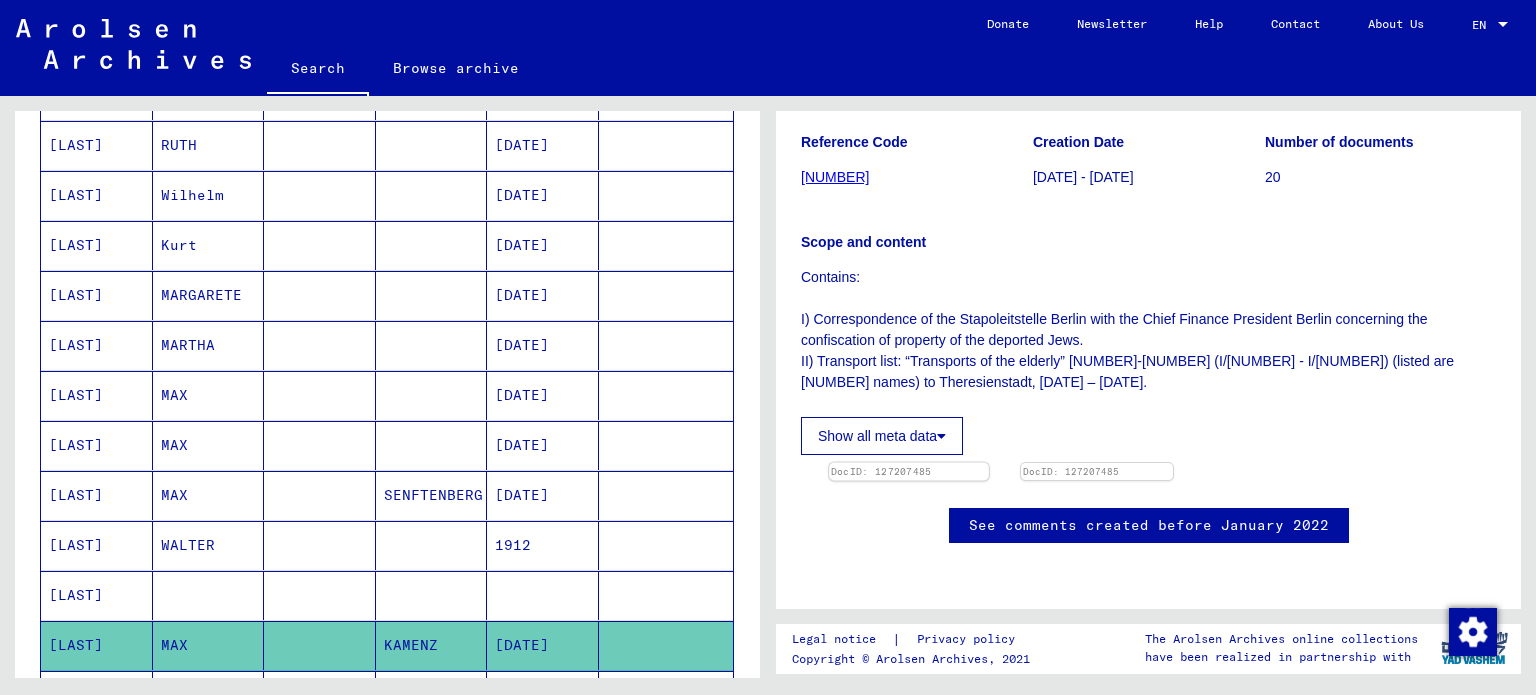 click 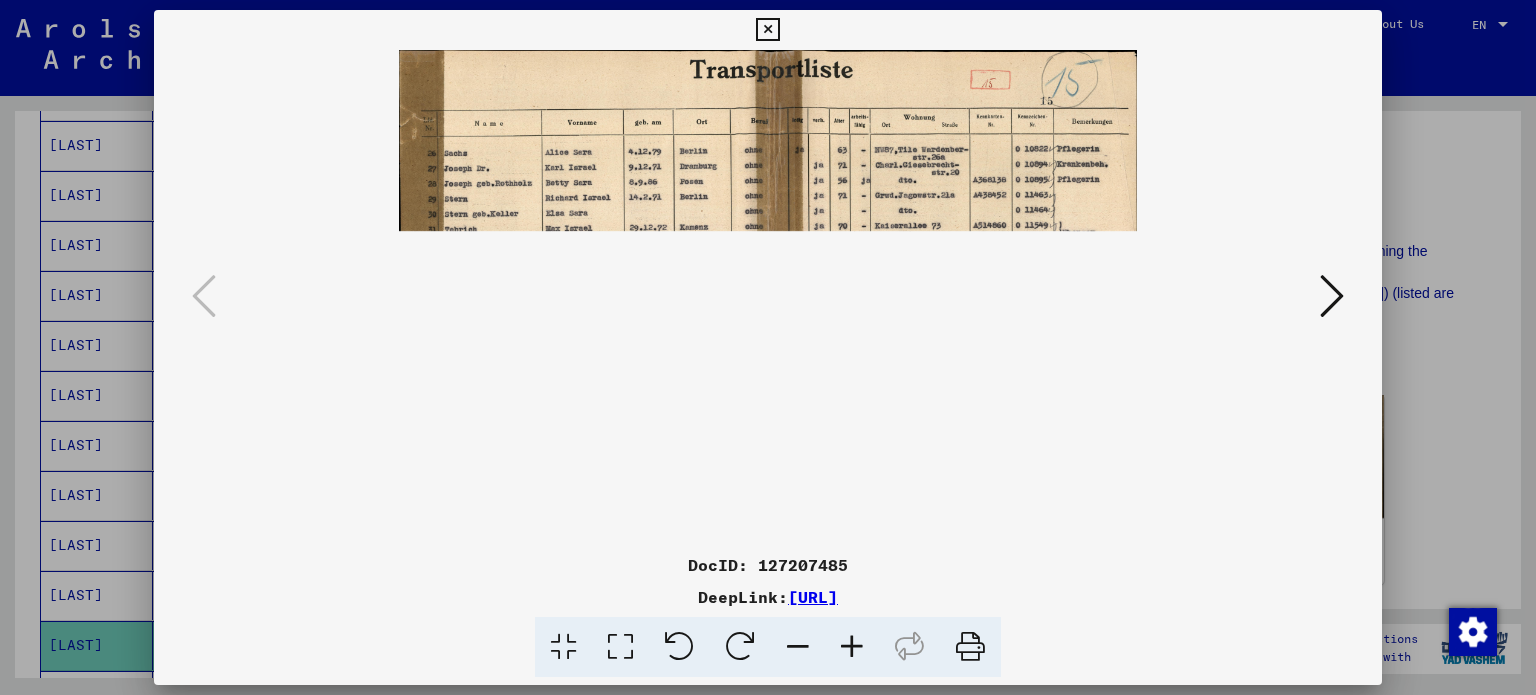 click at bounding box center [768, 347] 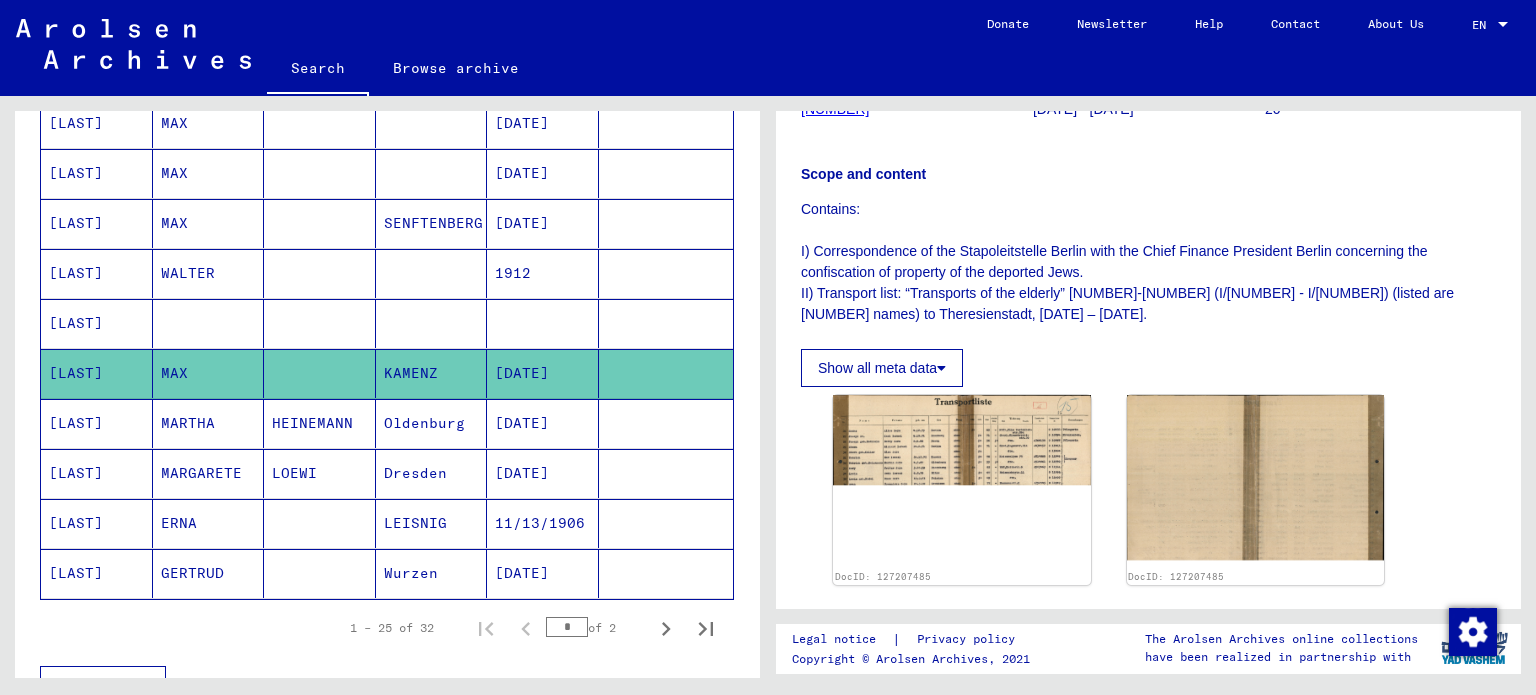 scroll, scrollTop: 1056, scrollLeft: 0, axis: vertical 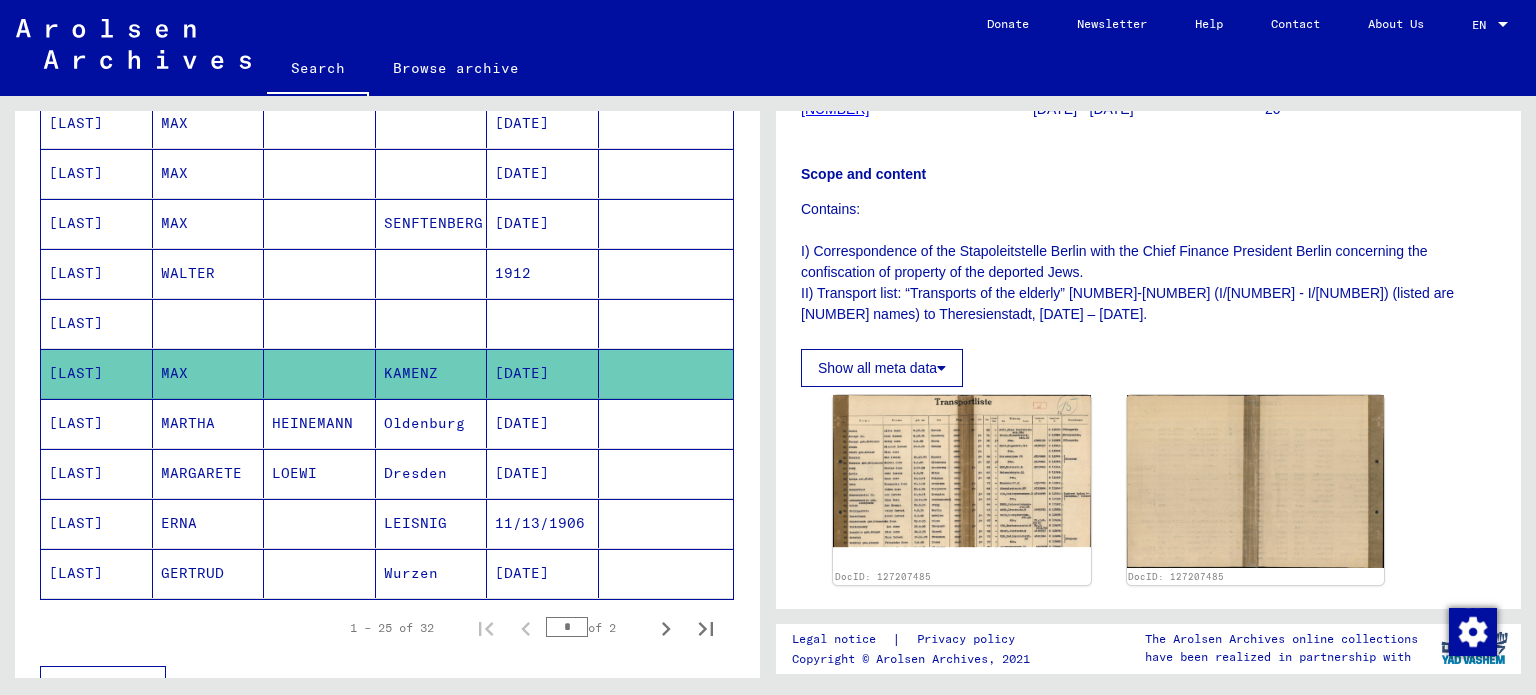 click at bounding box center [320, 573] 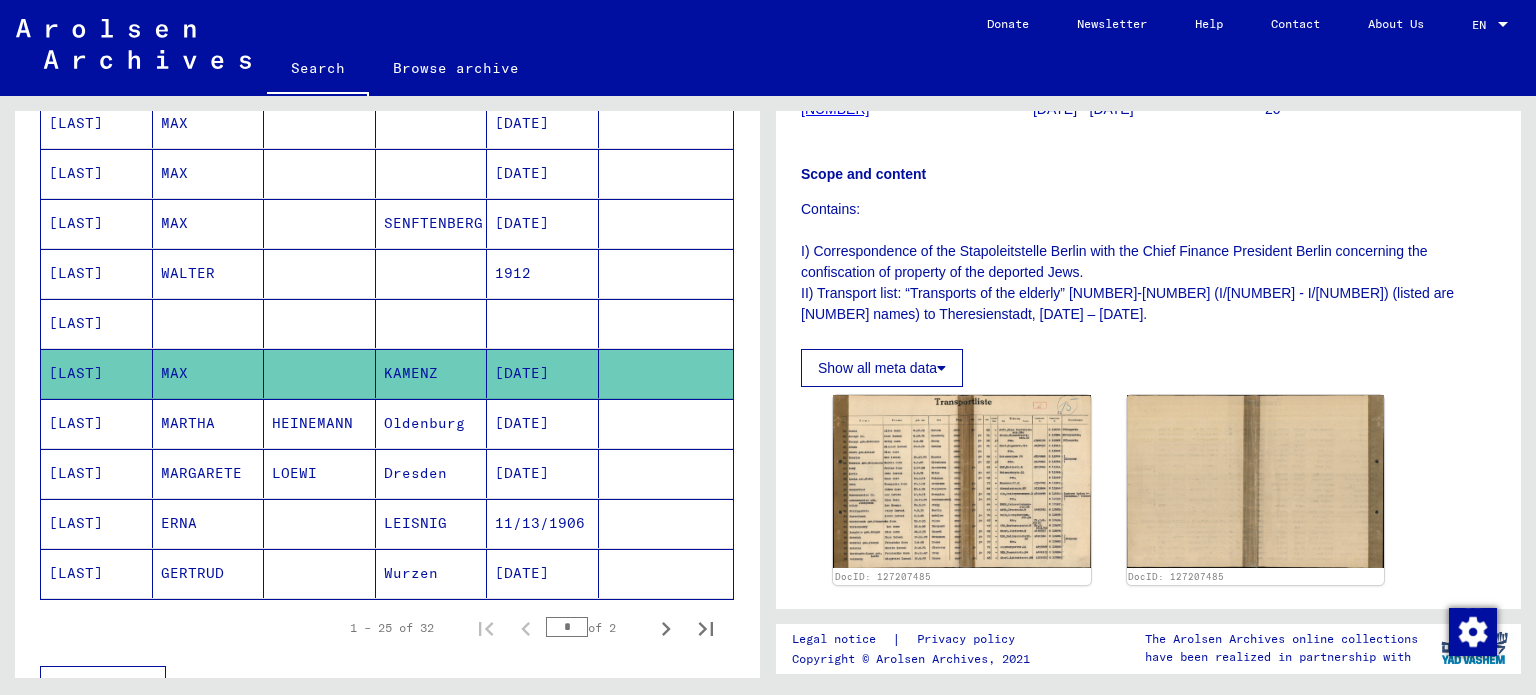scroll, scrollTop: 0, scrollLeft: 0, axis: both 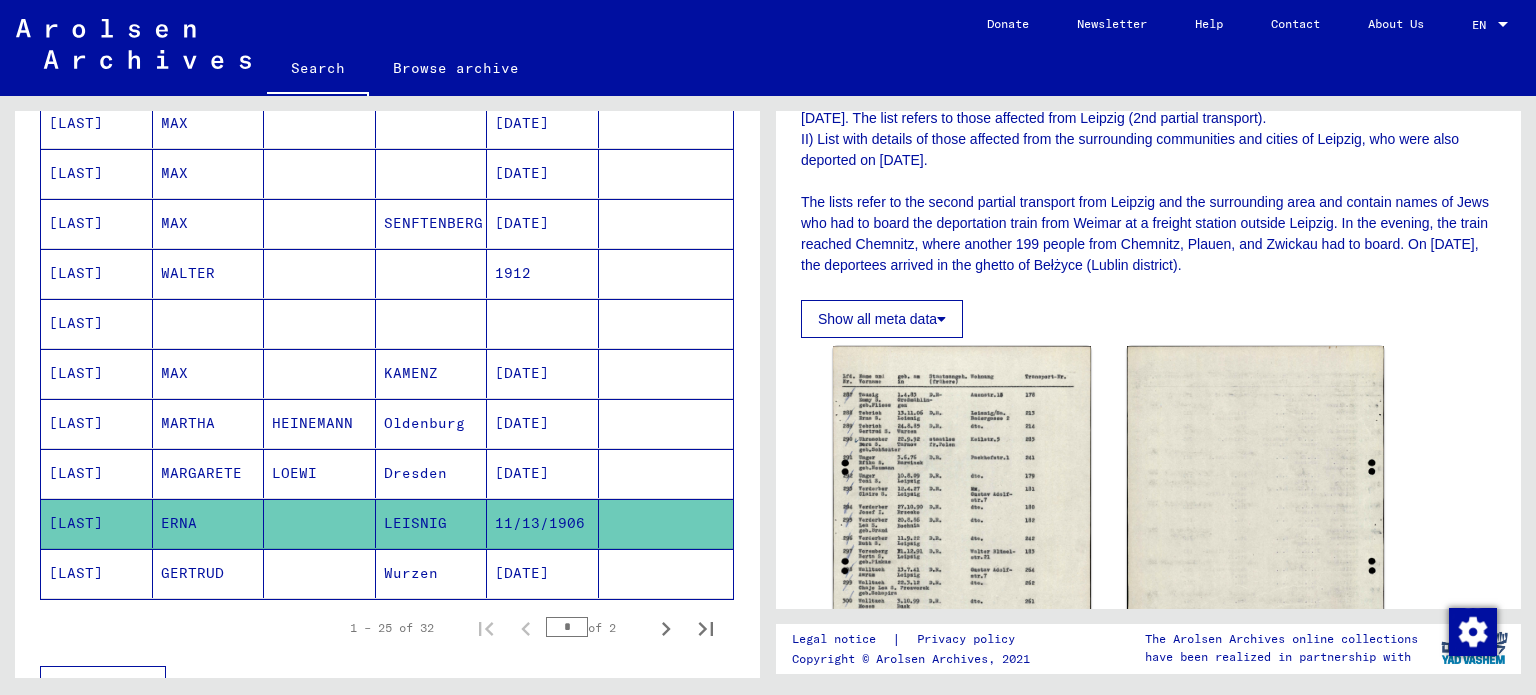 click 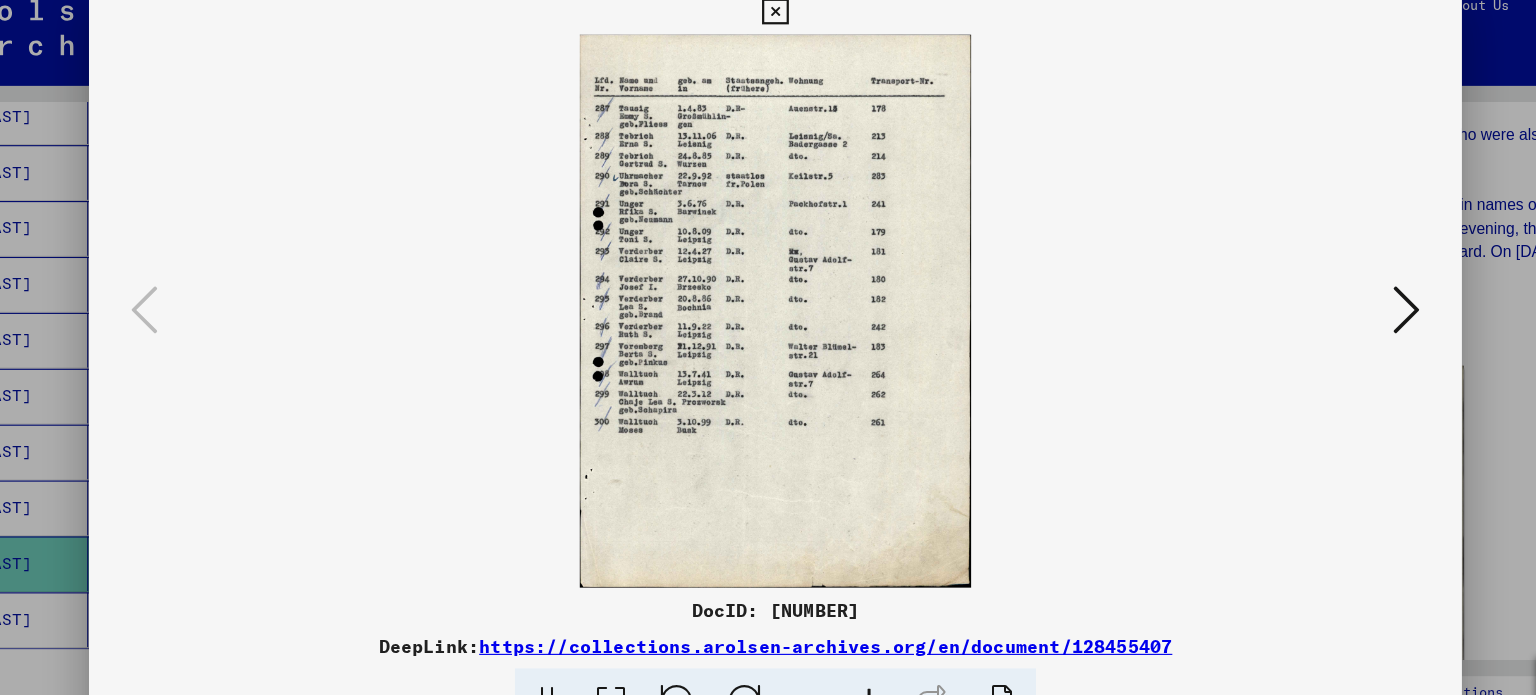 click at bounding box center [768, 297] 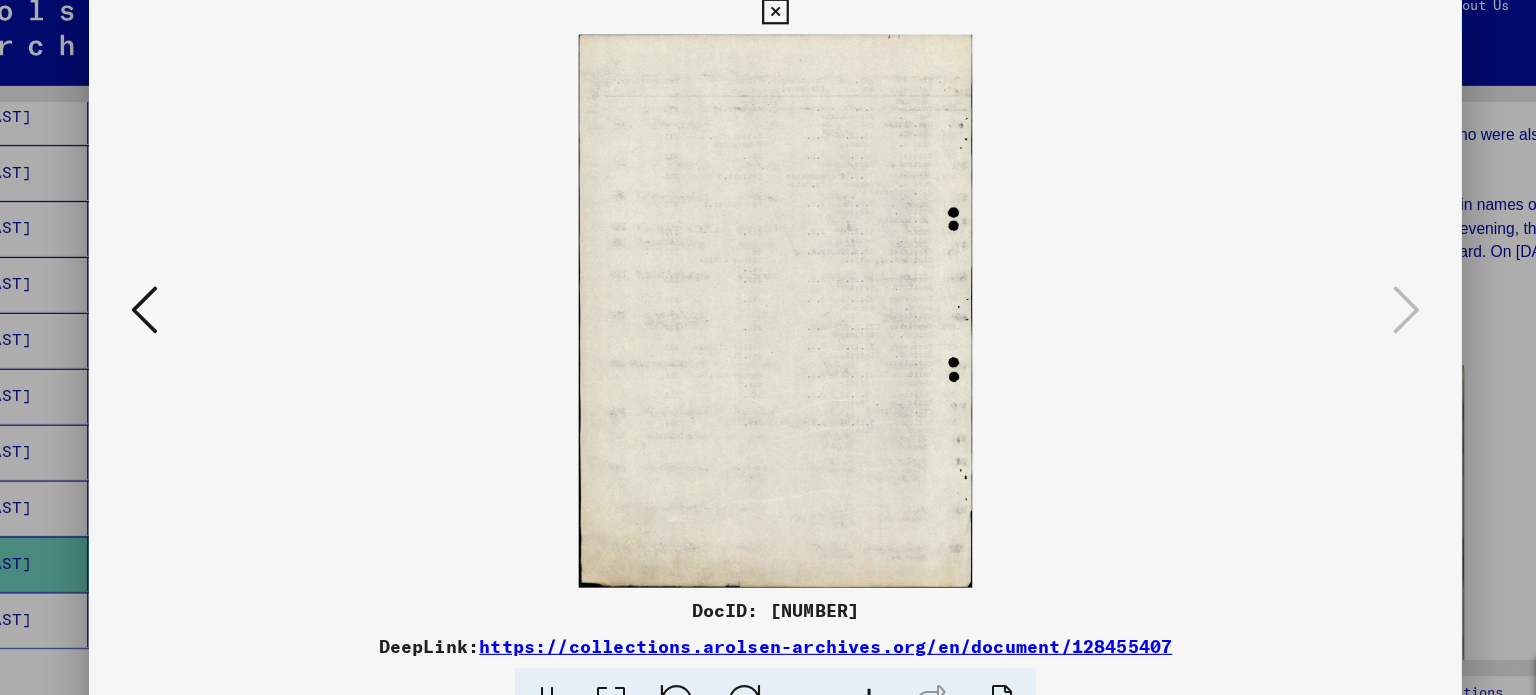 click at bounding box center (204, 296) 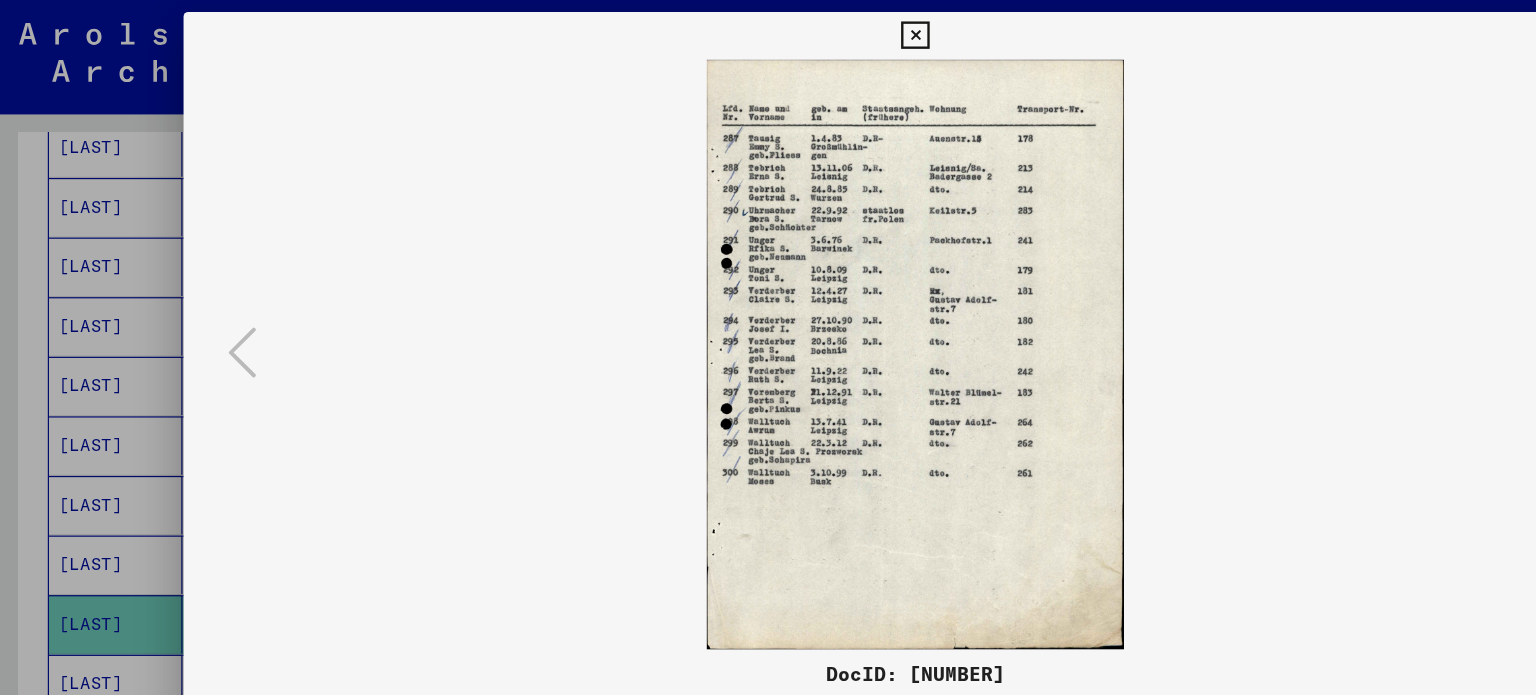 click at bounding box center [767, 30] 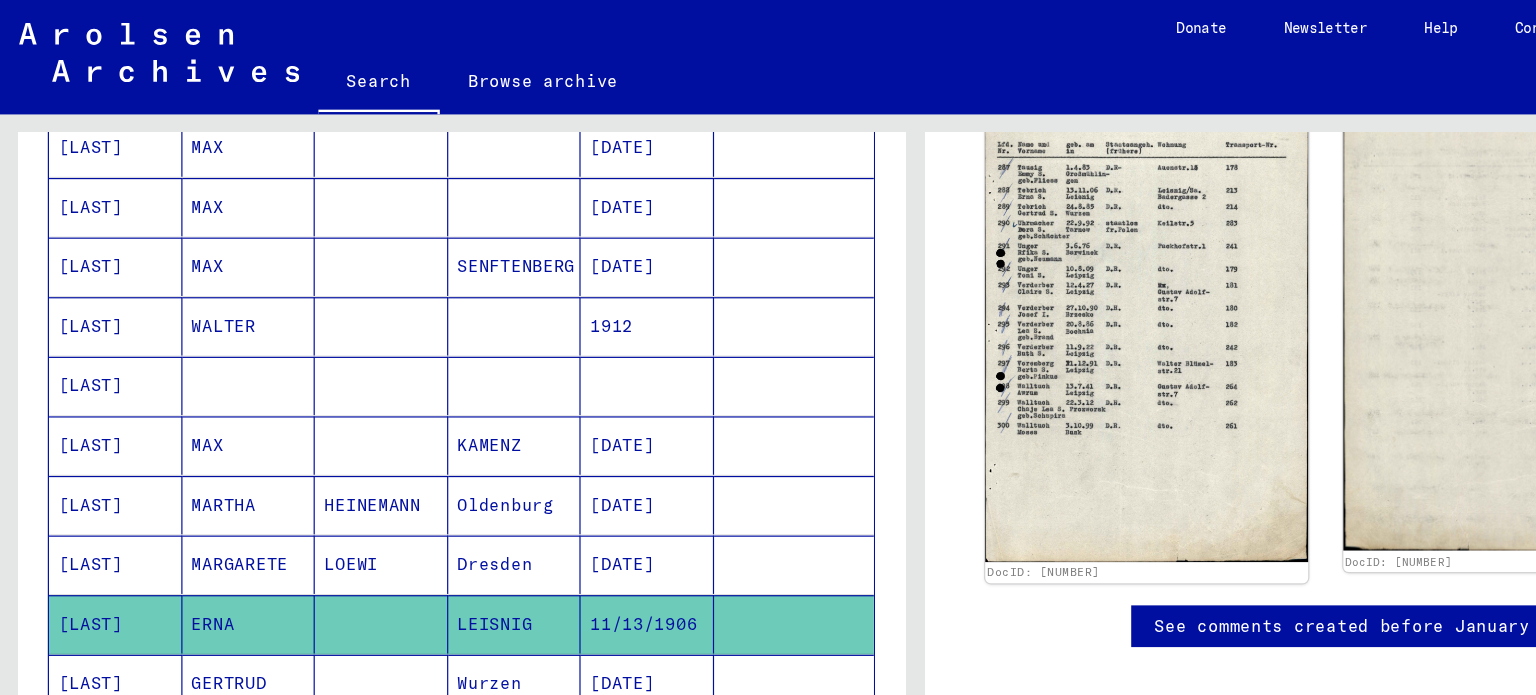 scroll, scrollTop: 791, scrollLeft: 0, axis: vertical 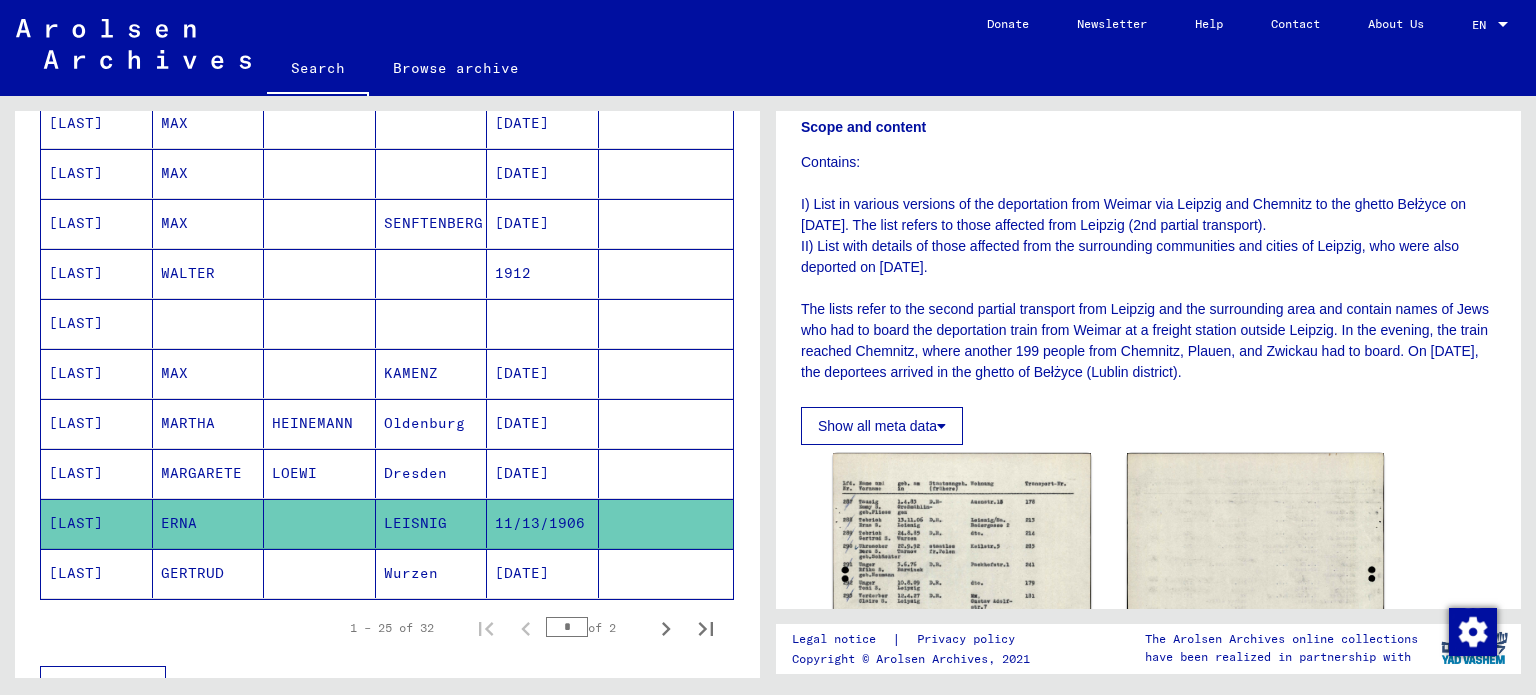drag, startPoint x: 1303, startPoint y: 378, endPoint x: 796, endPoint y: 166, distance: 549.5389 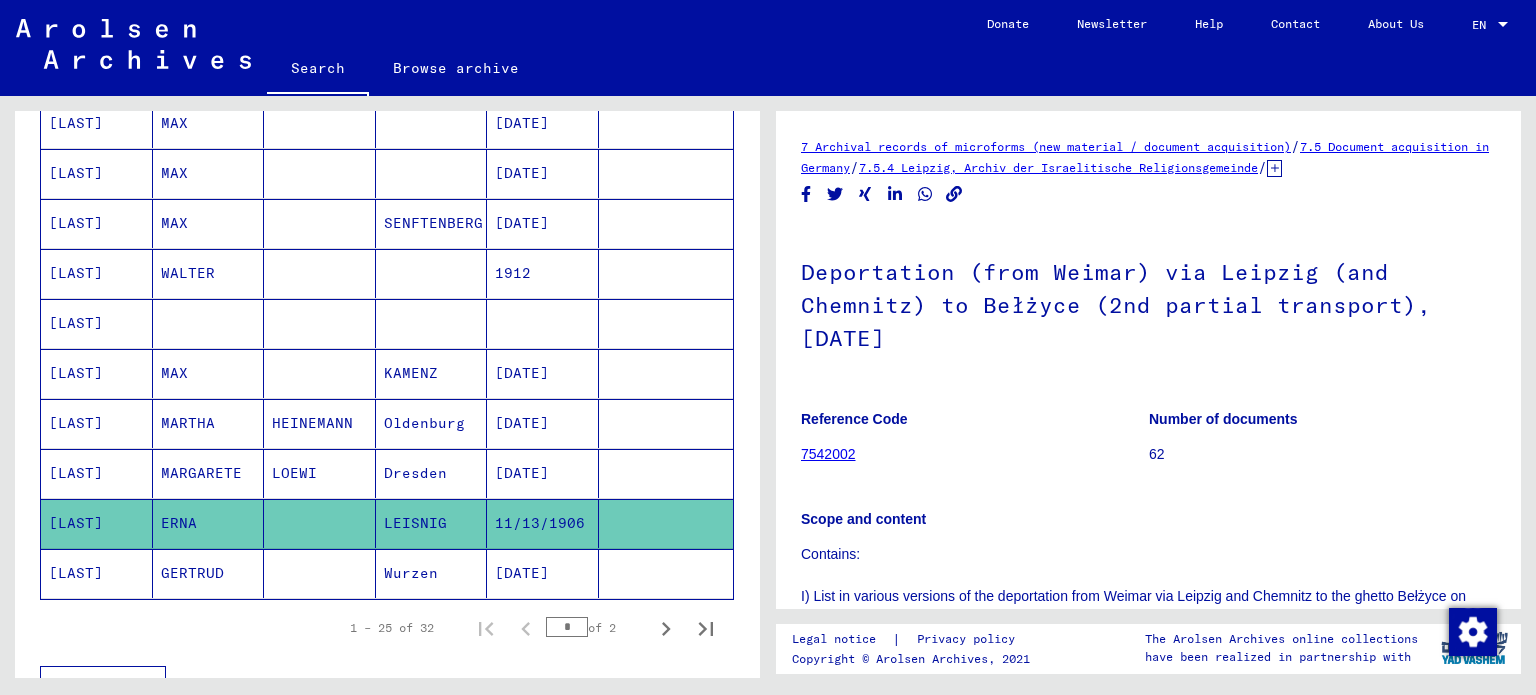 click 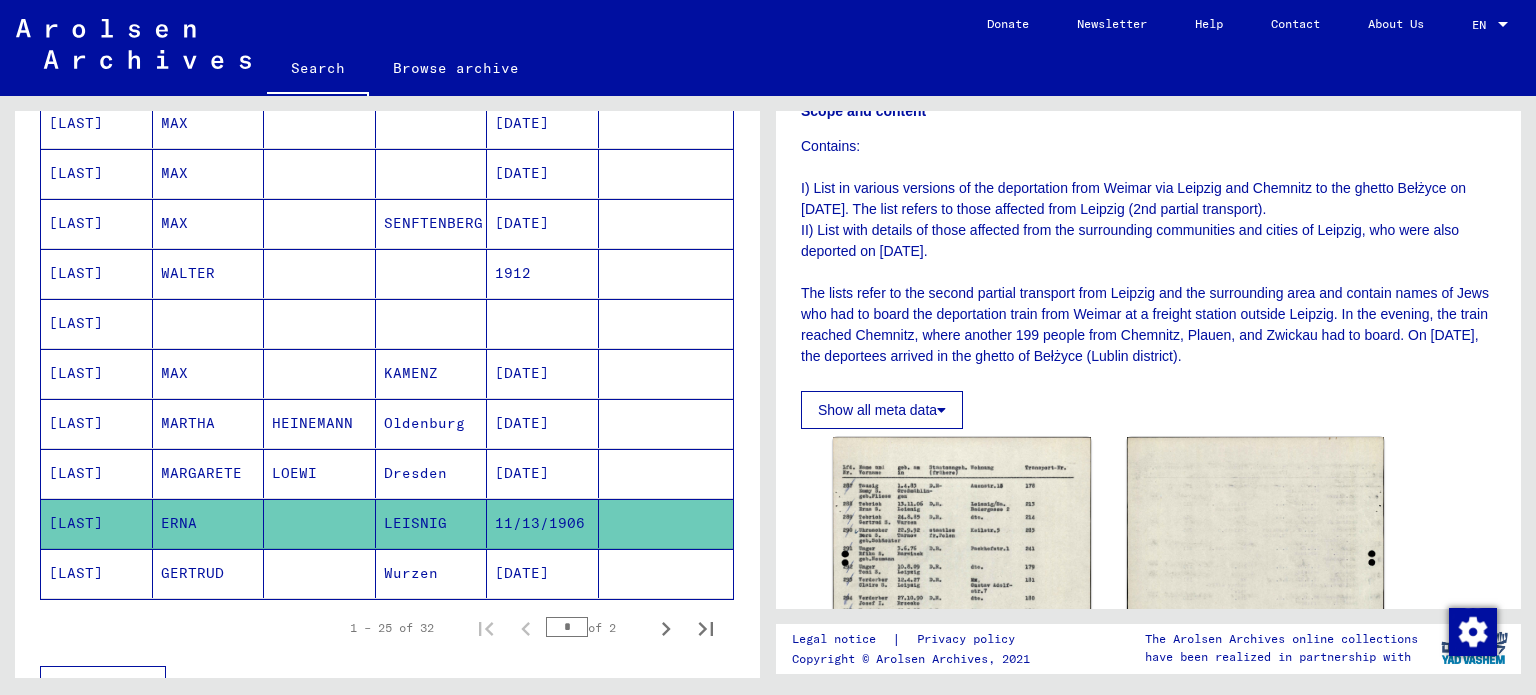 scroll, scrollTop: 416, scrollLeft: 0, axis: vertical 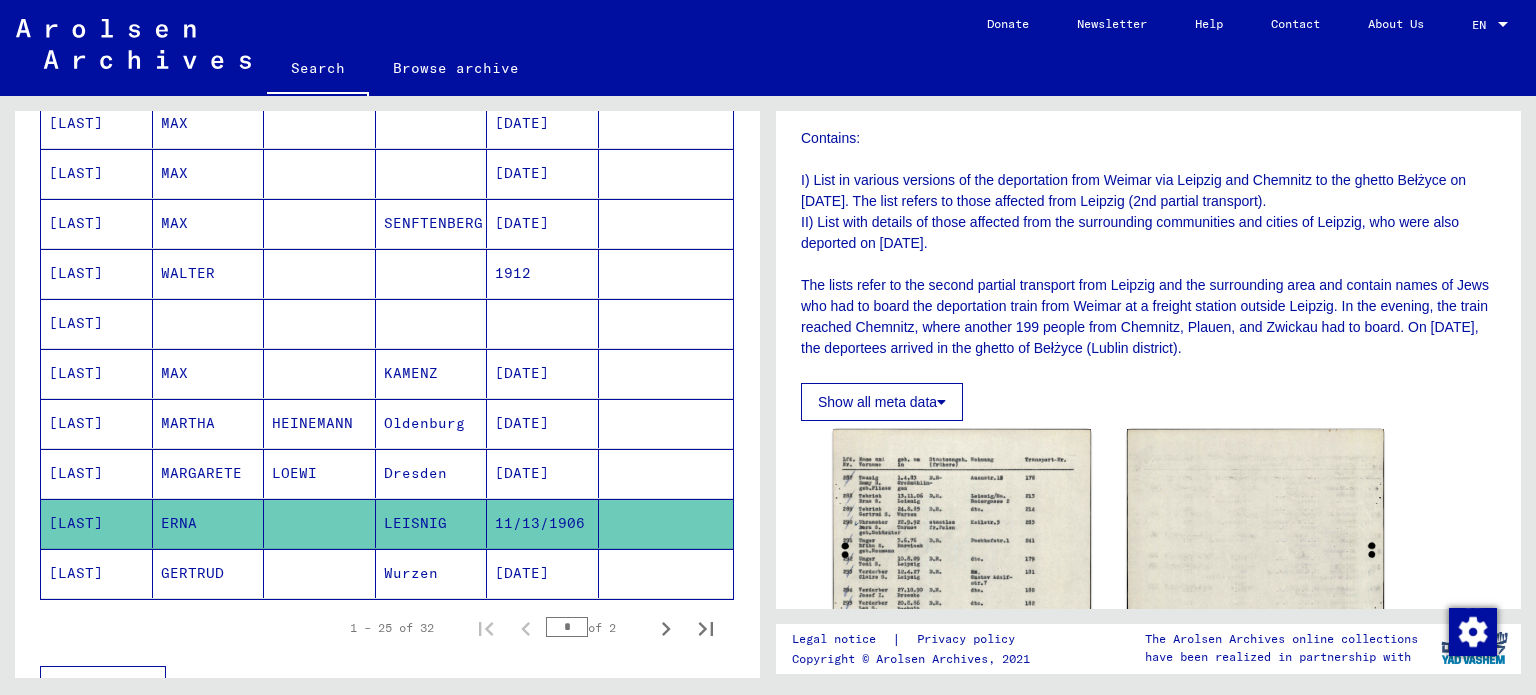 drag, startPoint x: 1021, startPoint y: 428, endPoint x: 930, endPoint y: 277, distance: 176.30087 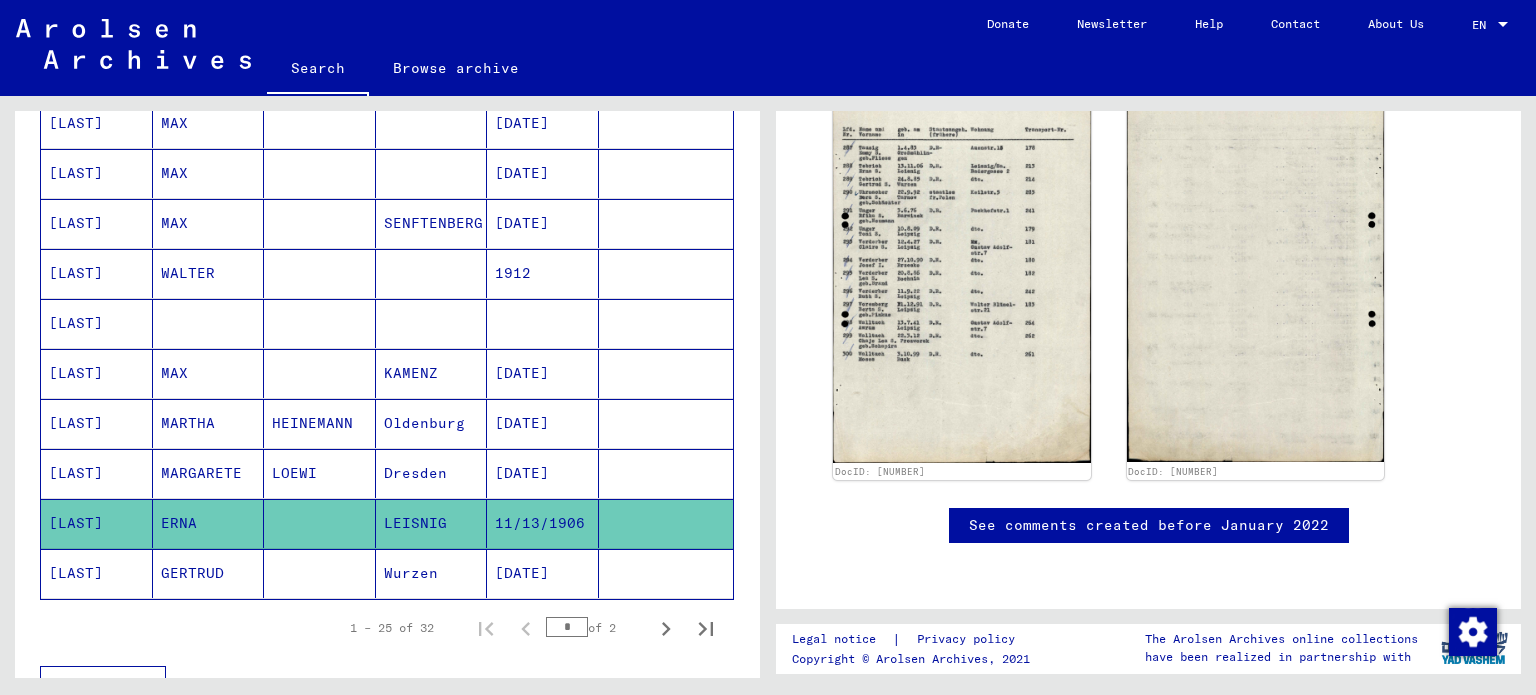 scroll, scrollTop: 1212, scrollLeft: 0, axis: vertical 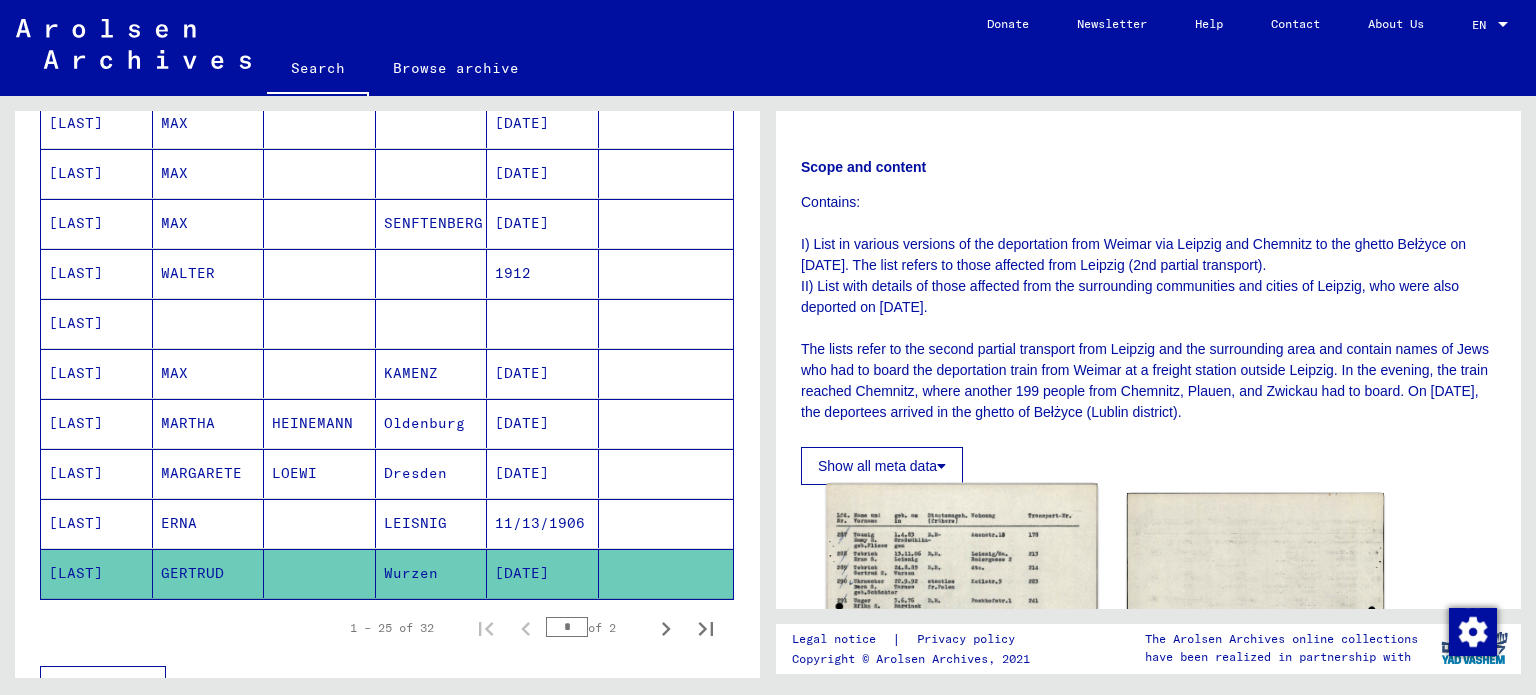 click 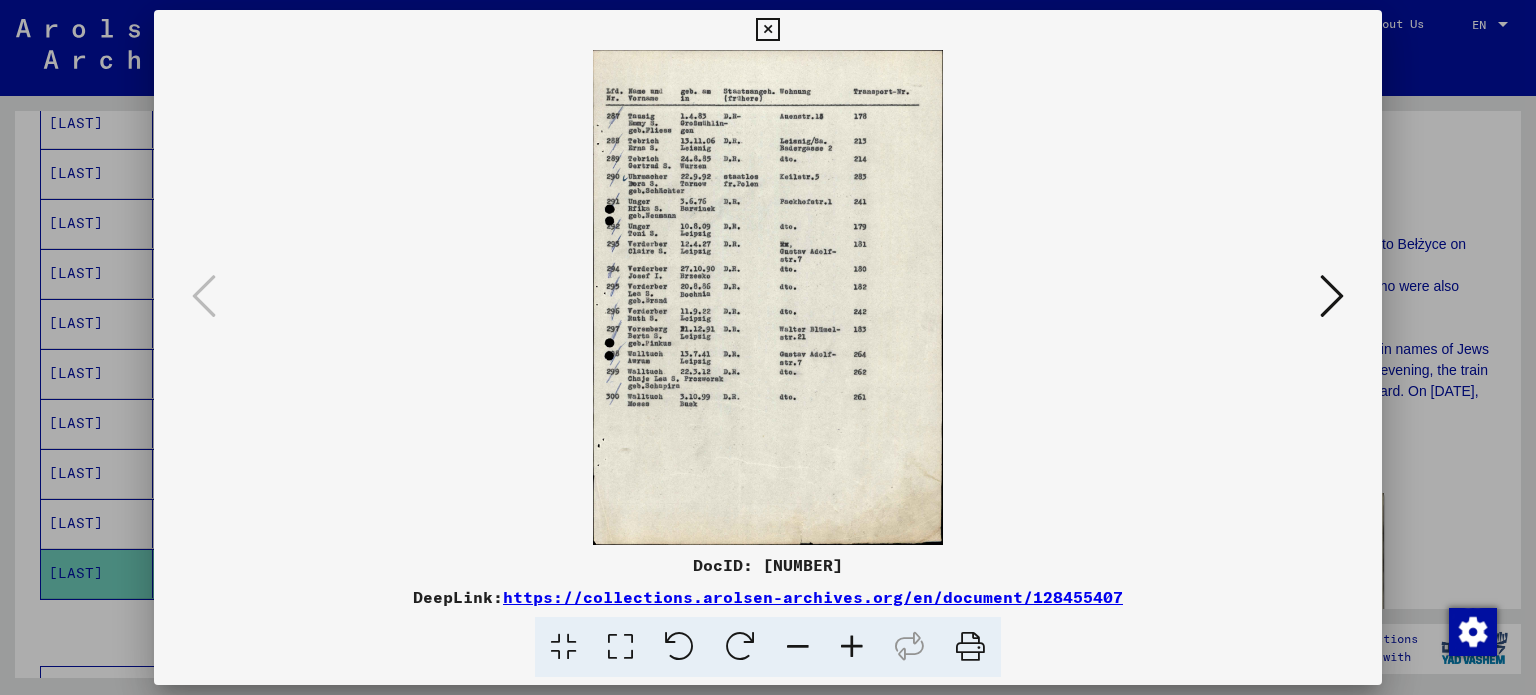 click at bounding box center [1332, 296] 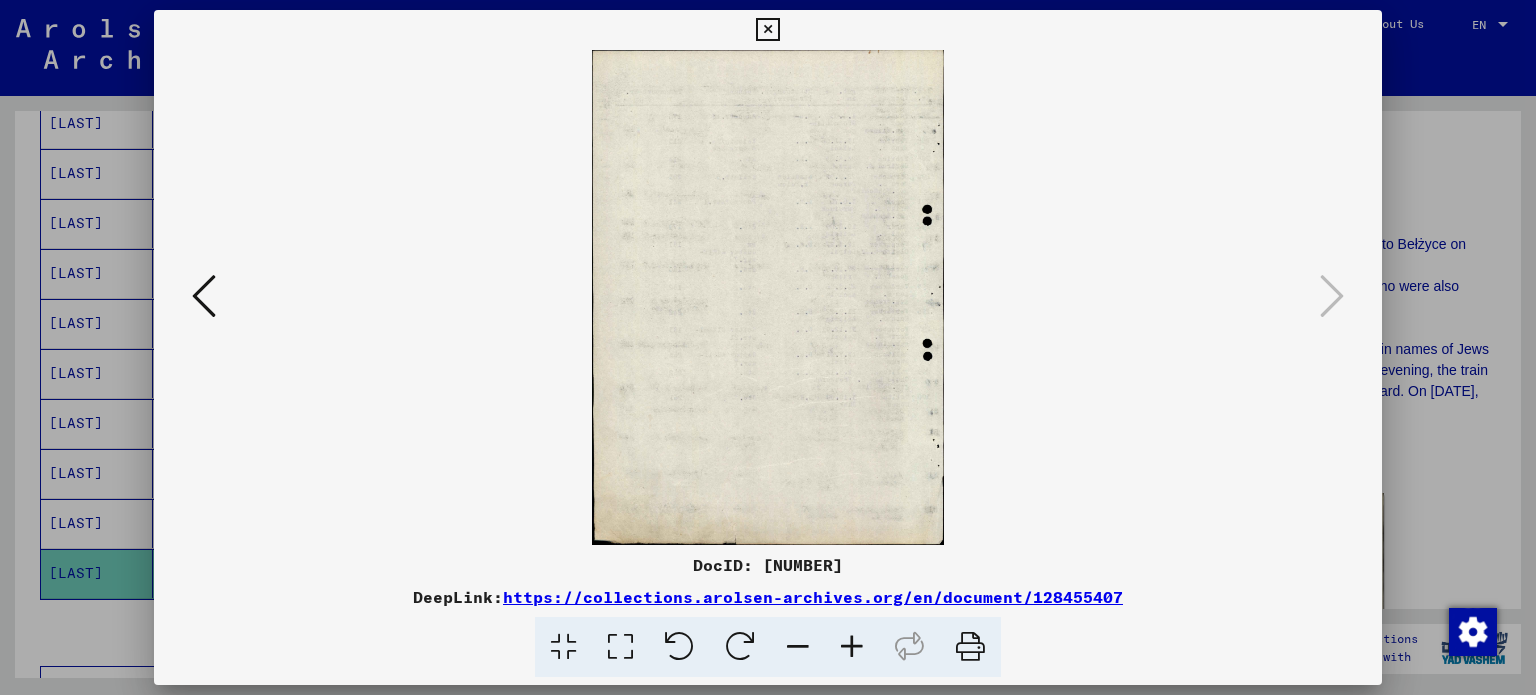 click at bounding box center [768, 347] 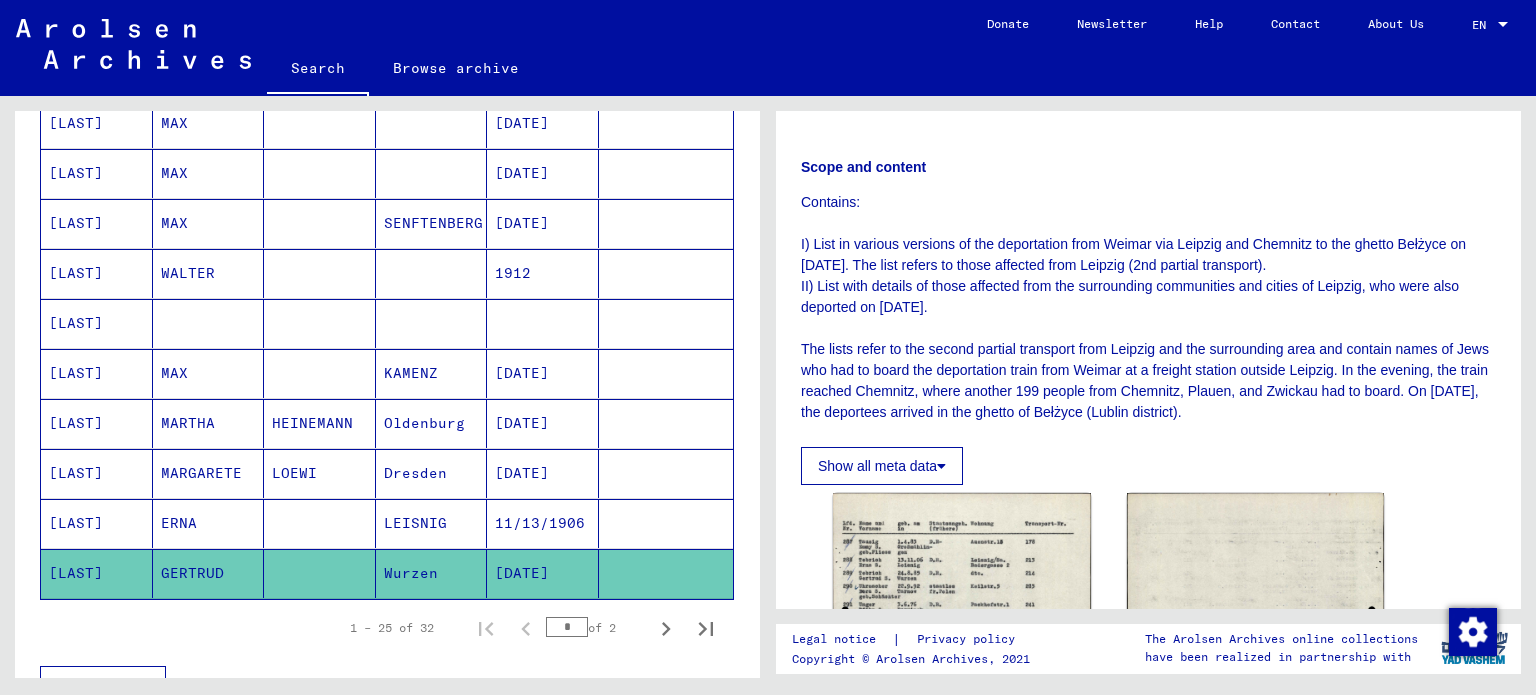 click at bounding box center (320, 573) 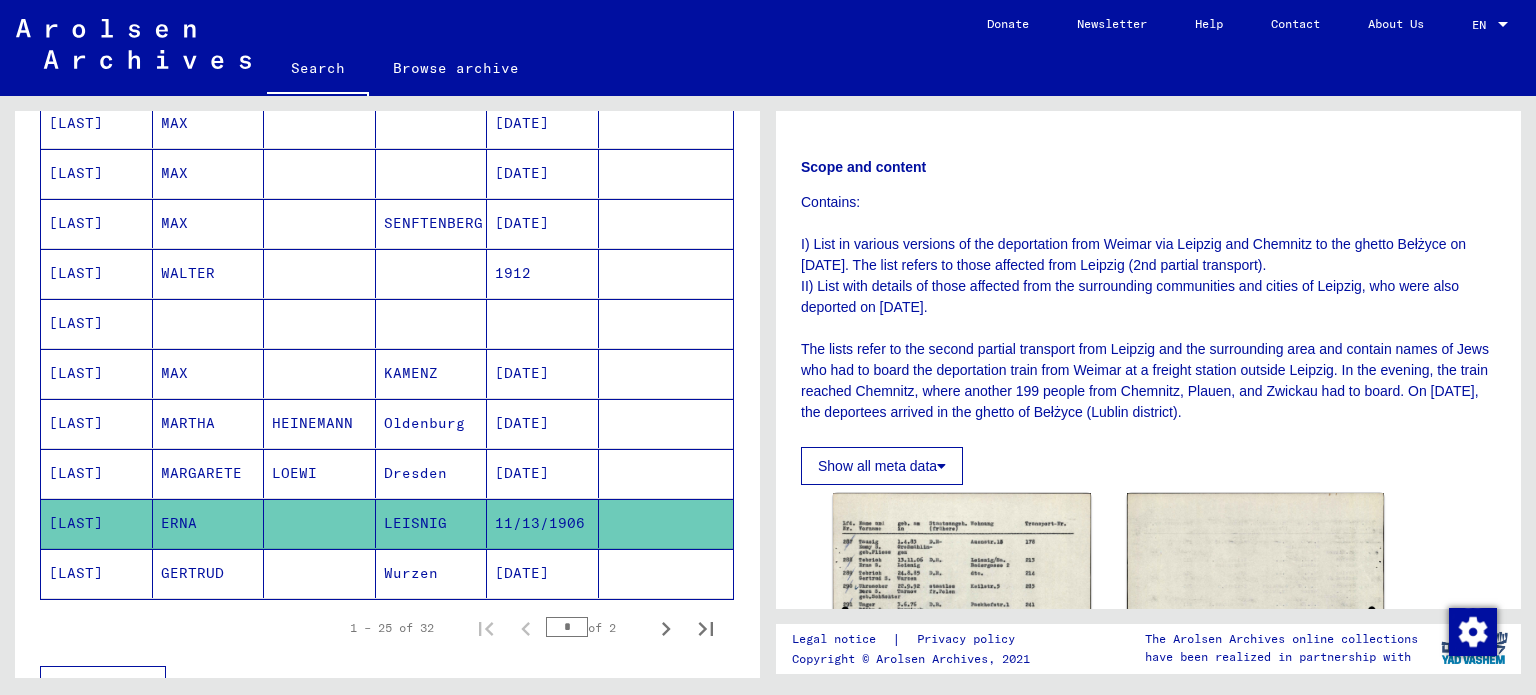 click on "LOEWI" at bounding box center [320, 523] 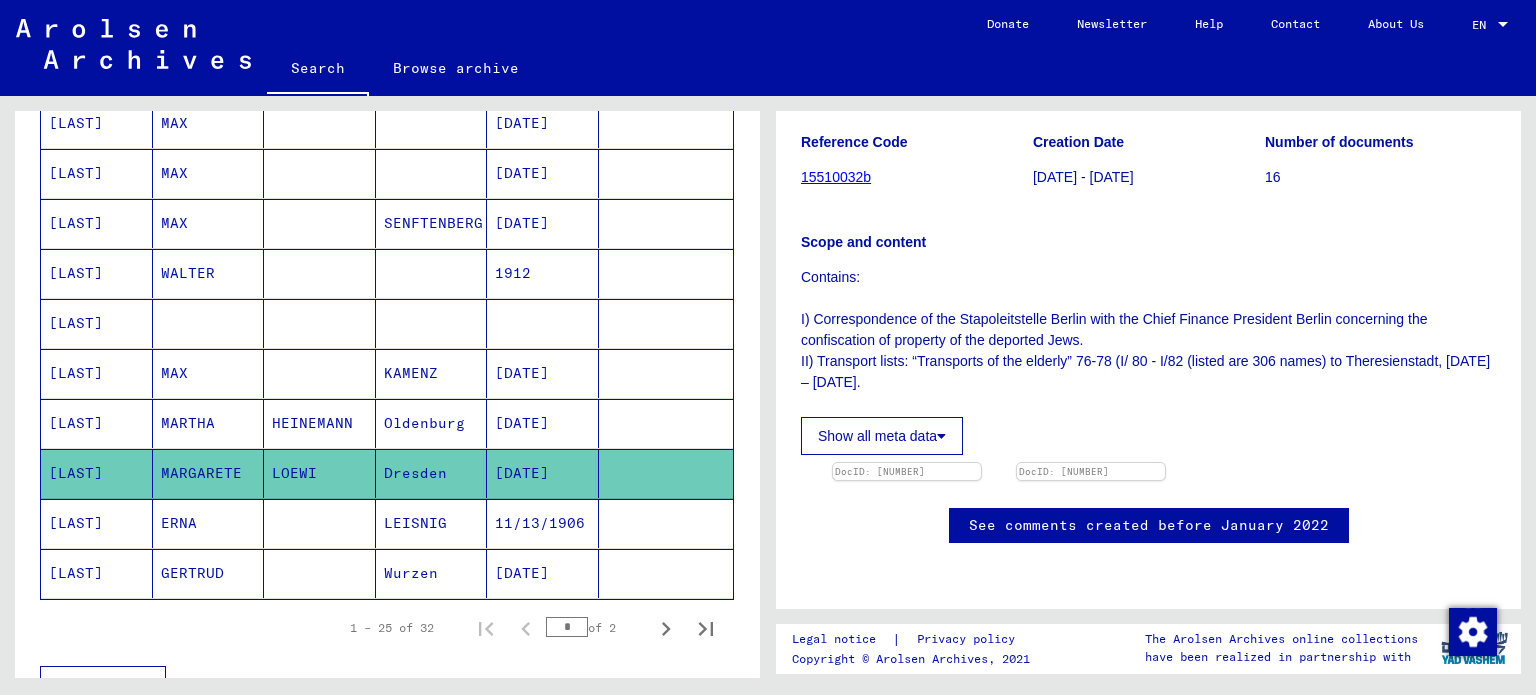 scroll, scrollTop: 424, scrollLeft: 0, axis: vertical 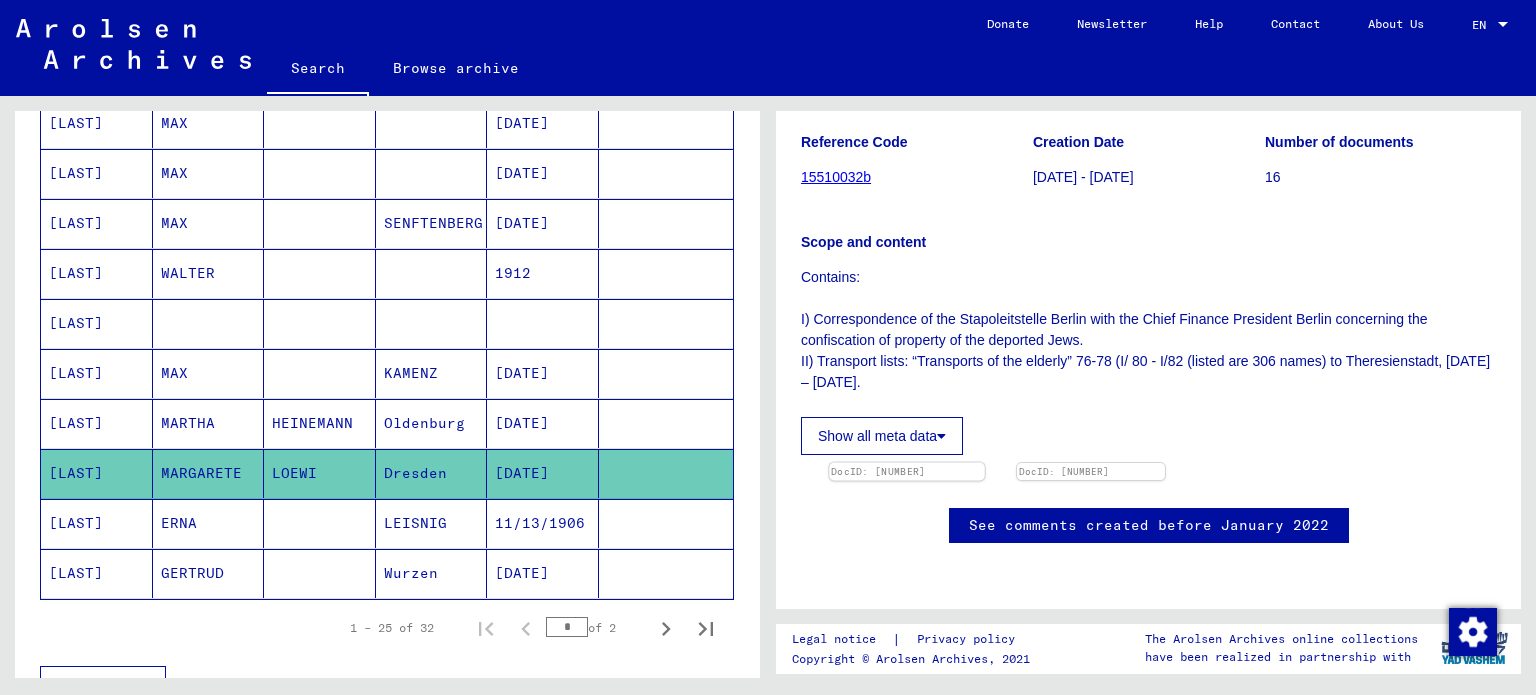 click 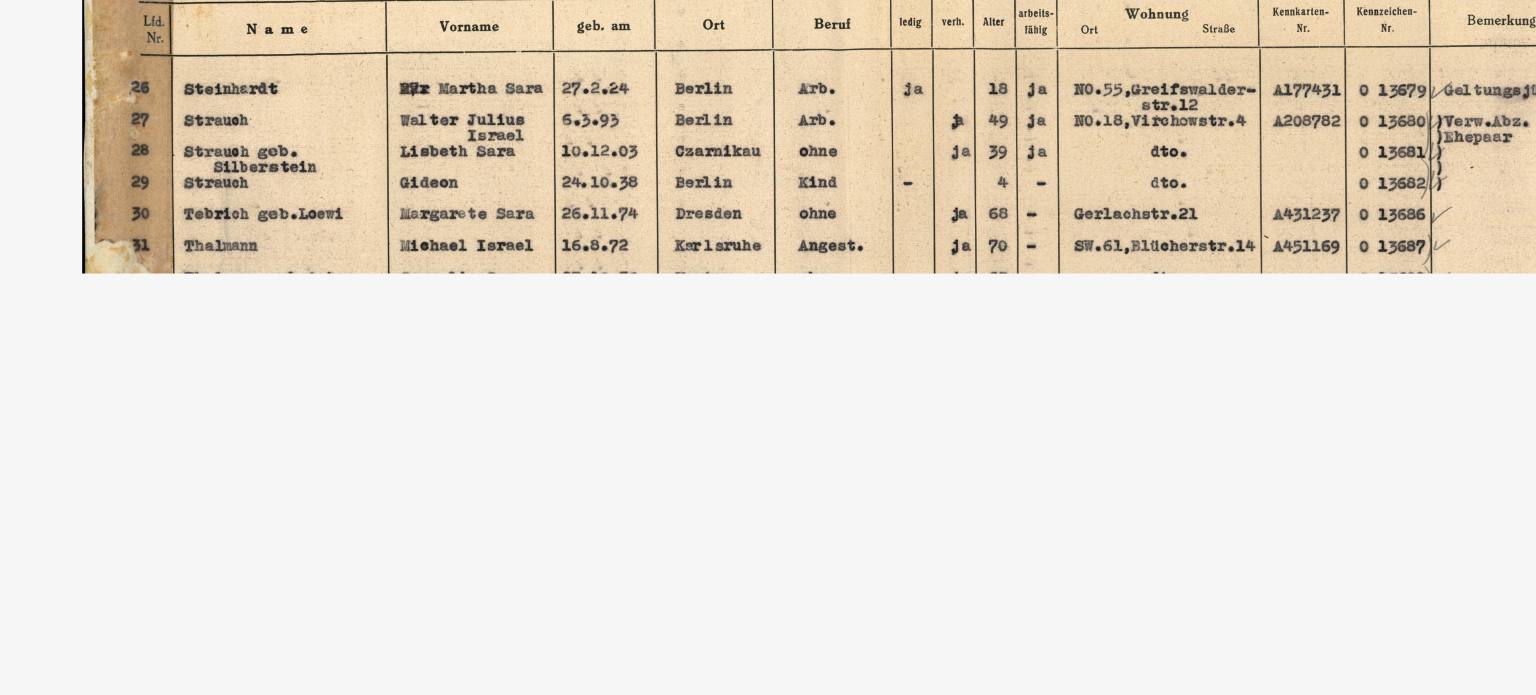 click at bounding box center [768, 297] 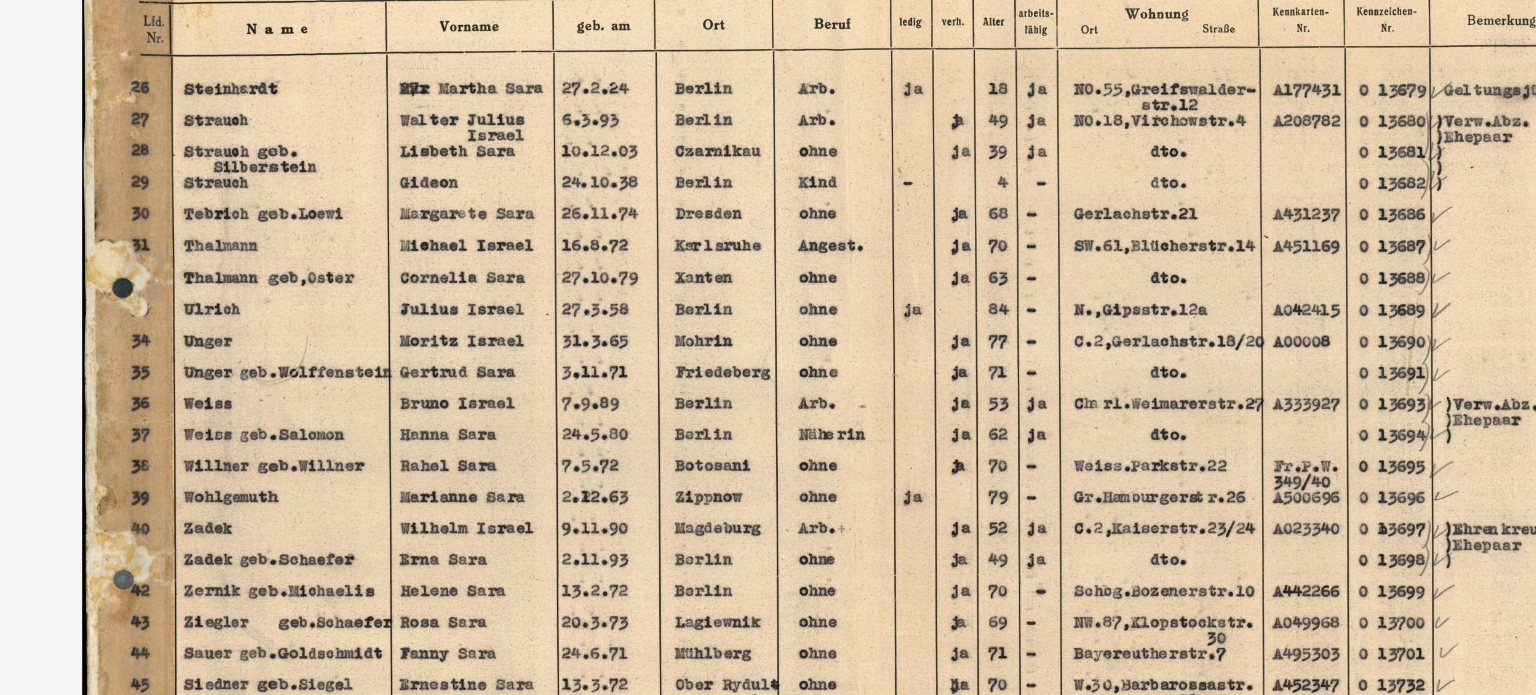 click at bounding box center [768, 297] 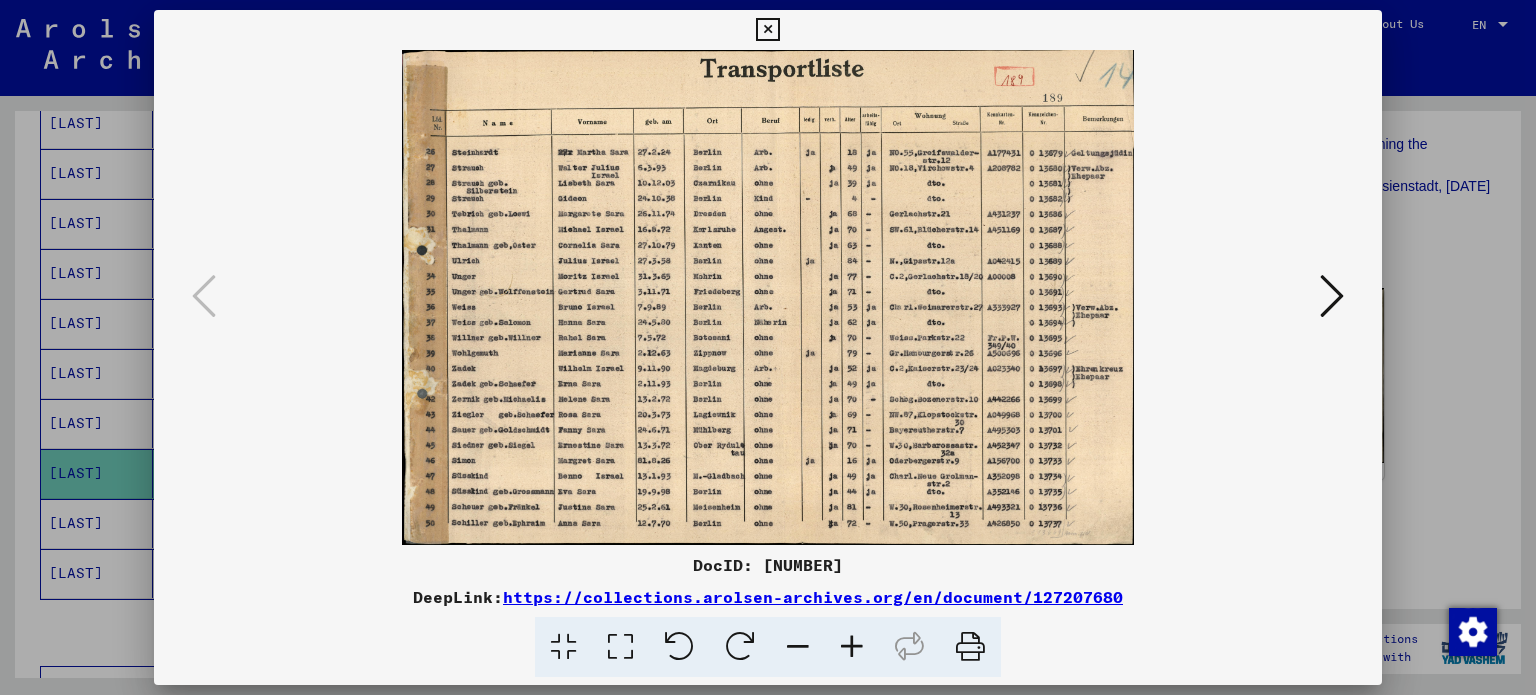 click at bounding box center [768, 347] 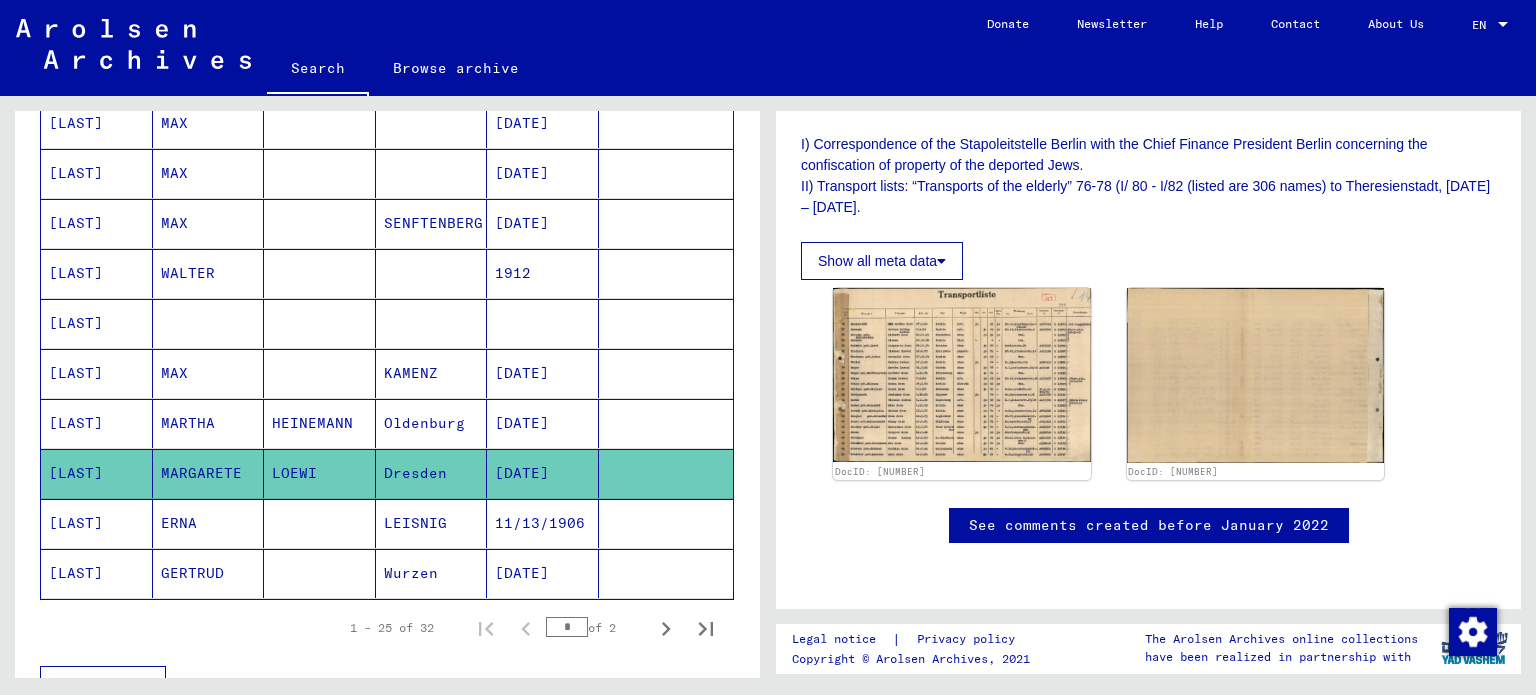 scroll, scrollTop: 1372, scrollLeft: 0, axis: vertical 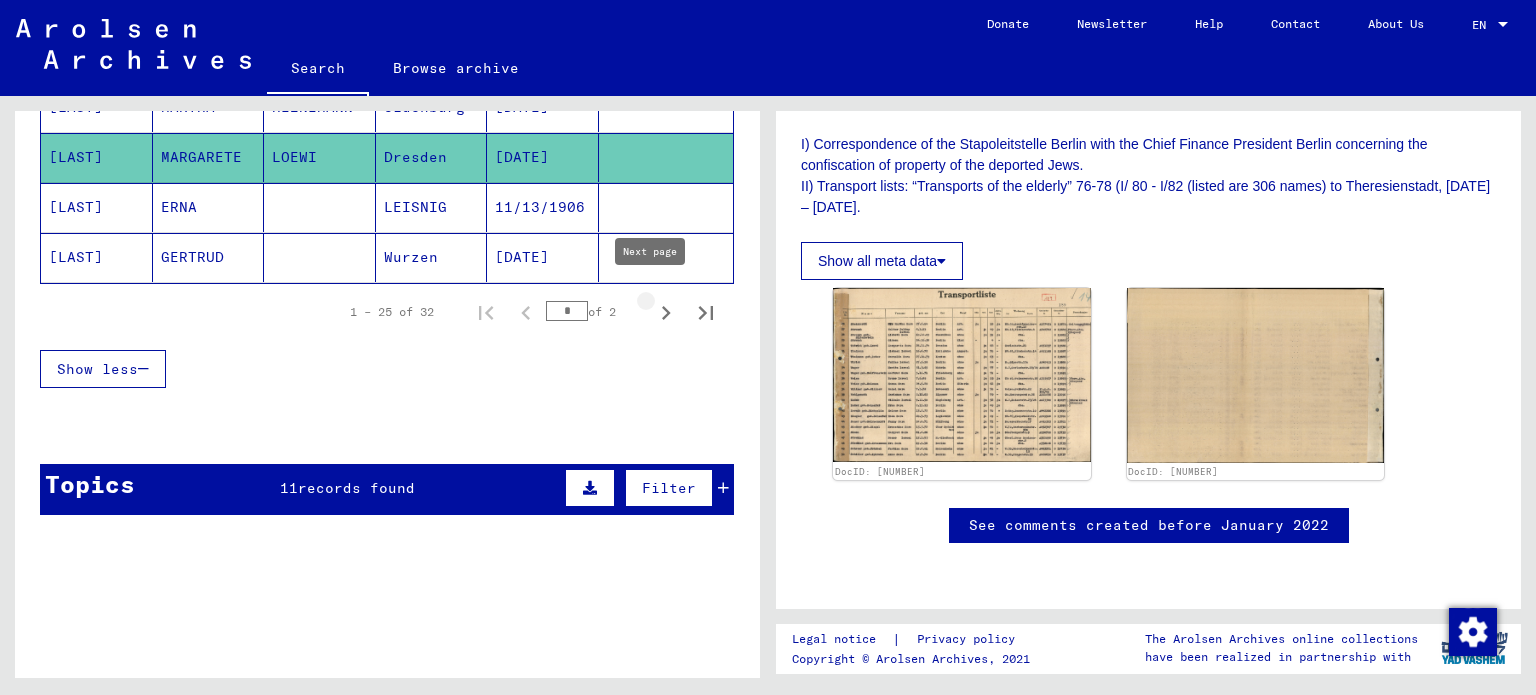 click 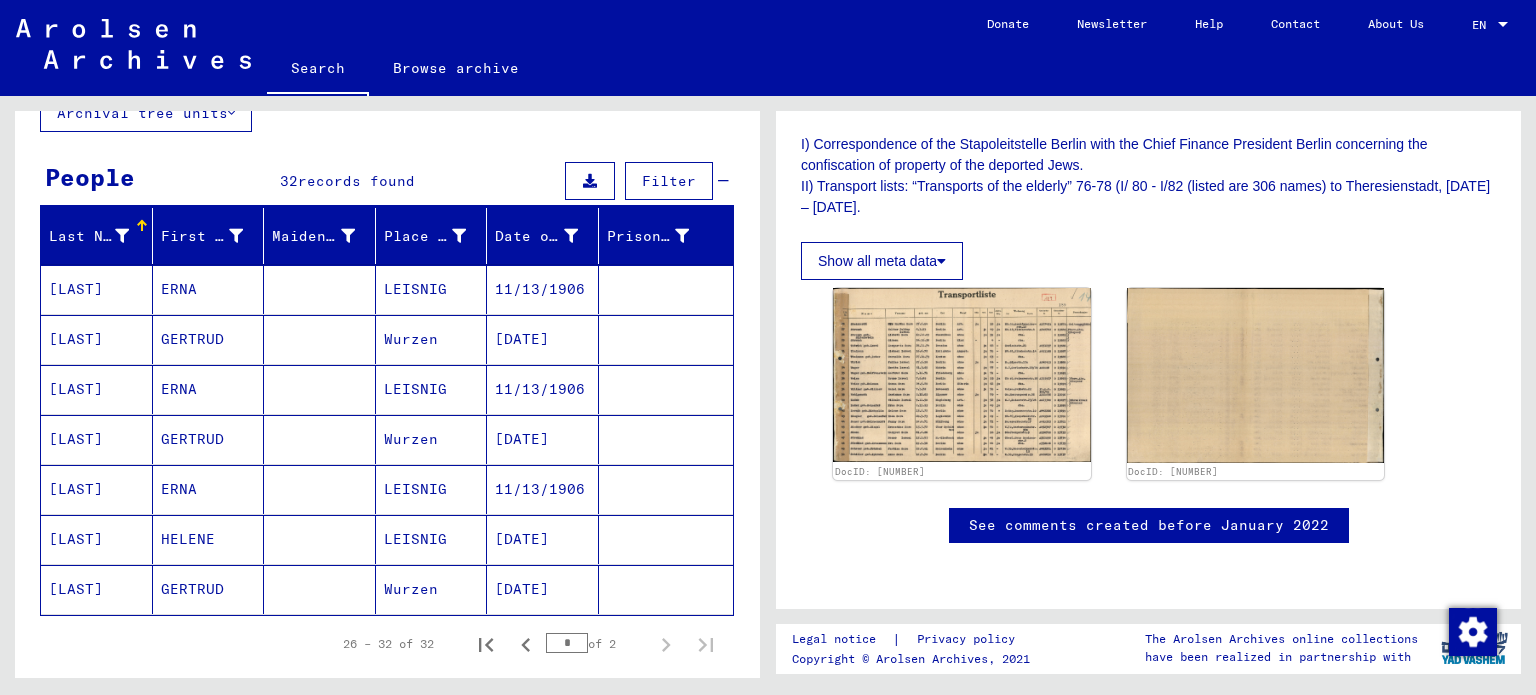 scroll, scrollTop: 138, scrollLeft: 0, axis: vertical 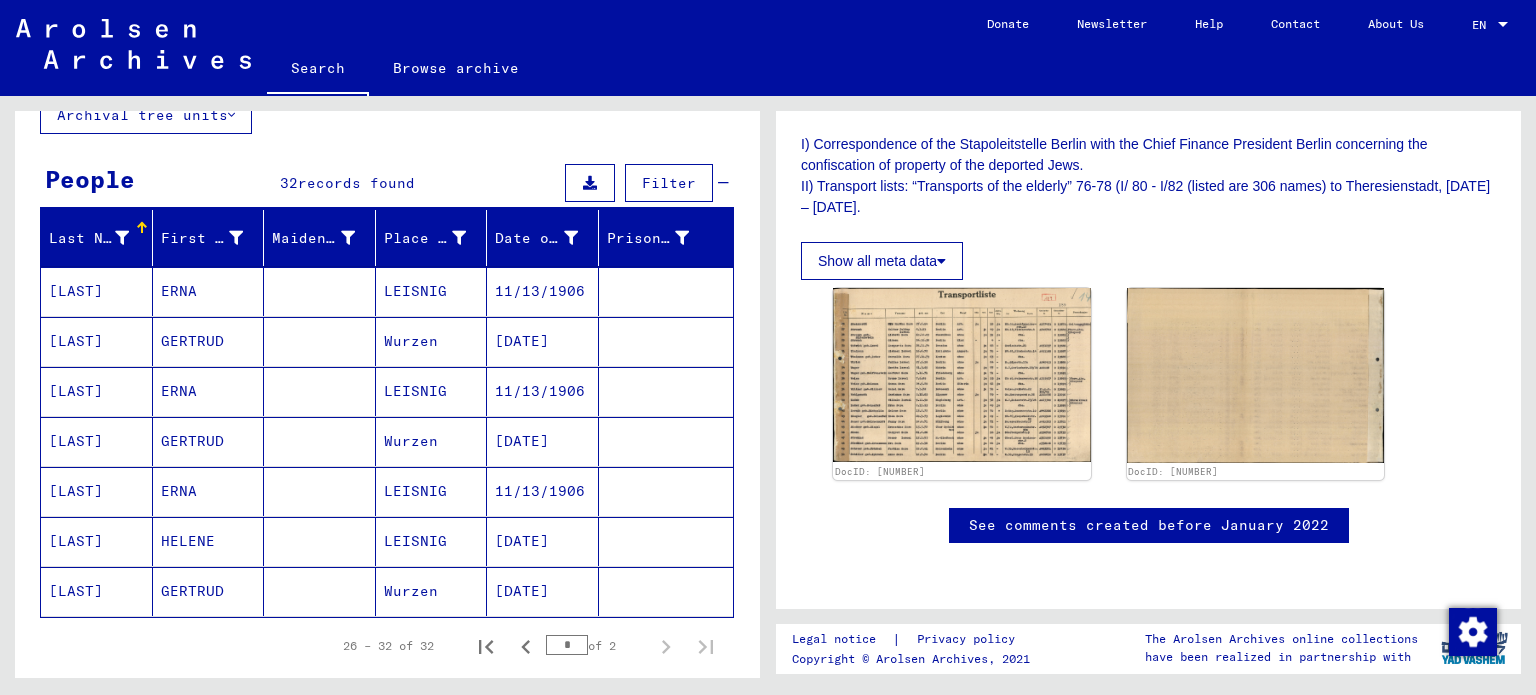 click on "ERNA" at bounding box center (209, 341) 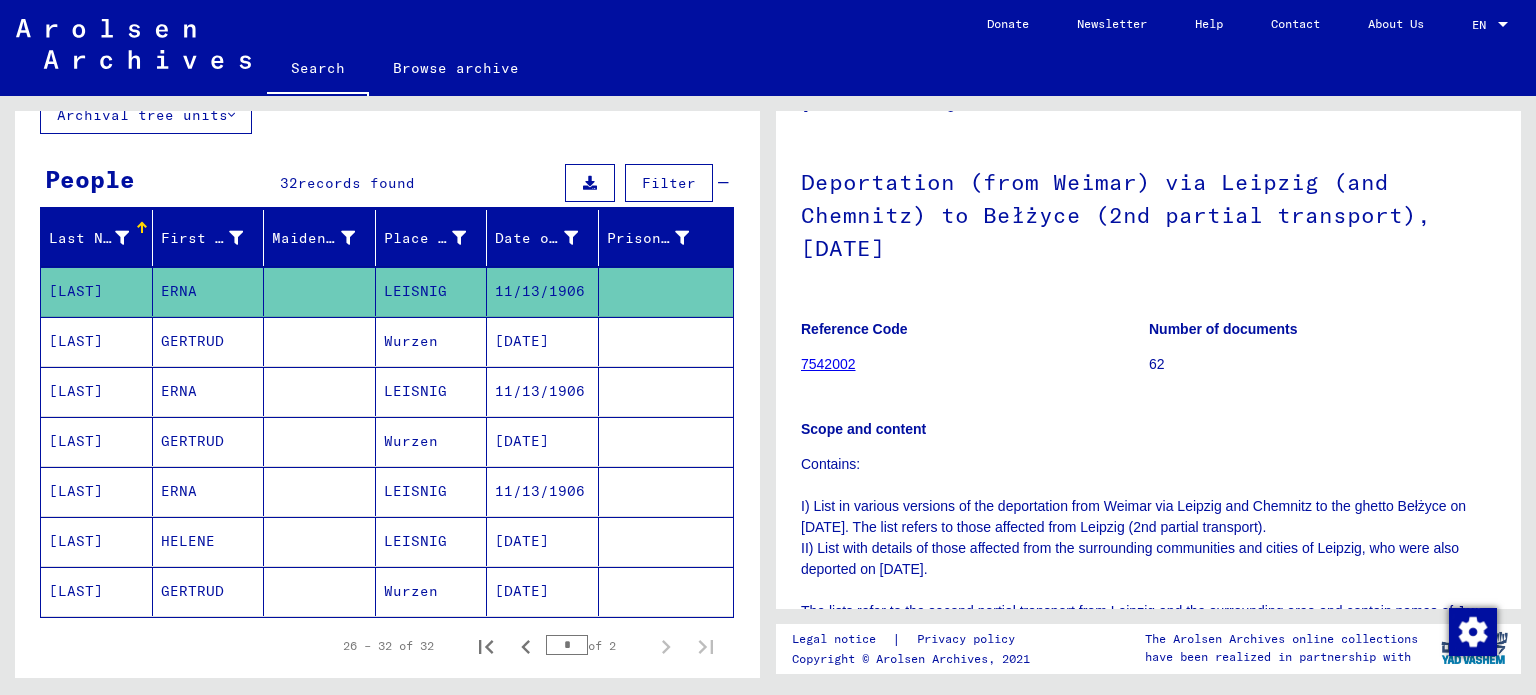 scroll, scrollTop: 0, scrollLeft: 0, axis: both 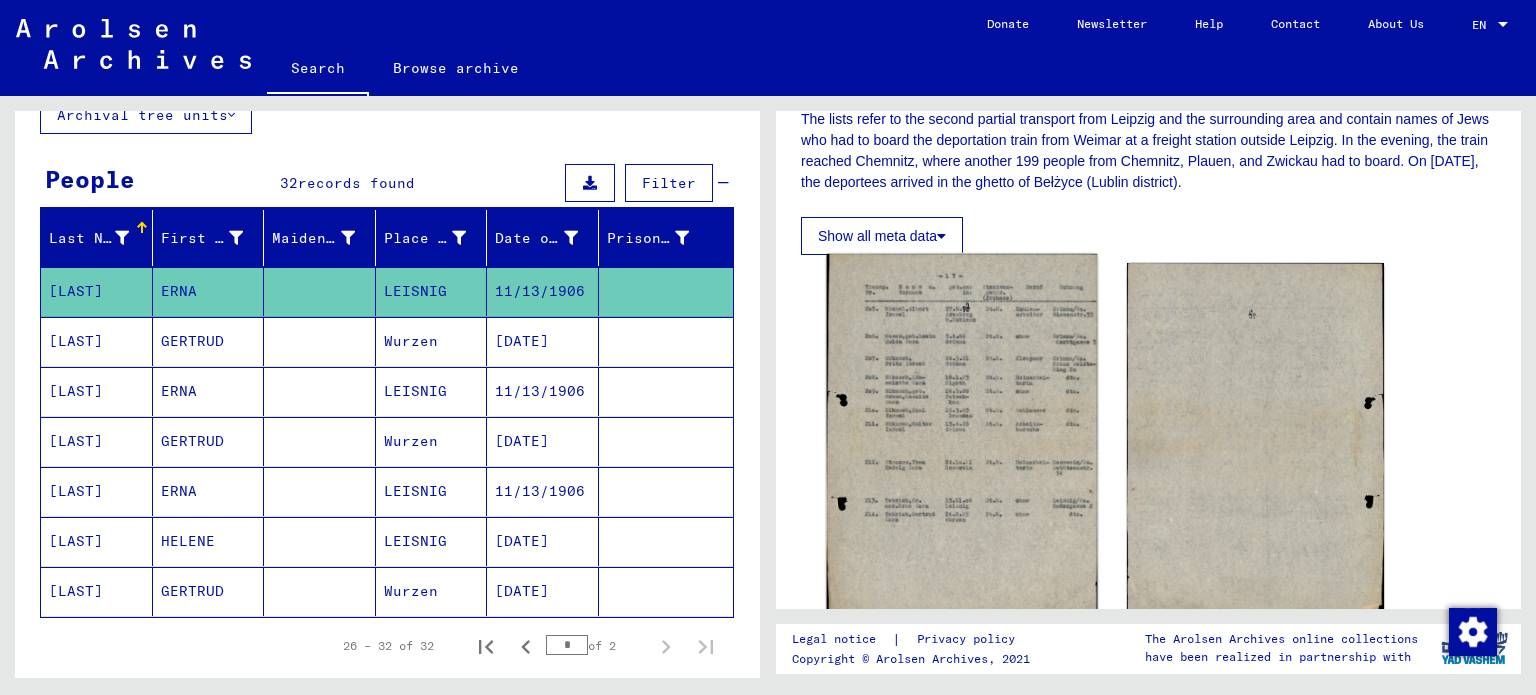 click 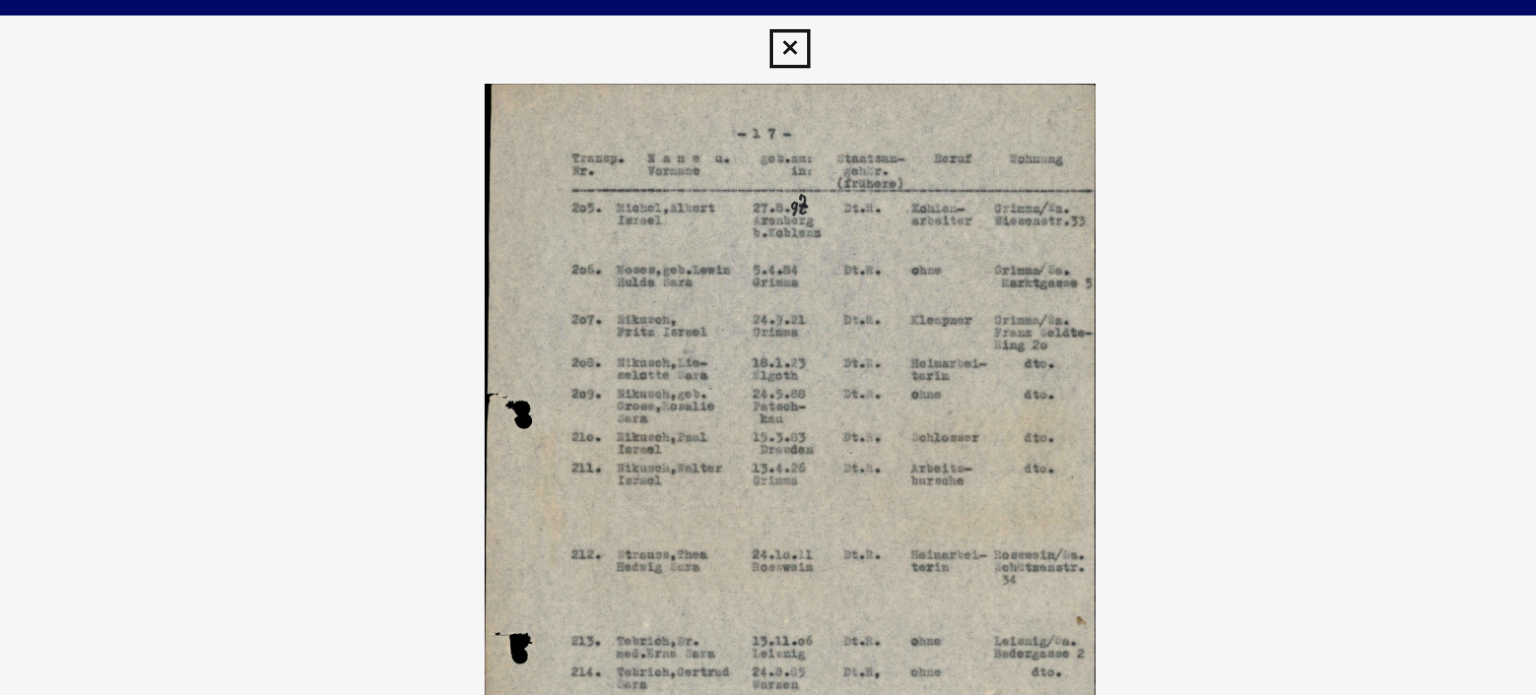 click at bounding box center [768, 297] 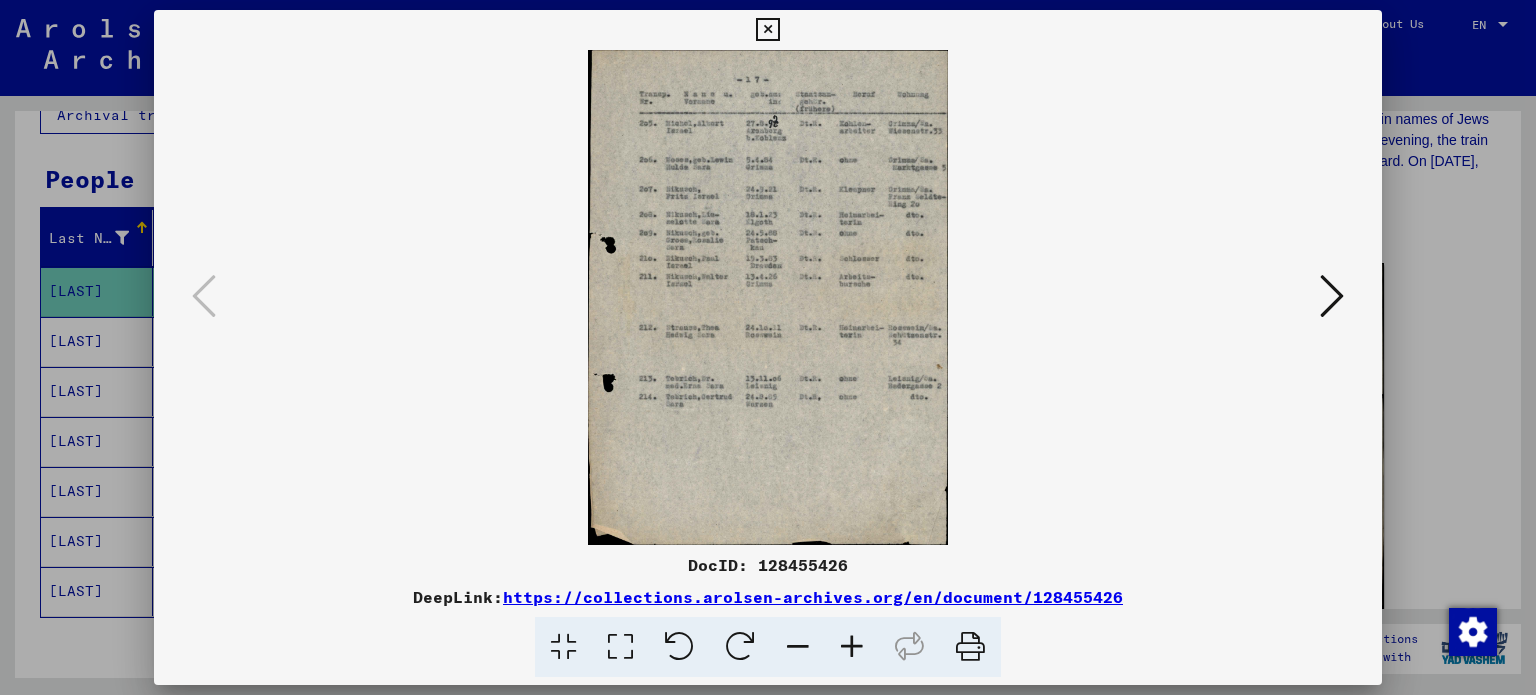 click at bounding box center [768, 347] 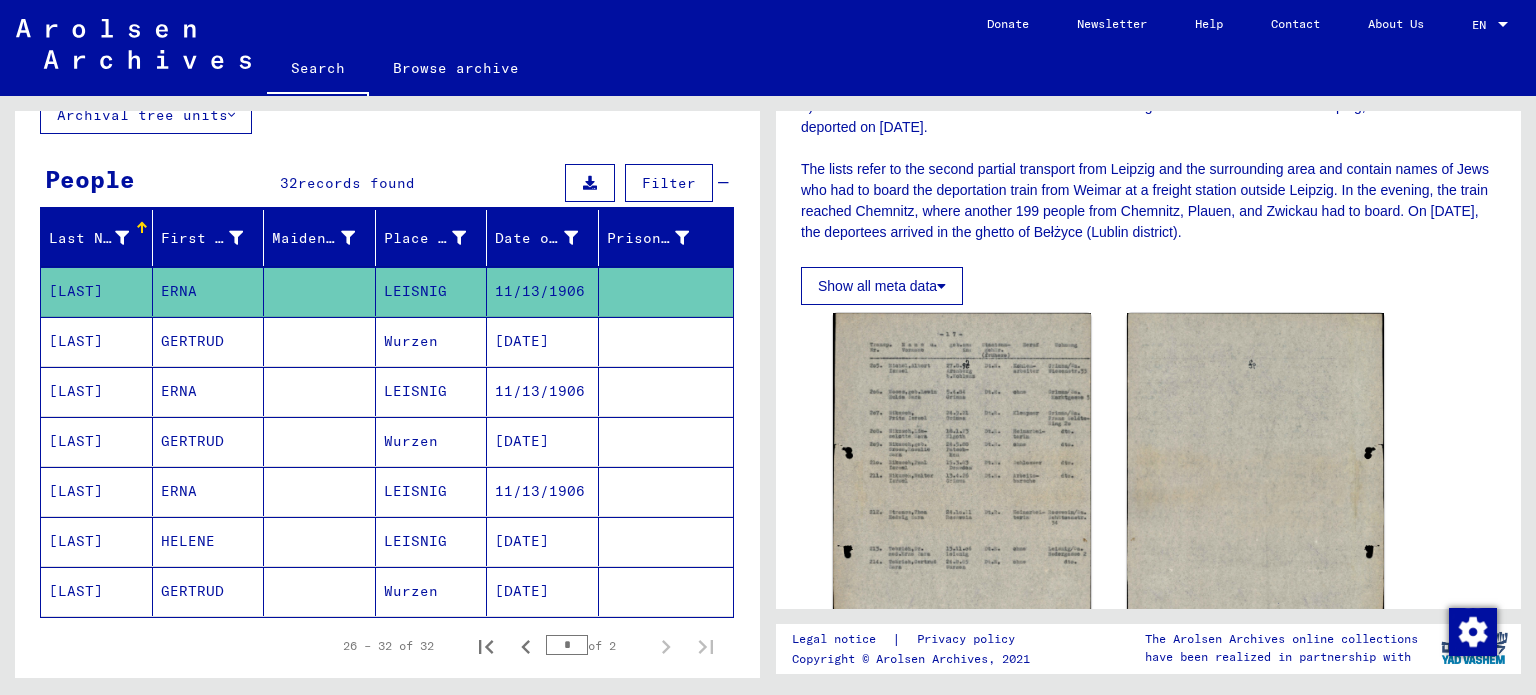 scroll, scrollTop: 544, scrollLeft: 0, axis: vertical 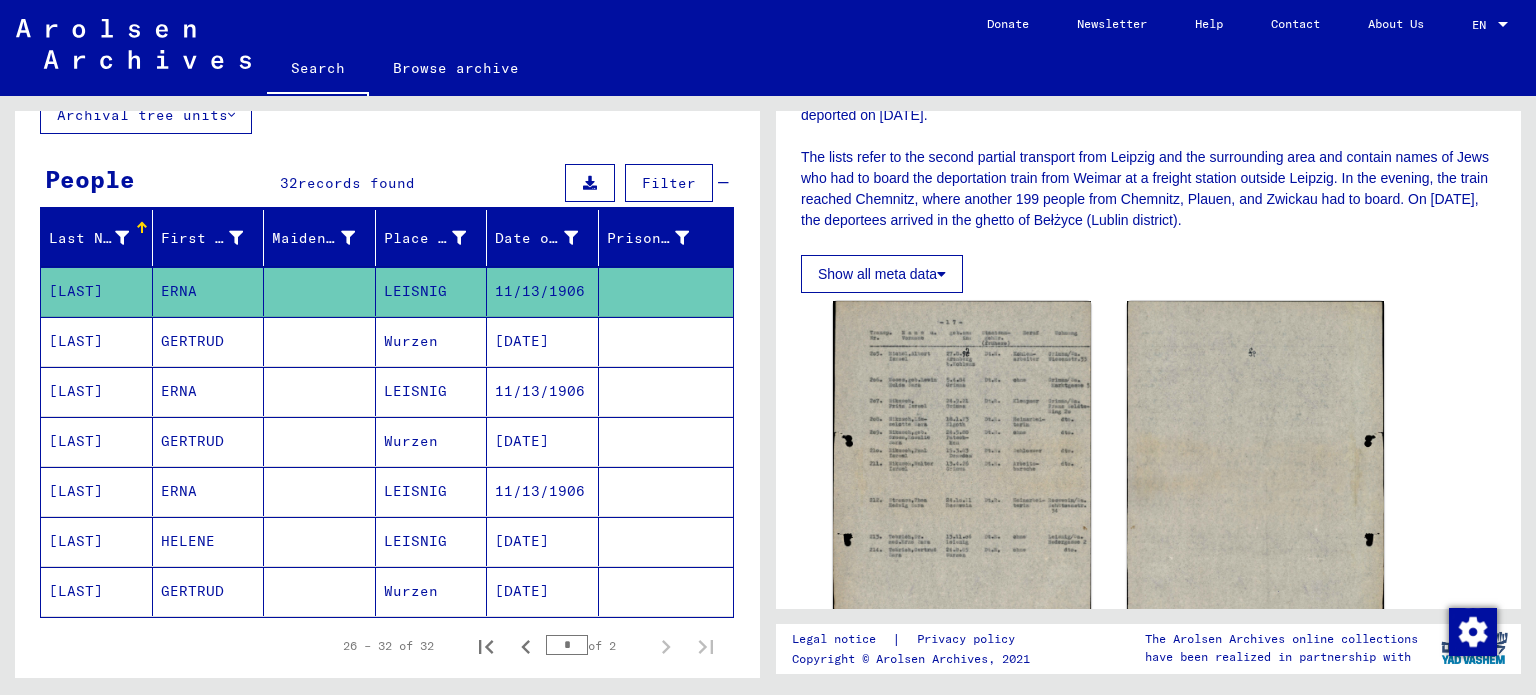 click on "[DATE]" at bounding box center [543, 391] 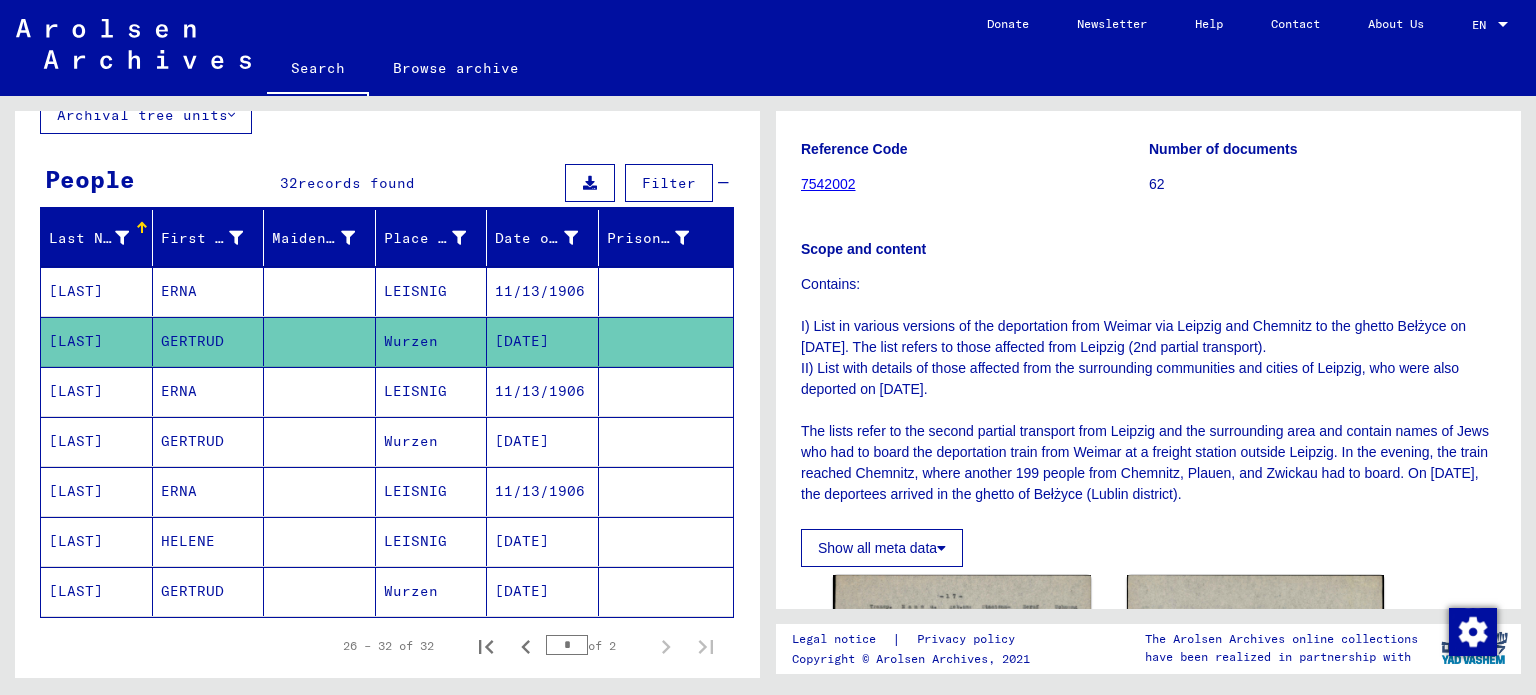 scroll, scrollTop: 272, scrollLeft: 0, axis: vertical 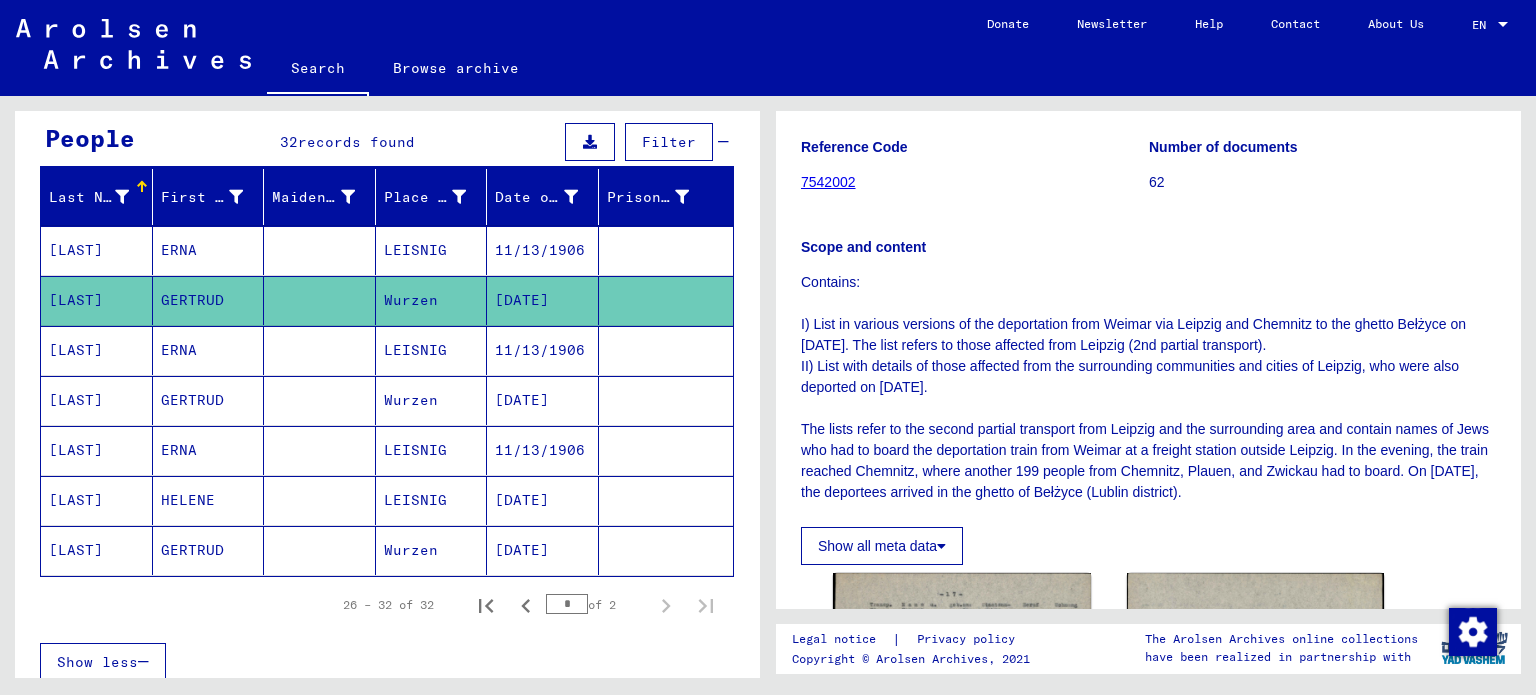 click on "[DATE]" at bounding box center (543, 550) 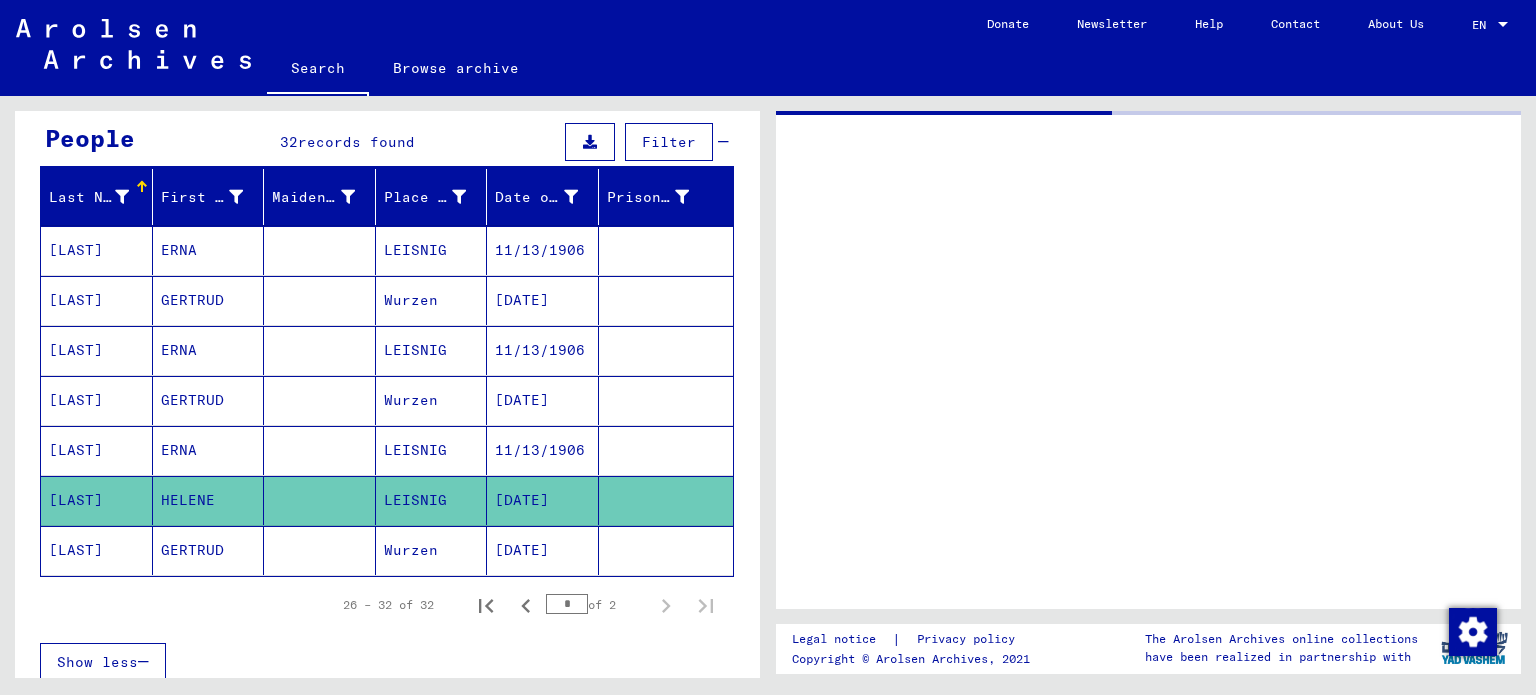 scroll, scrollTop: 0, scrollLeft: 0, axis: both 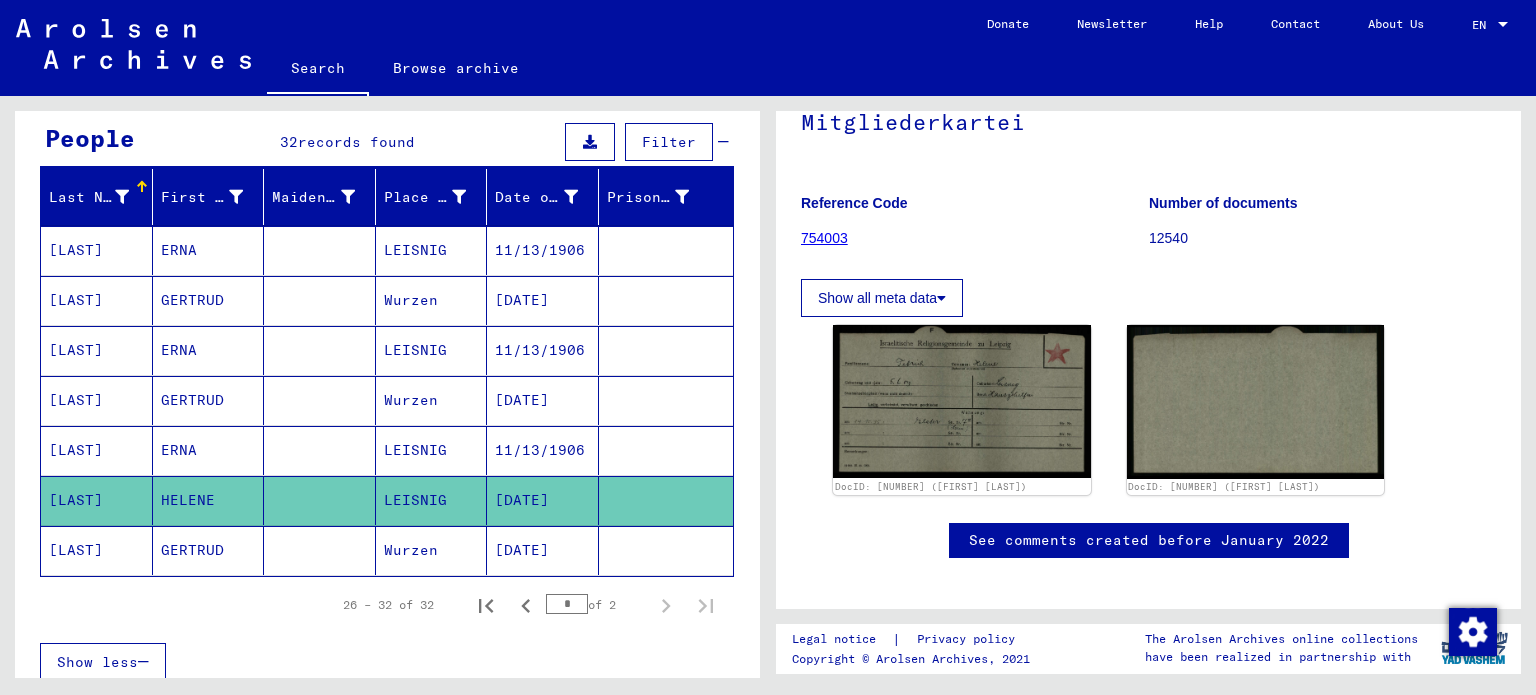 click 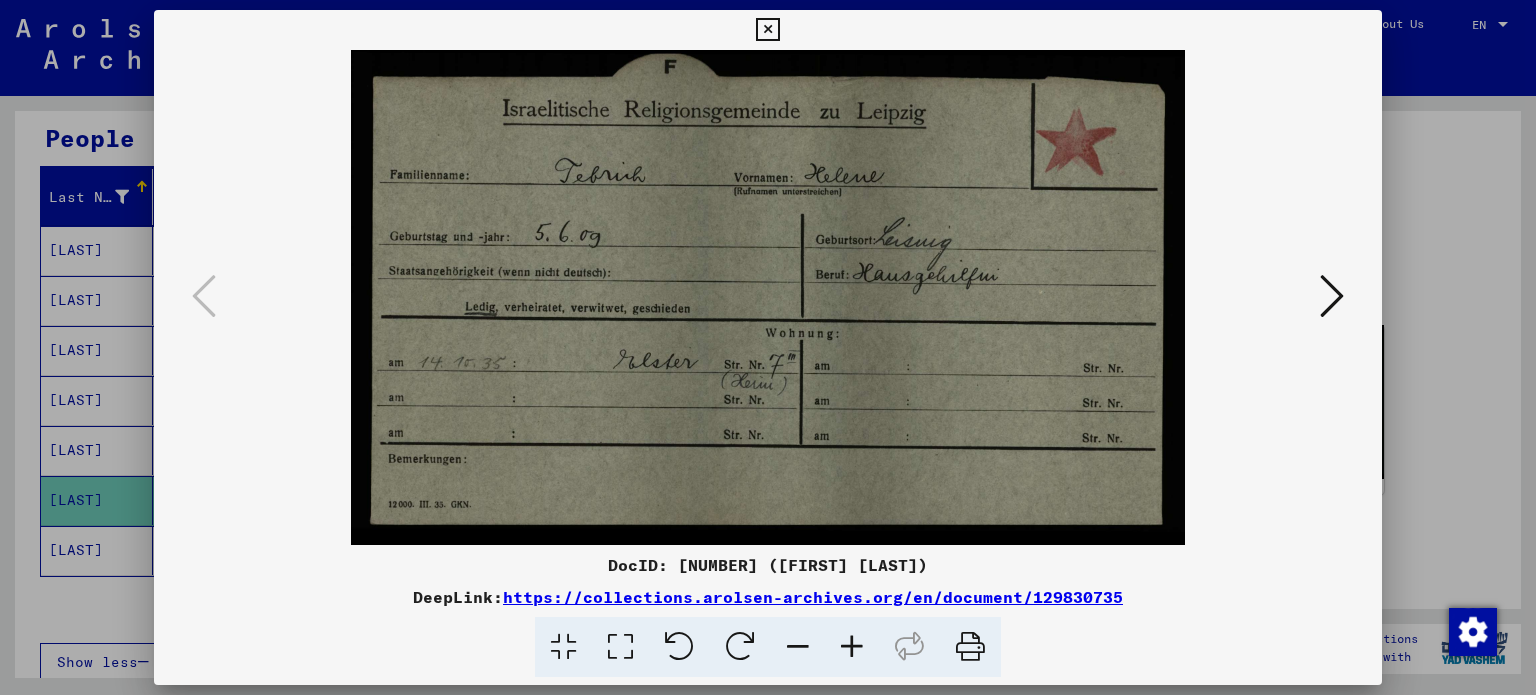 drag, startPoint x: 1305, startPoint y: 321, endPoint x: 1341, endPoint y: 287, distance: 49.517673 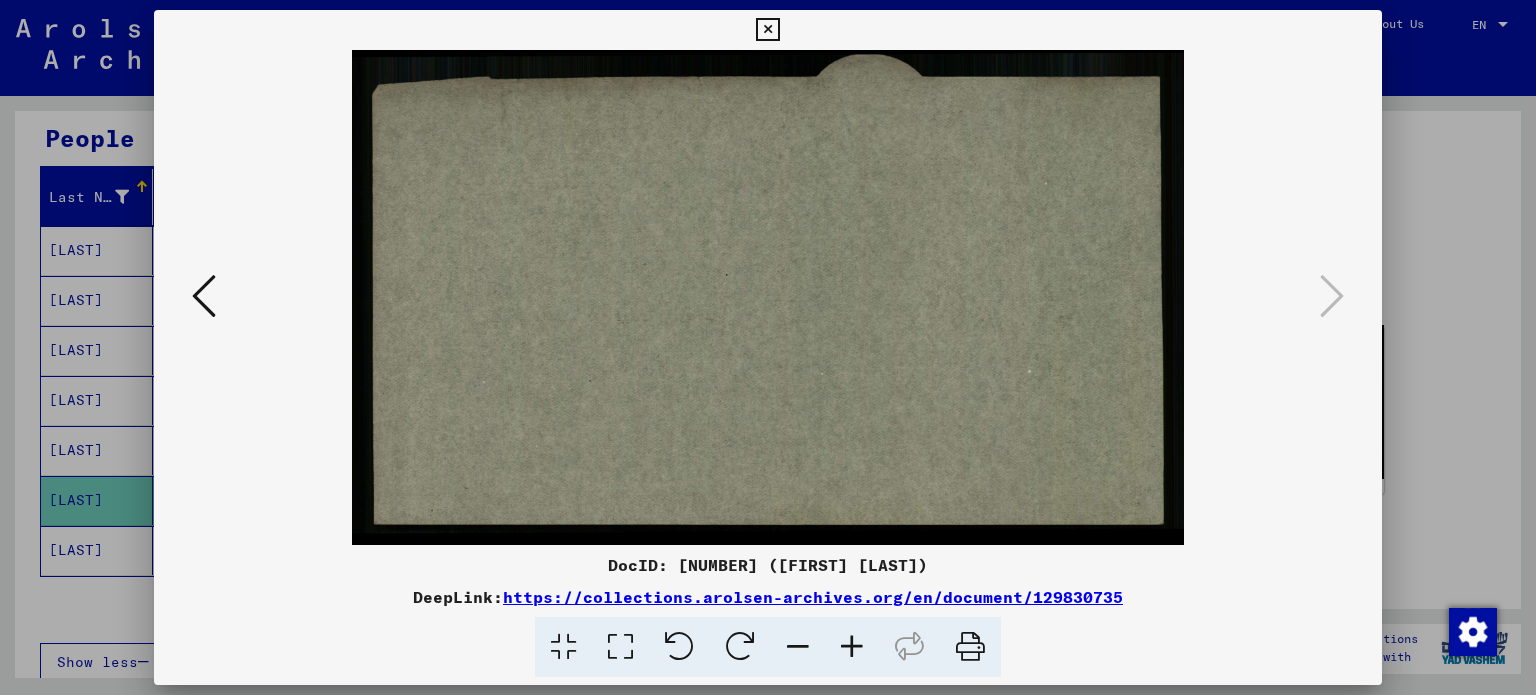 click at bounding box center [204, 296] 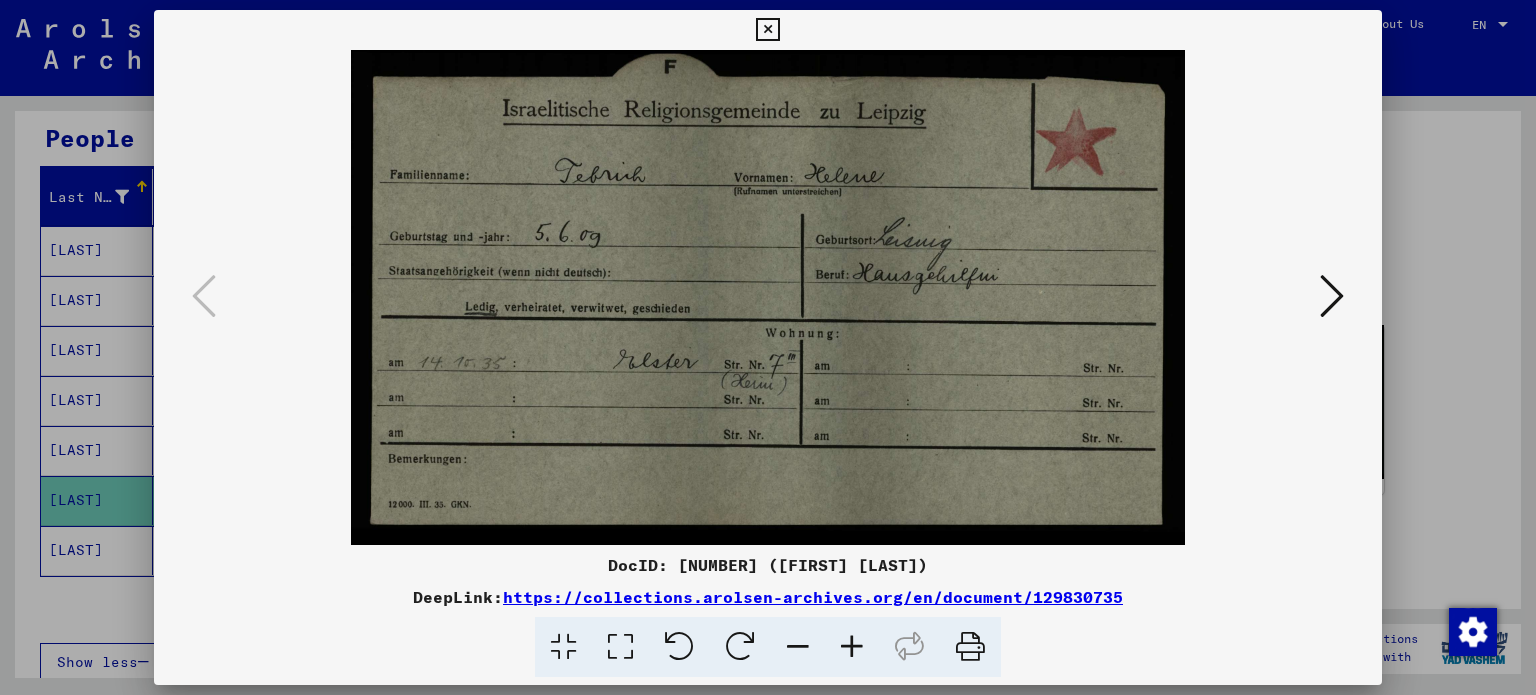 click on "https://collections.arolsen-archives.org/en/document/129830735" at bounding box center [813, 597] 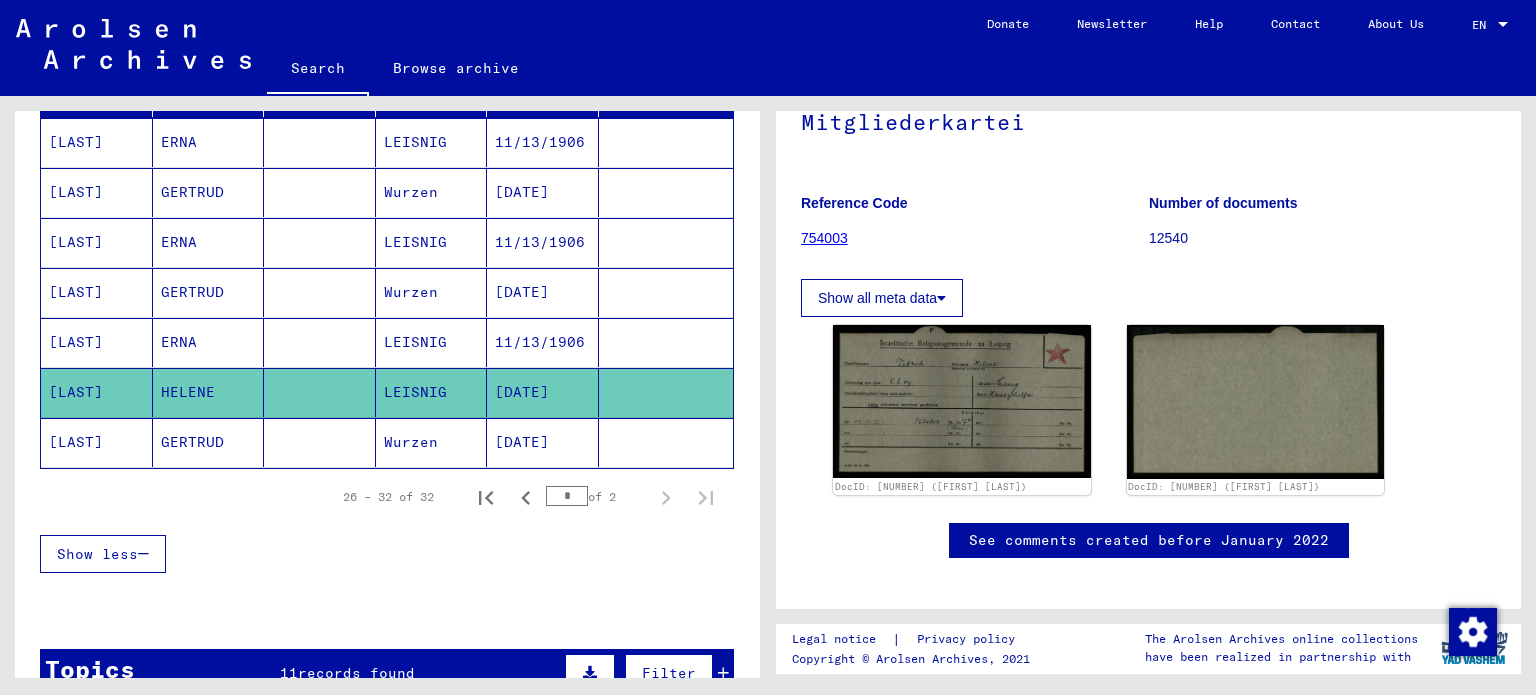 scroll, scrollTop: 297, scrollLeft: 0, axis: vertical 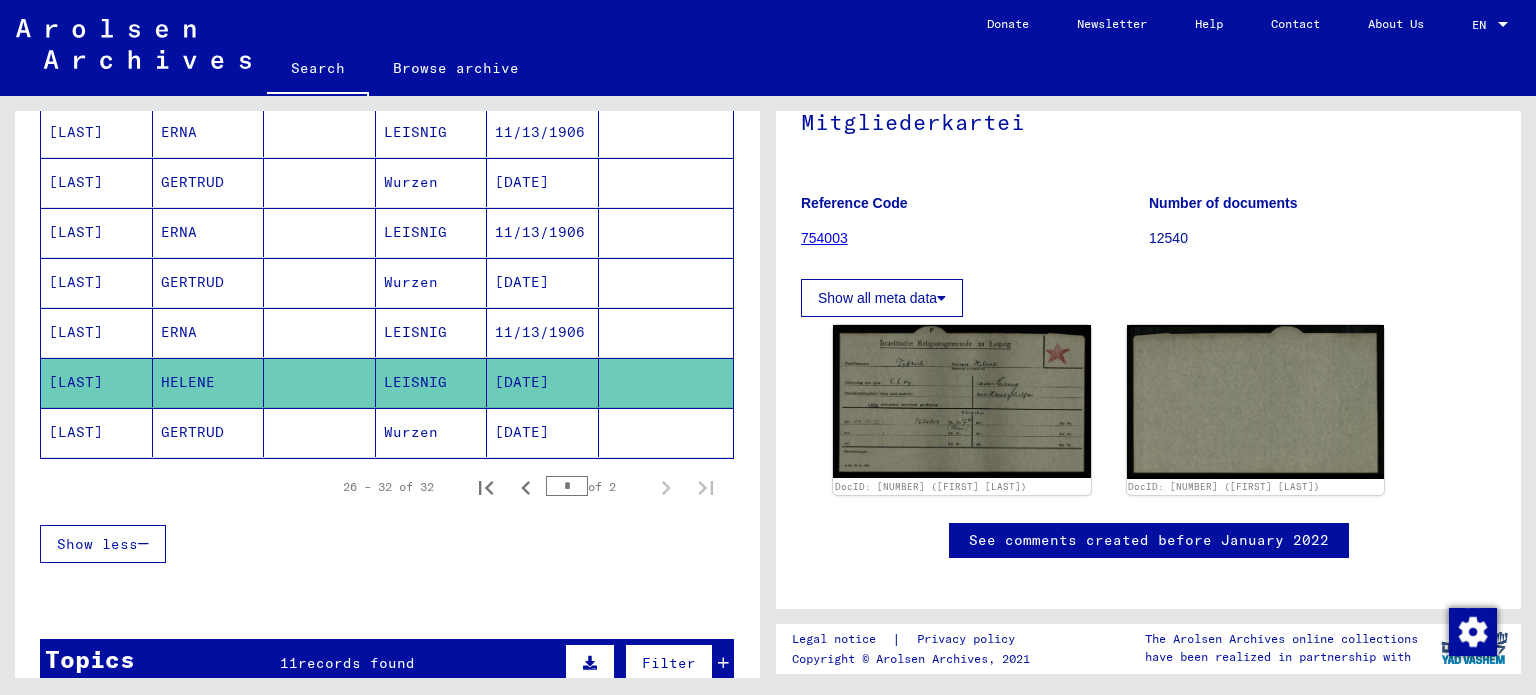 click on "Wurzen" 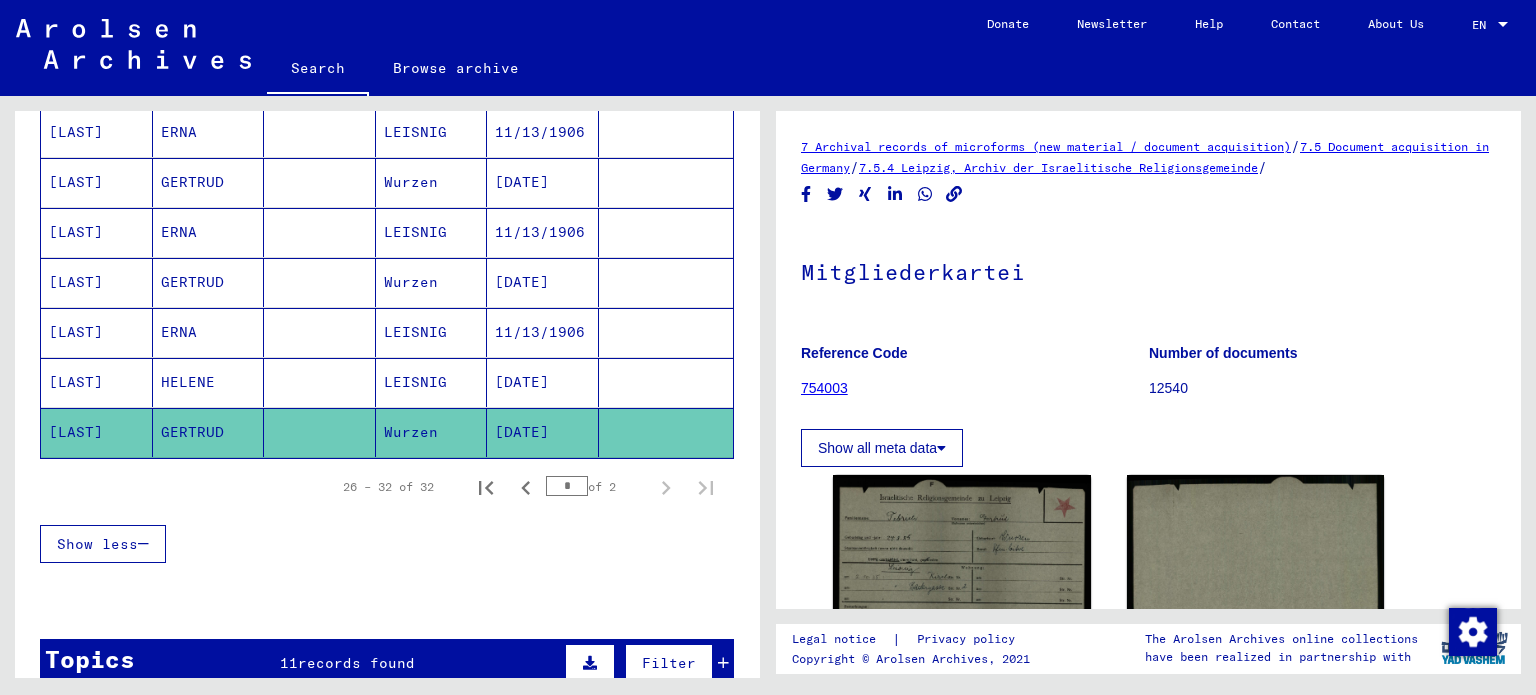 scroll, scrollTop: 0, scrollLeft: 0, axis: both 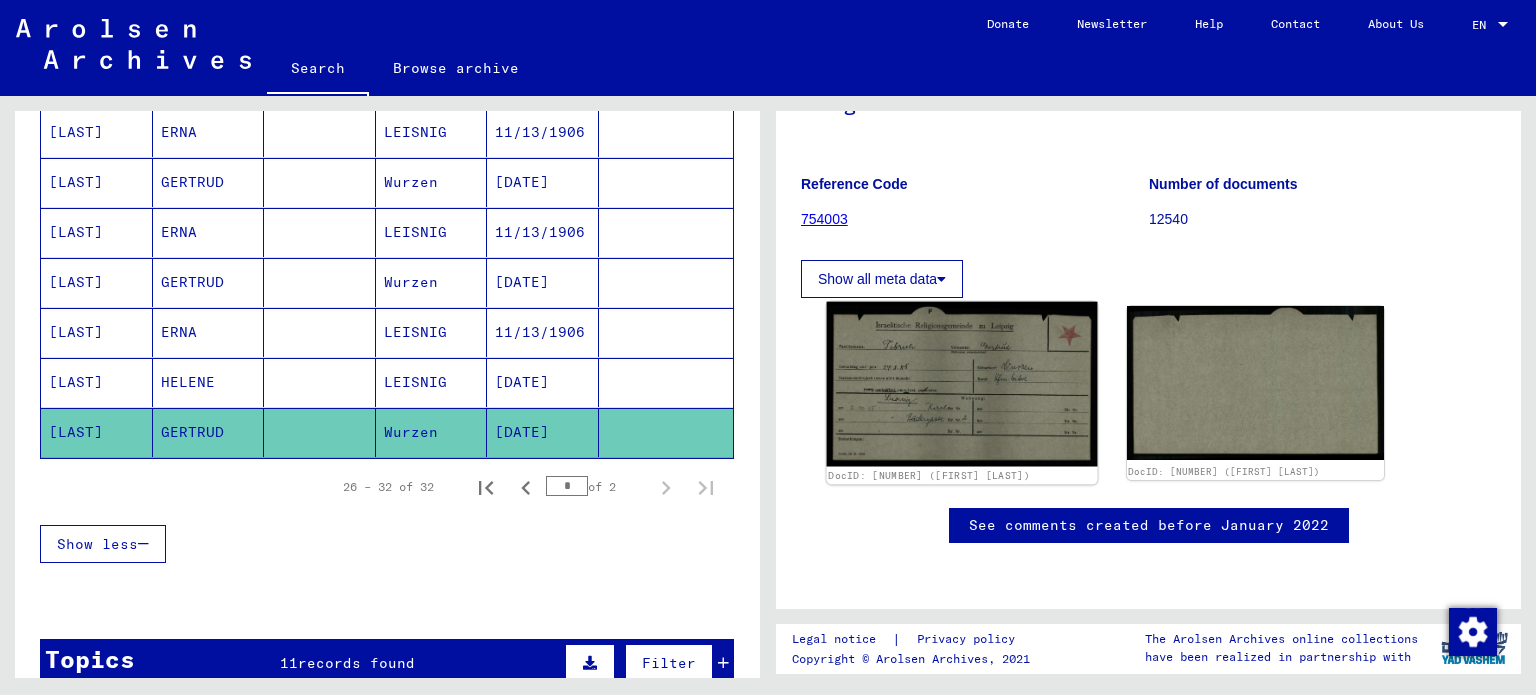 click 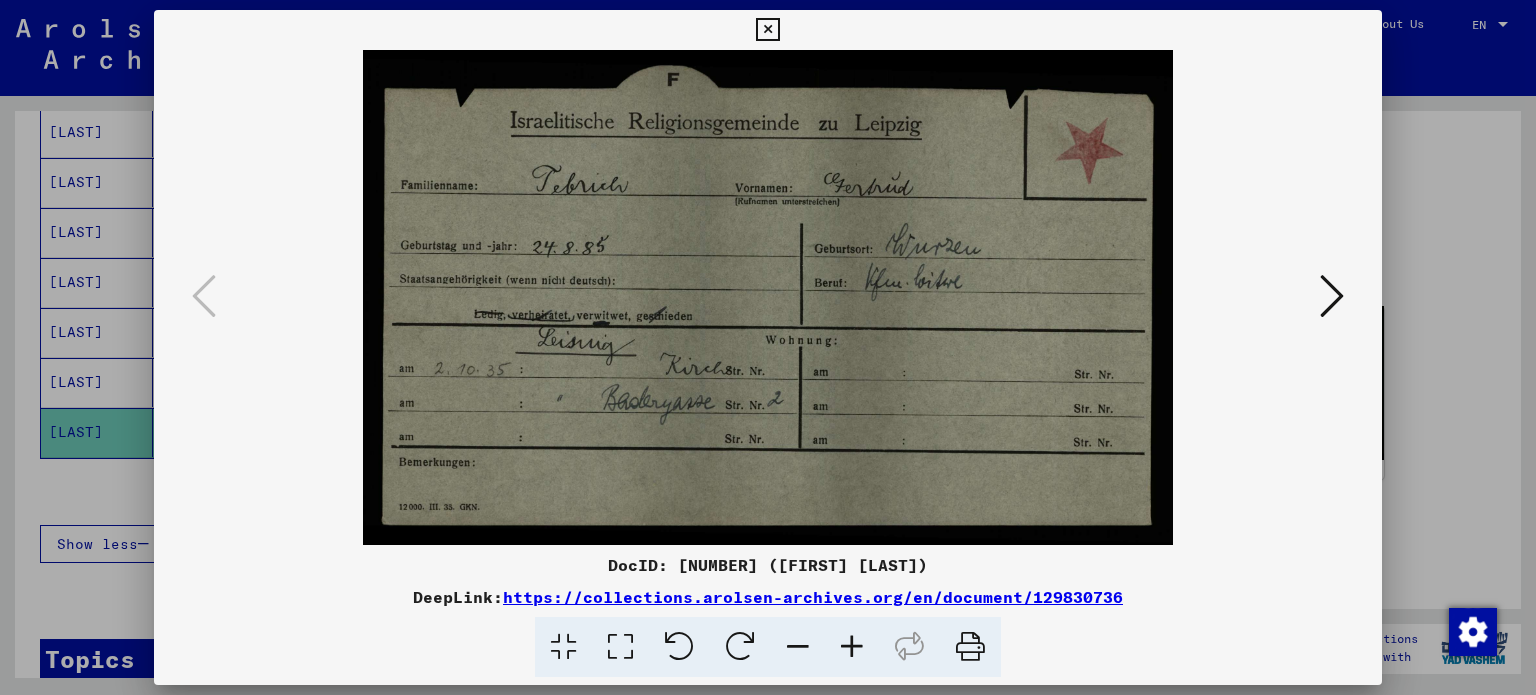 click at bounding box center [768, 347] 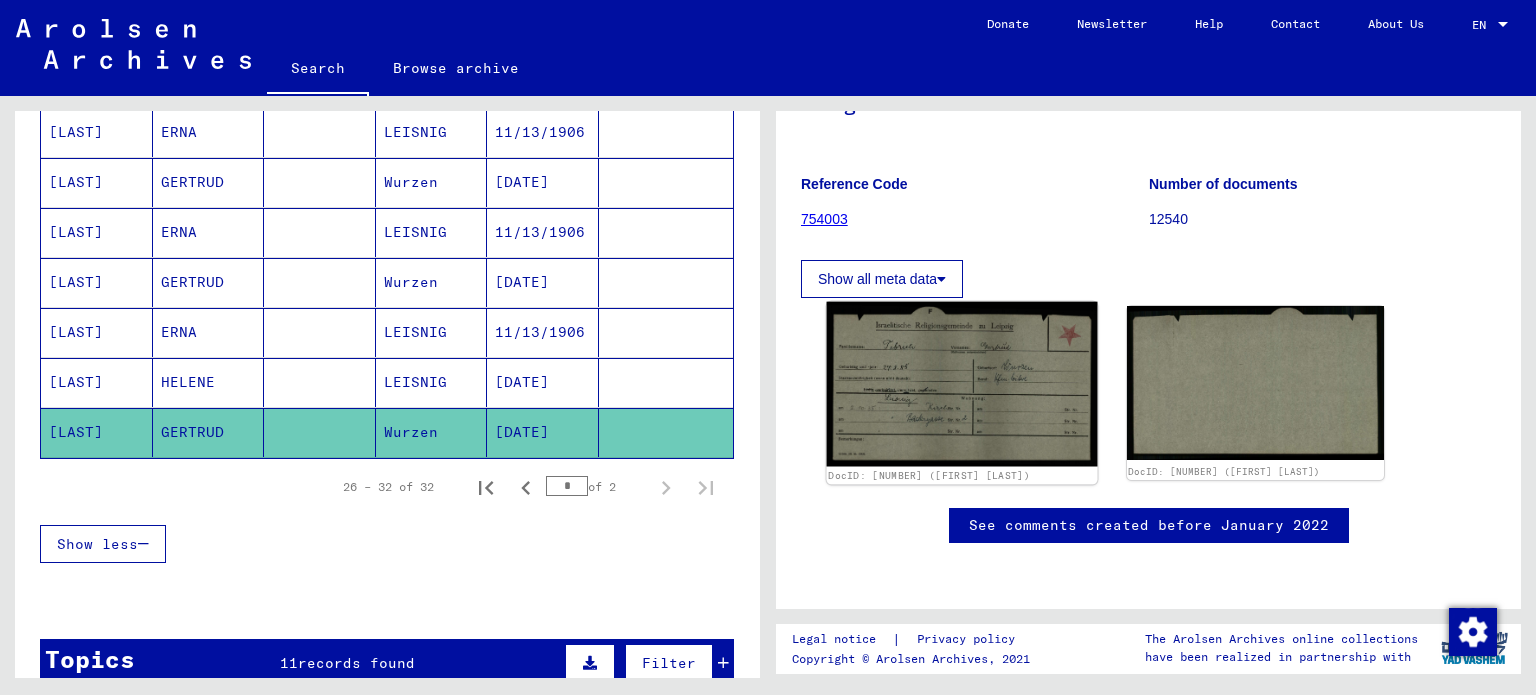 click 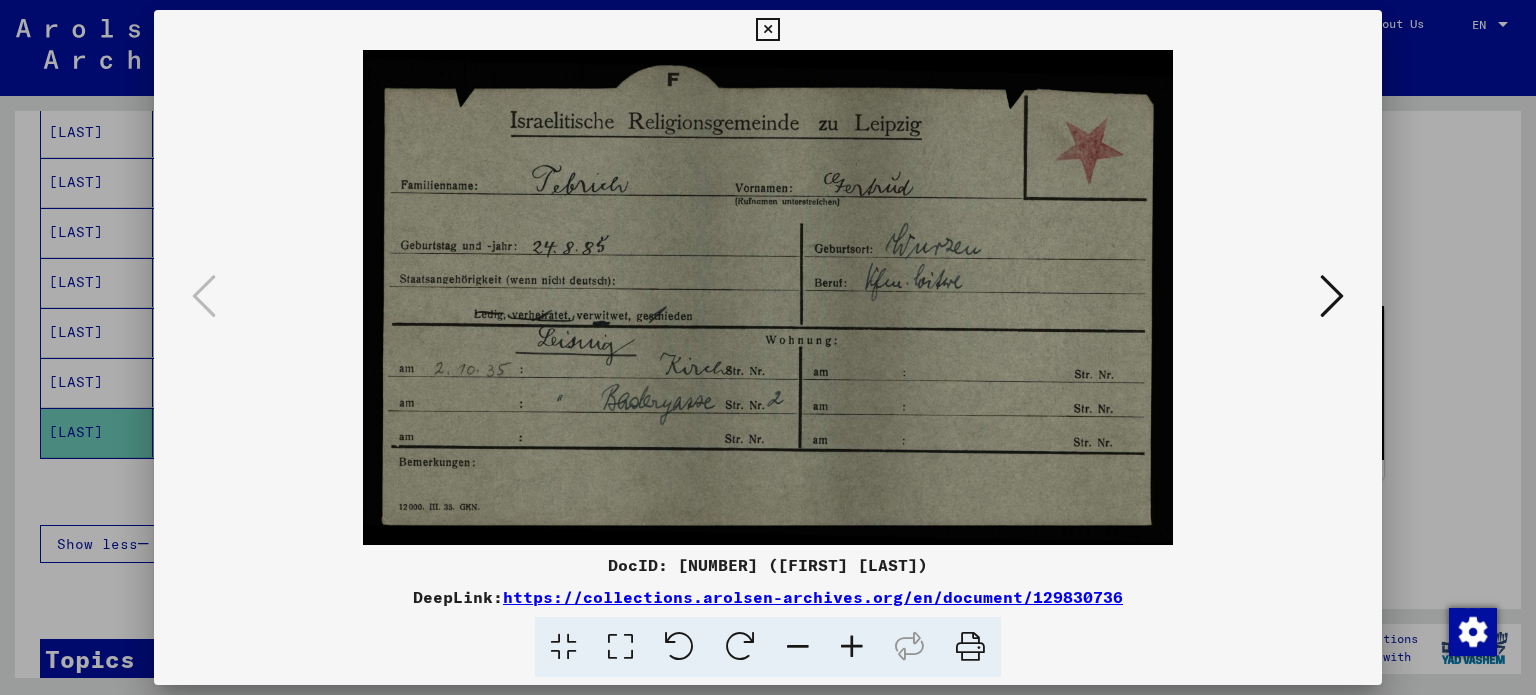 click at bounding box center (768, 347) 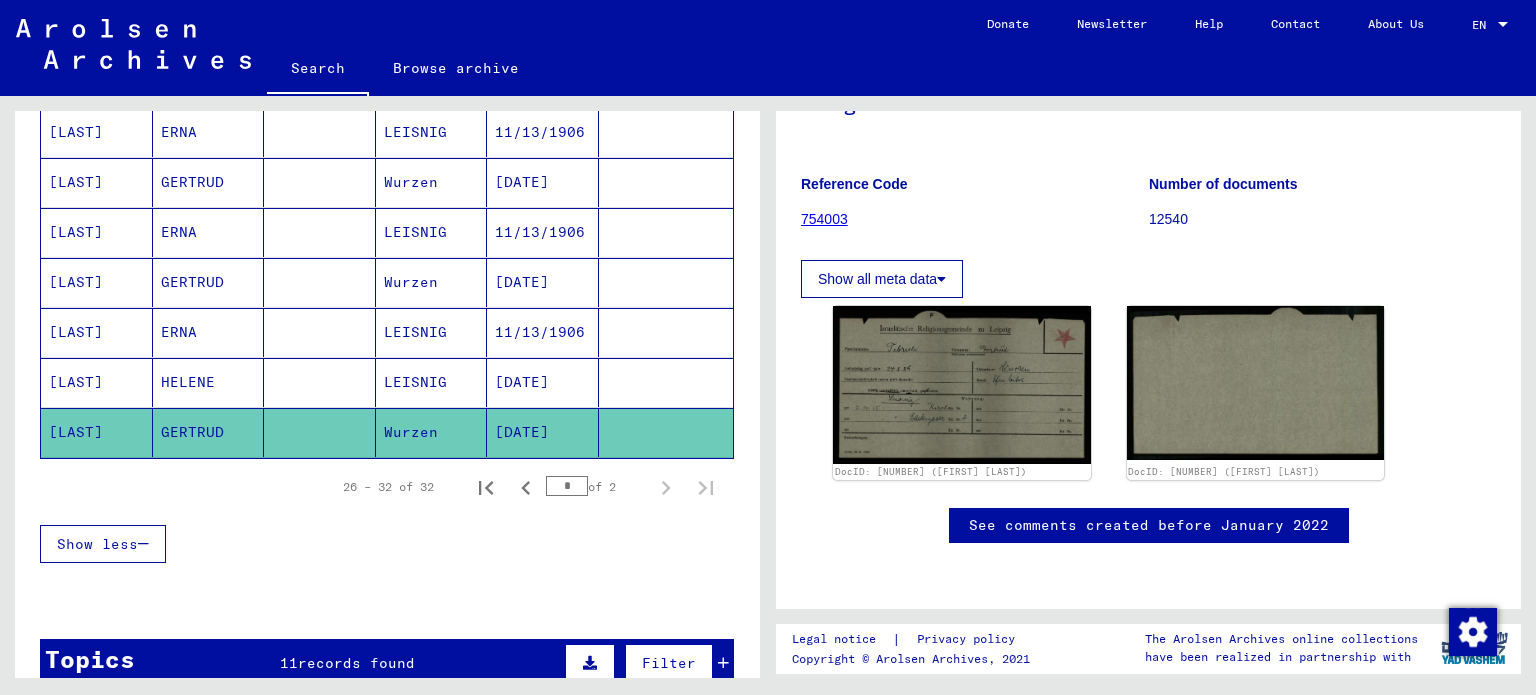 scroll, scrollTop: 0, scrollLeft: 0, axis: both 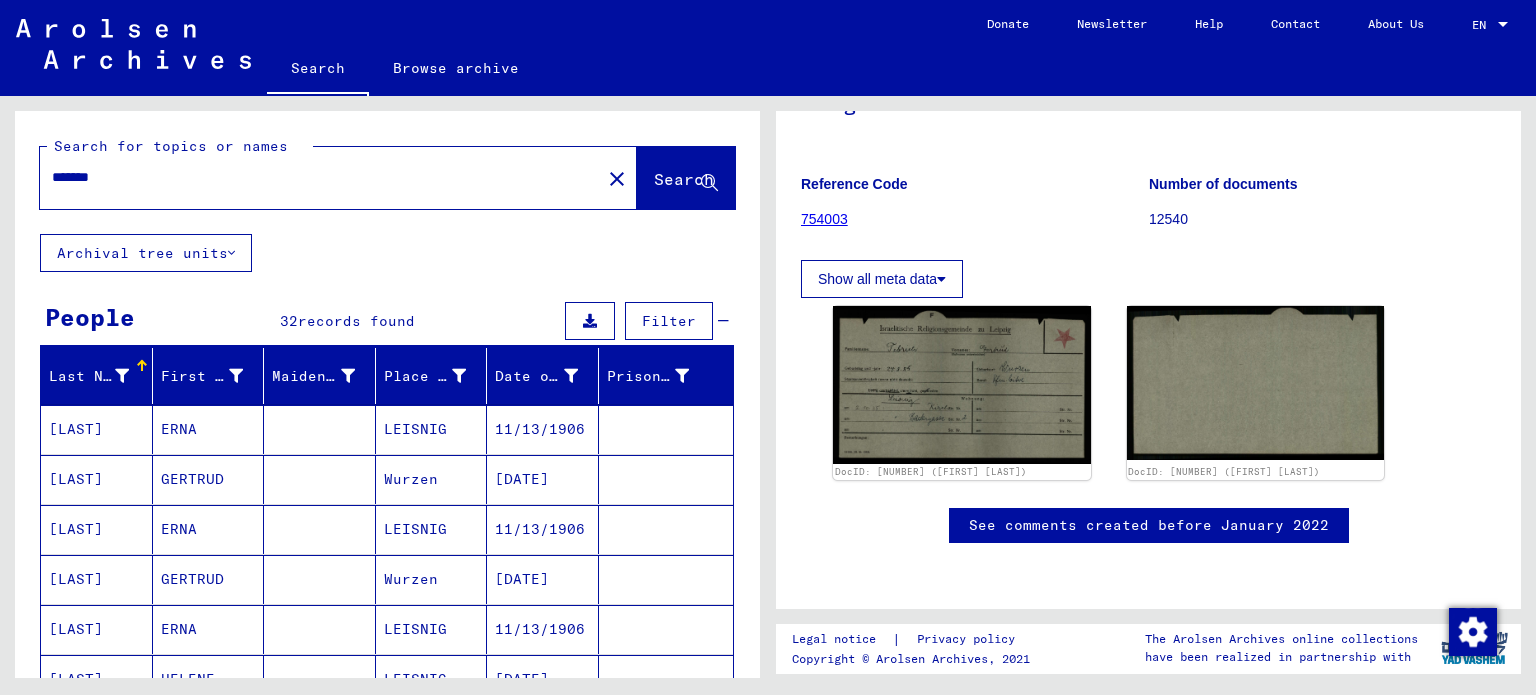 click on "*******" at bounding box center [320, 177] 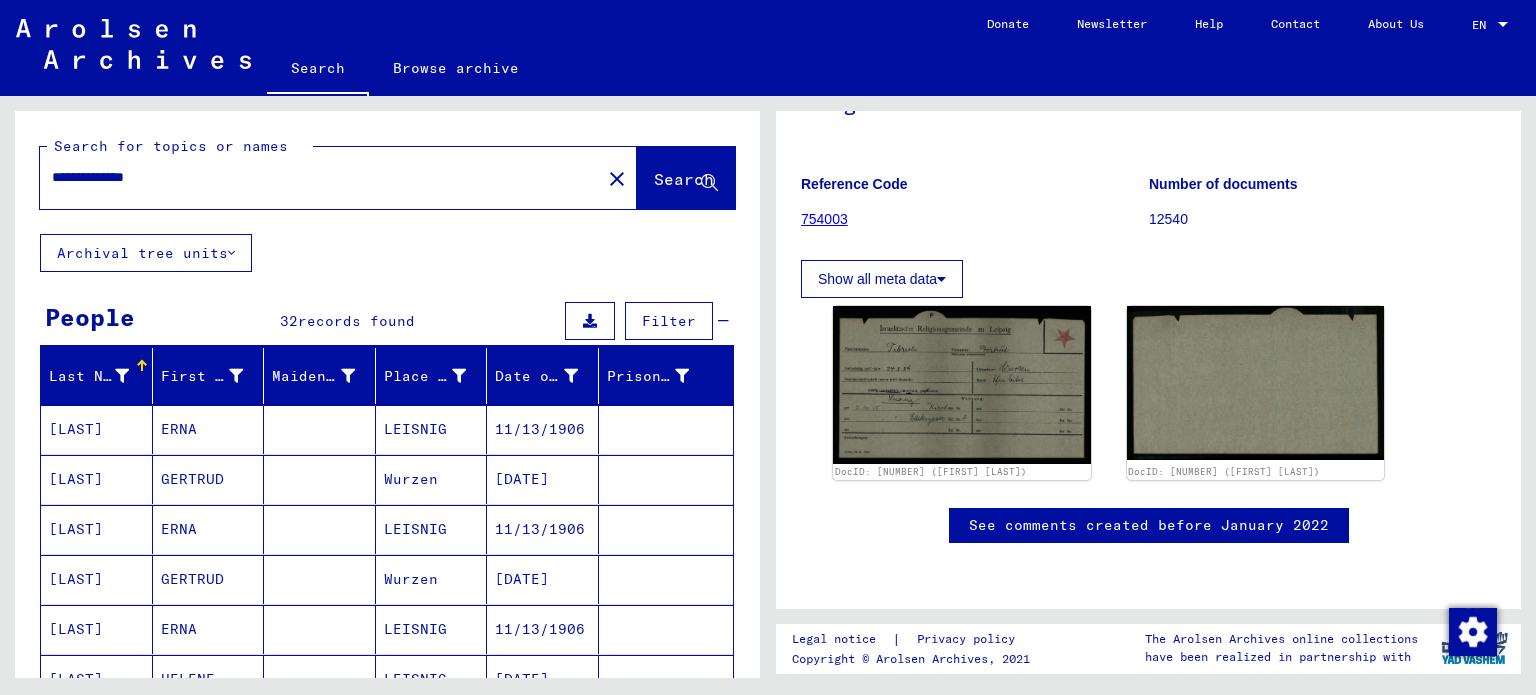 scroll, scrollTop: 0, scrollLeft: 0, axis: both 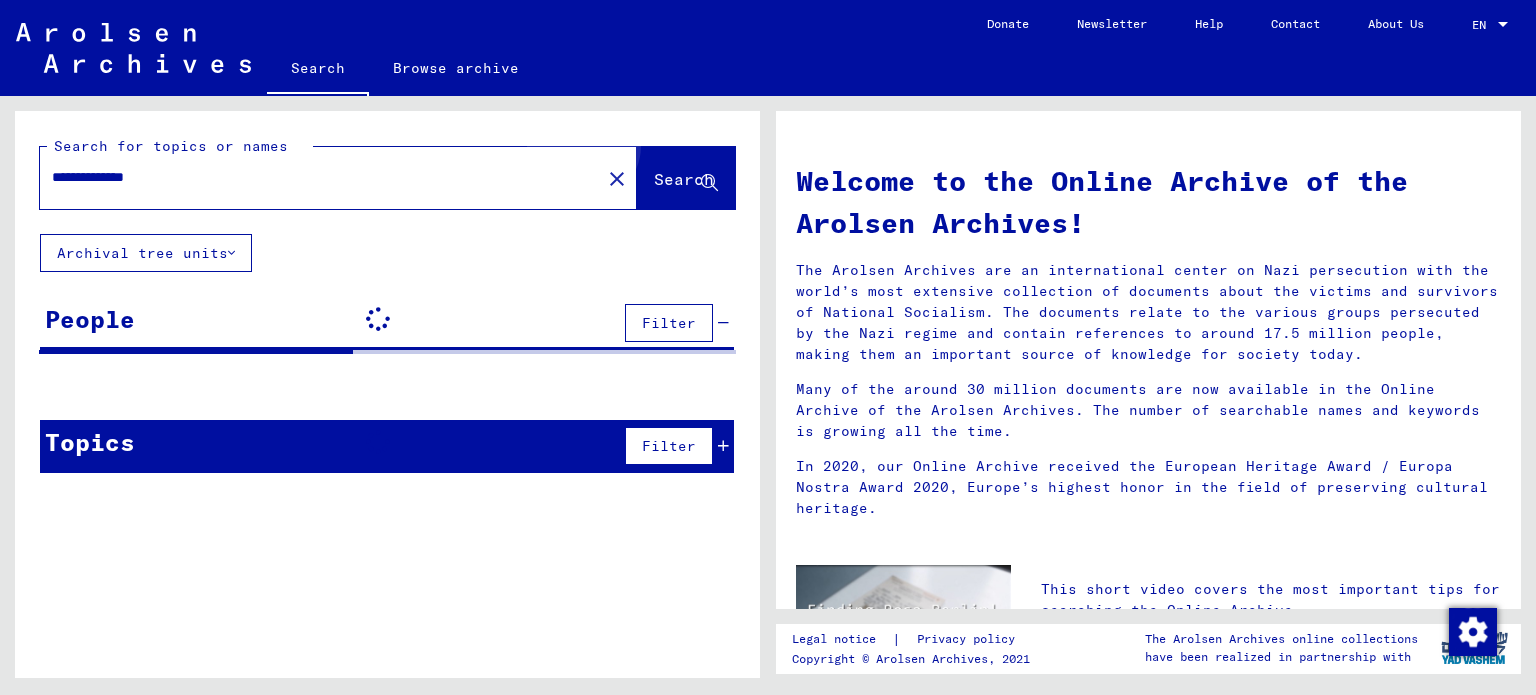 click on "Search" 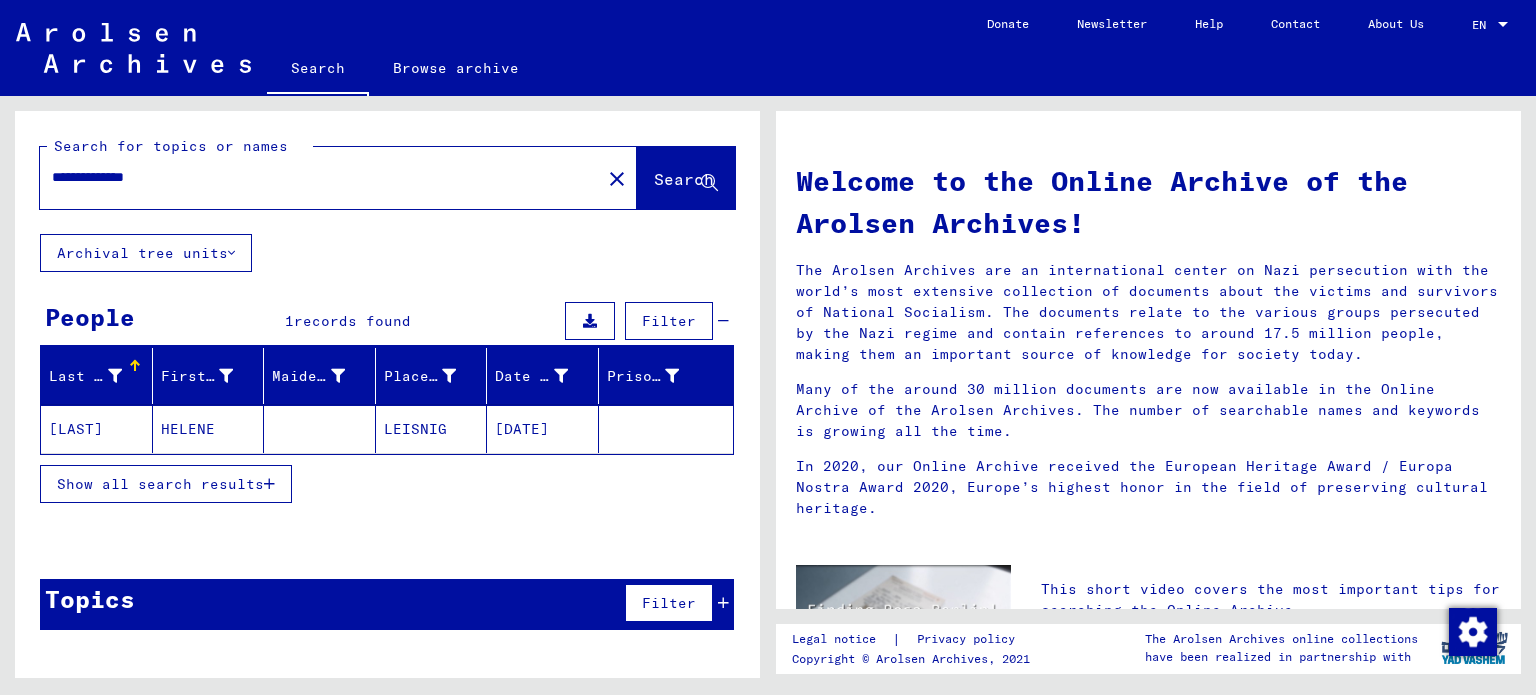 click on "Archival tree units" 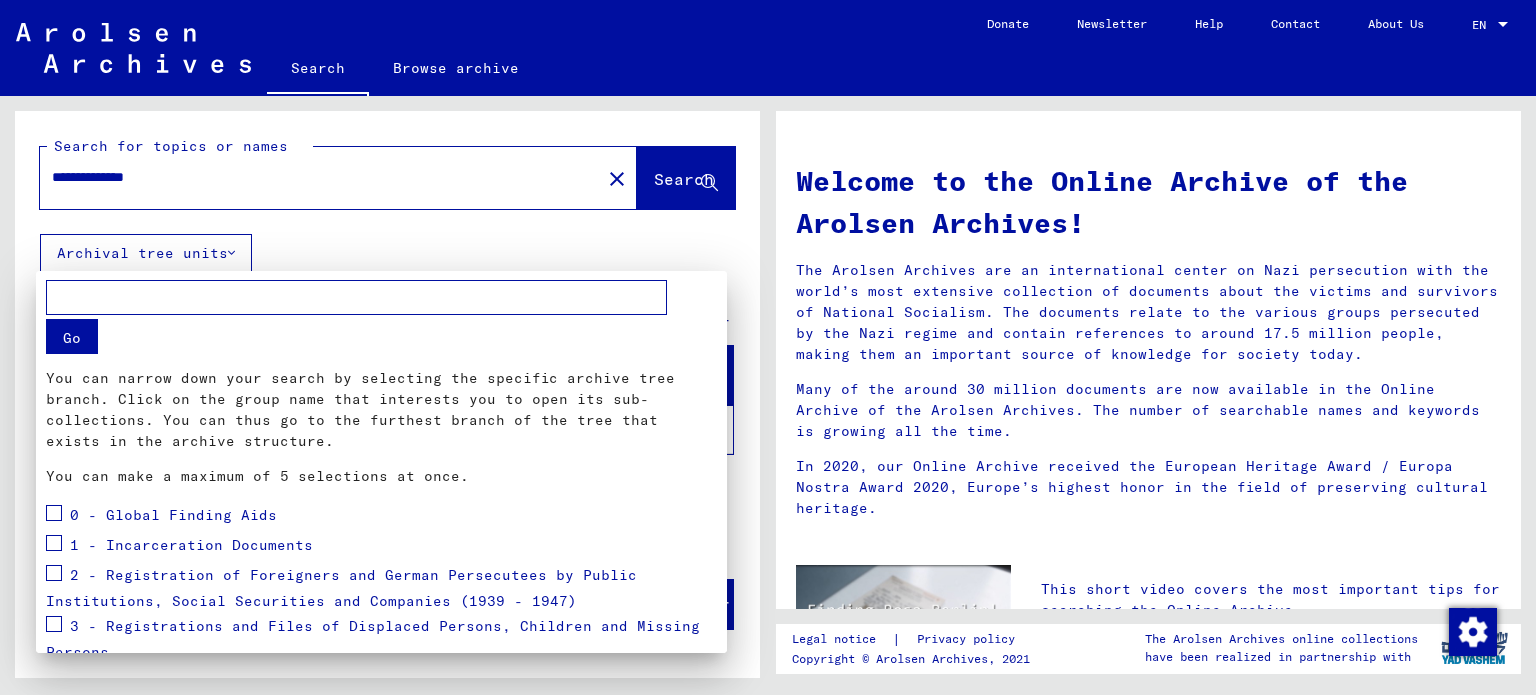 click at bounding box center (768, 347) 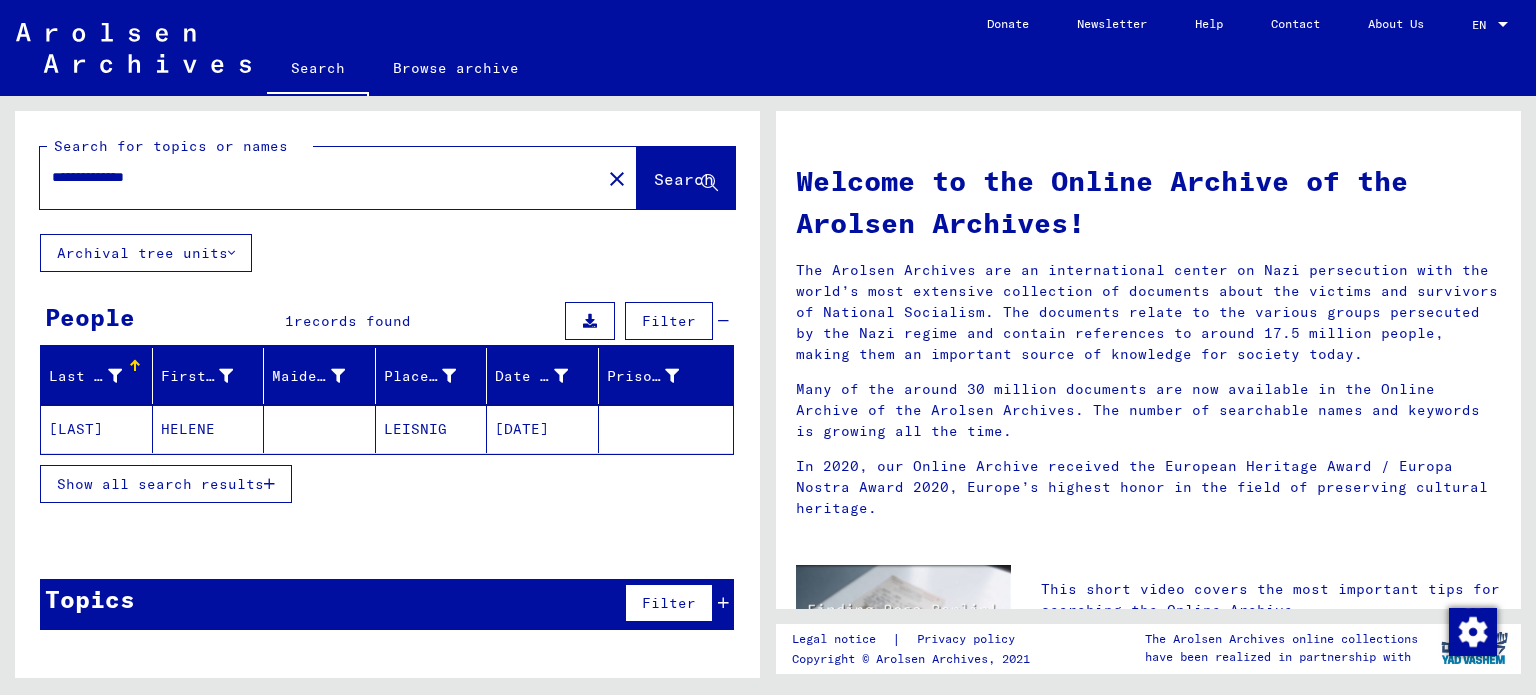 click on "LEISNIG" 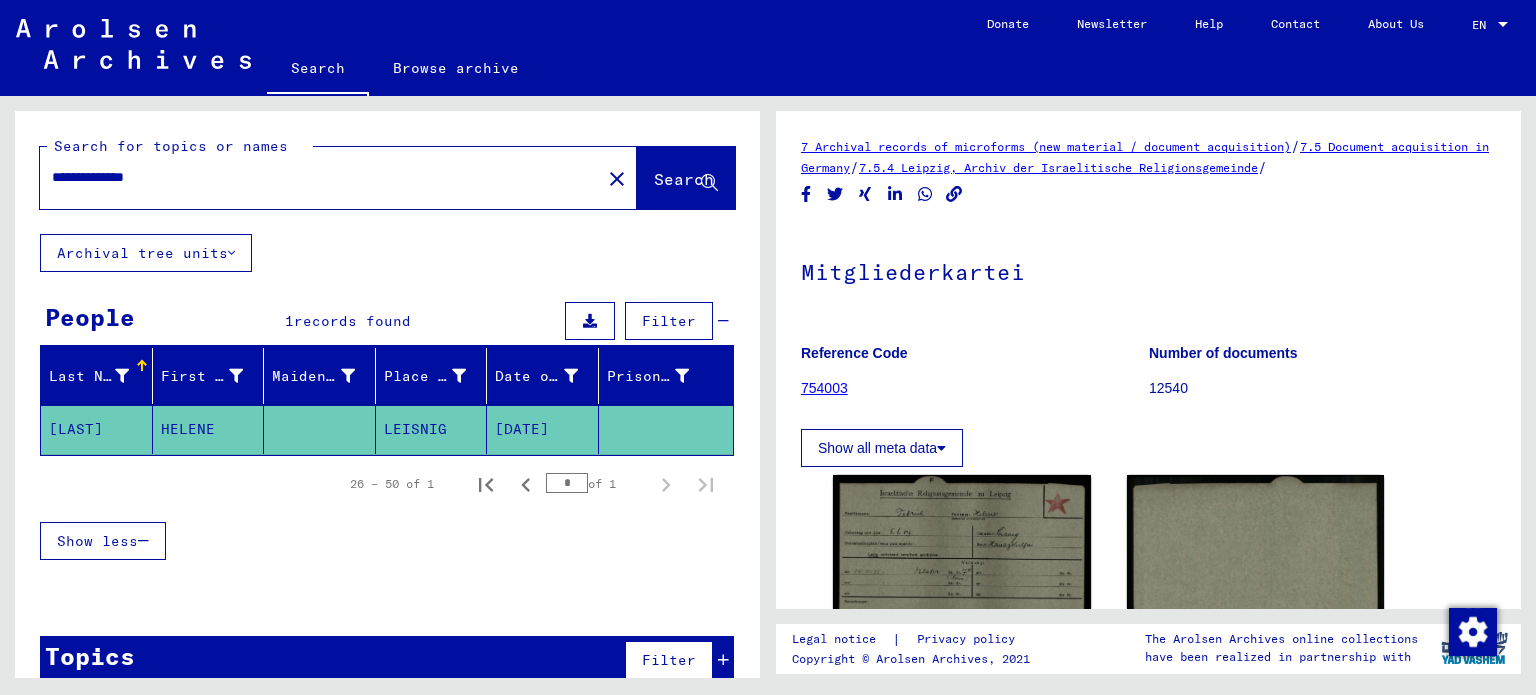 scroll, scrollTop: 25, scrollLeft: 0, axis: vertical 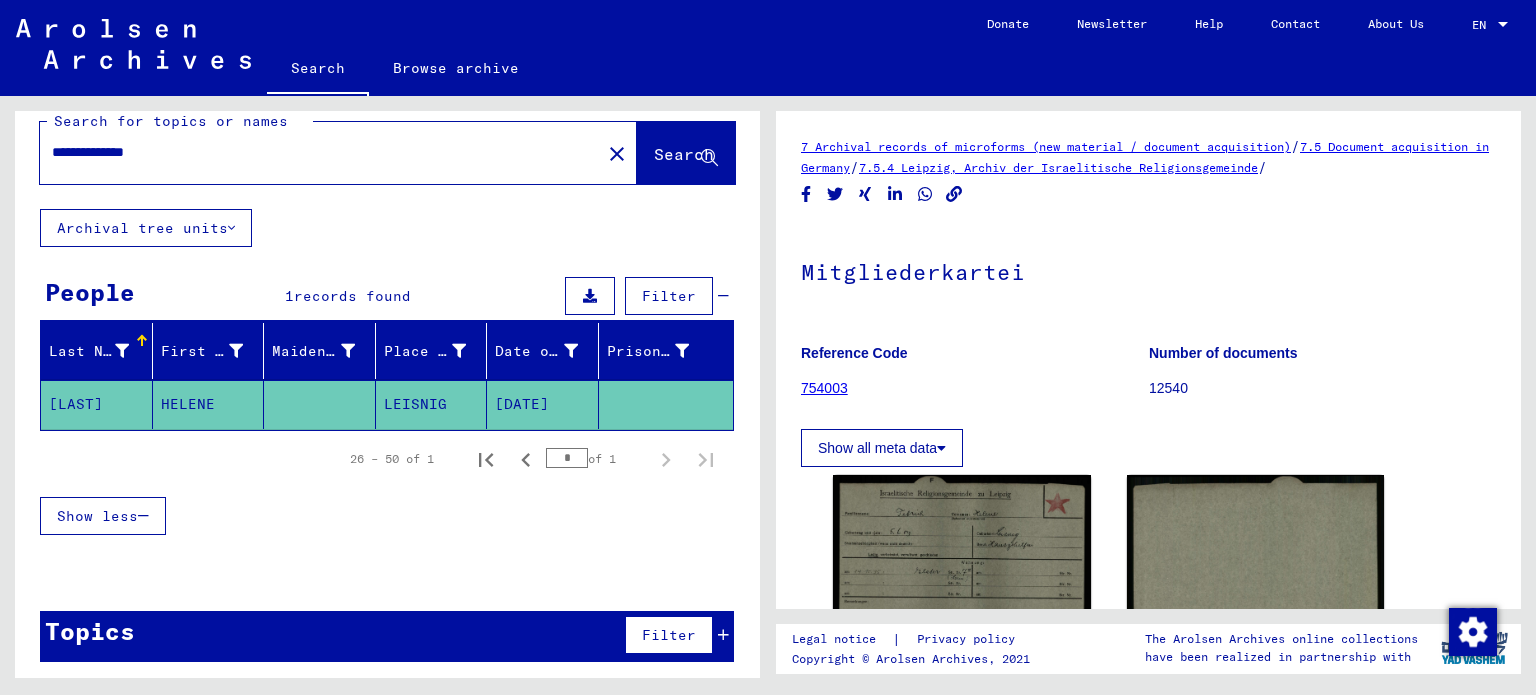 click on "**********" at bounding box center (320, 152) 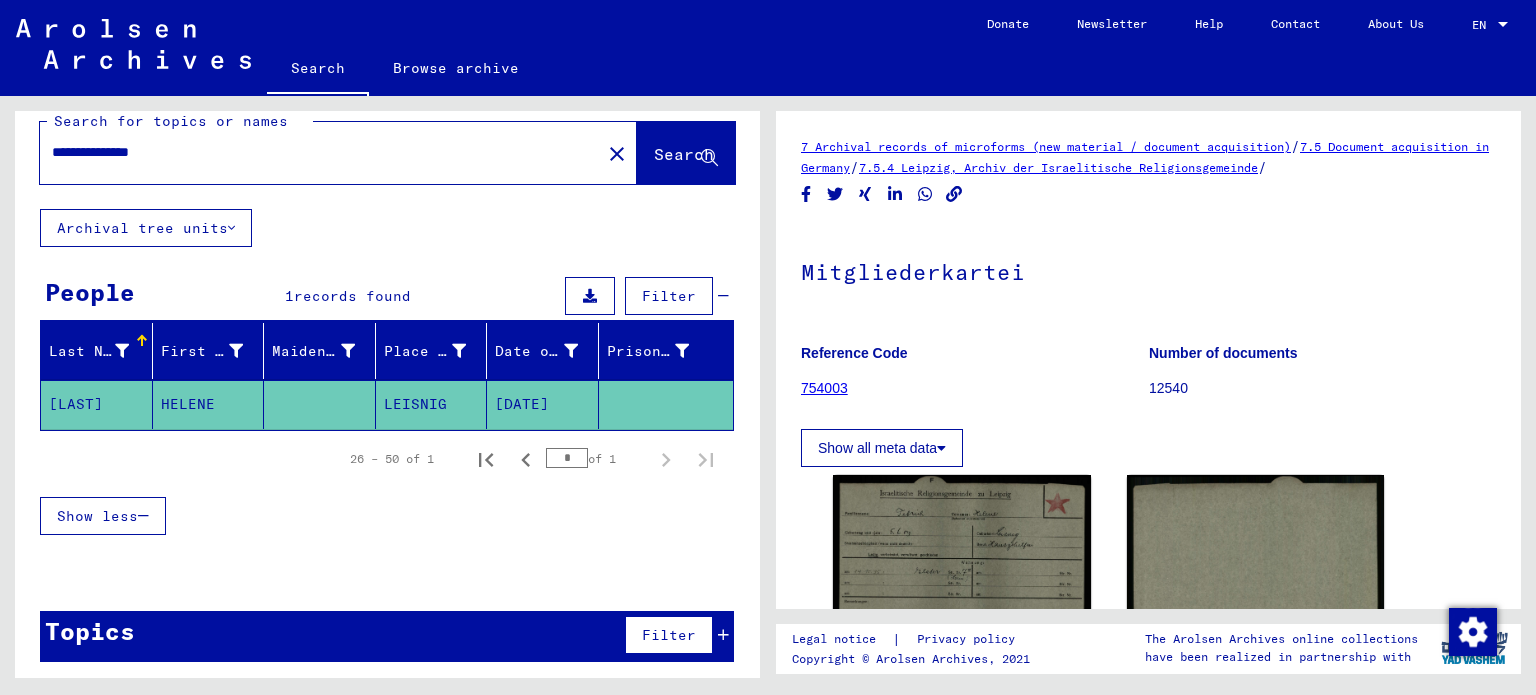type on "**********" 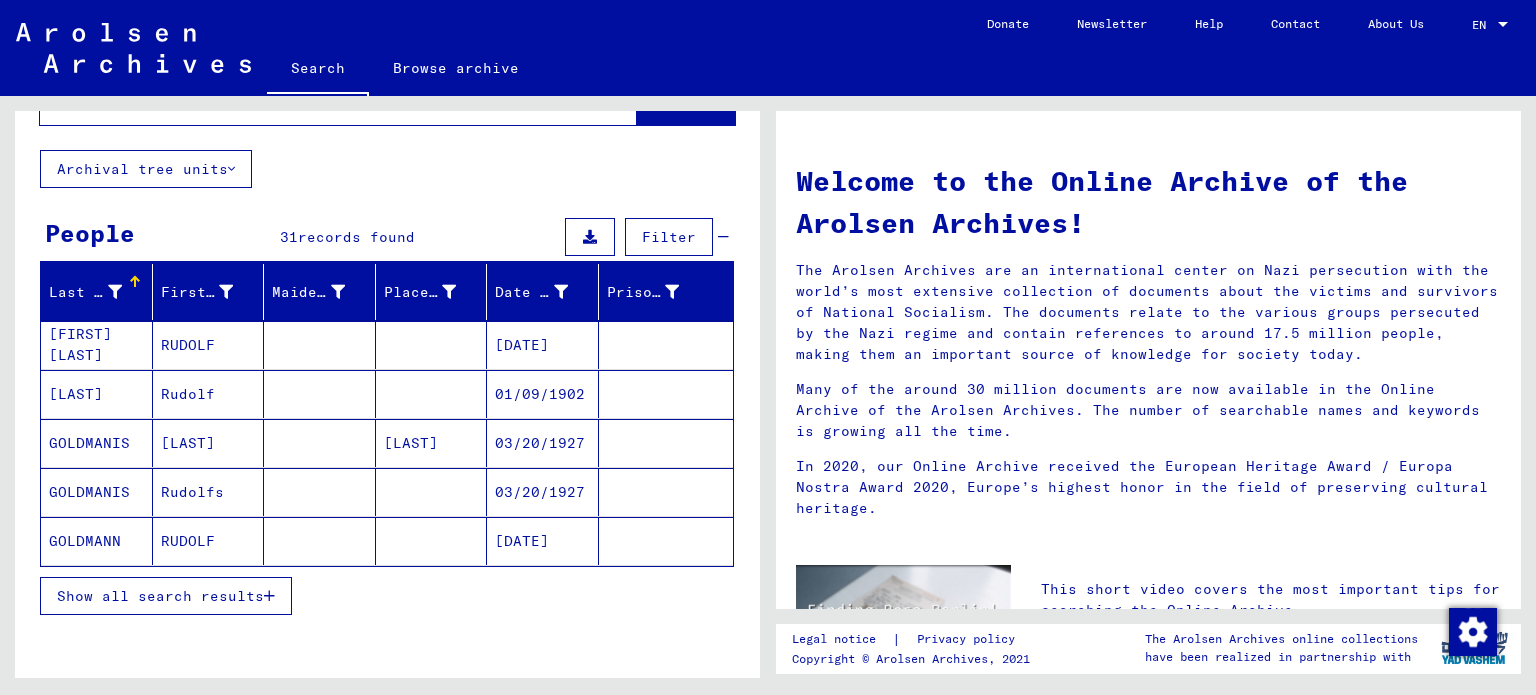 scroll, scrollTop: 86, scrollLeft: 0, axis: vertical 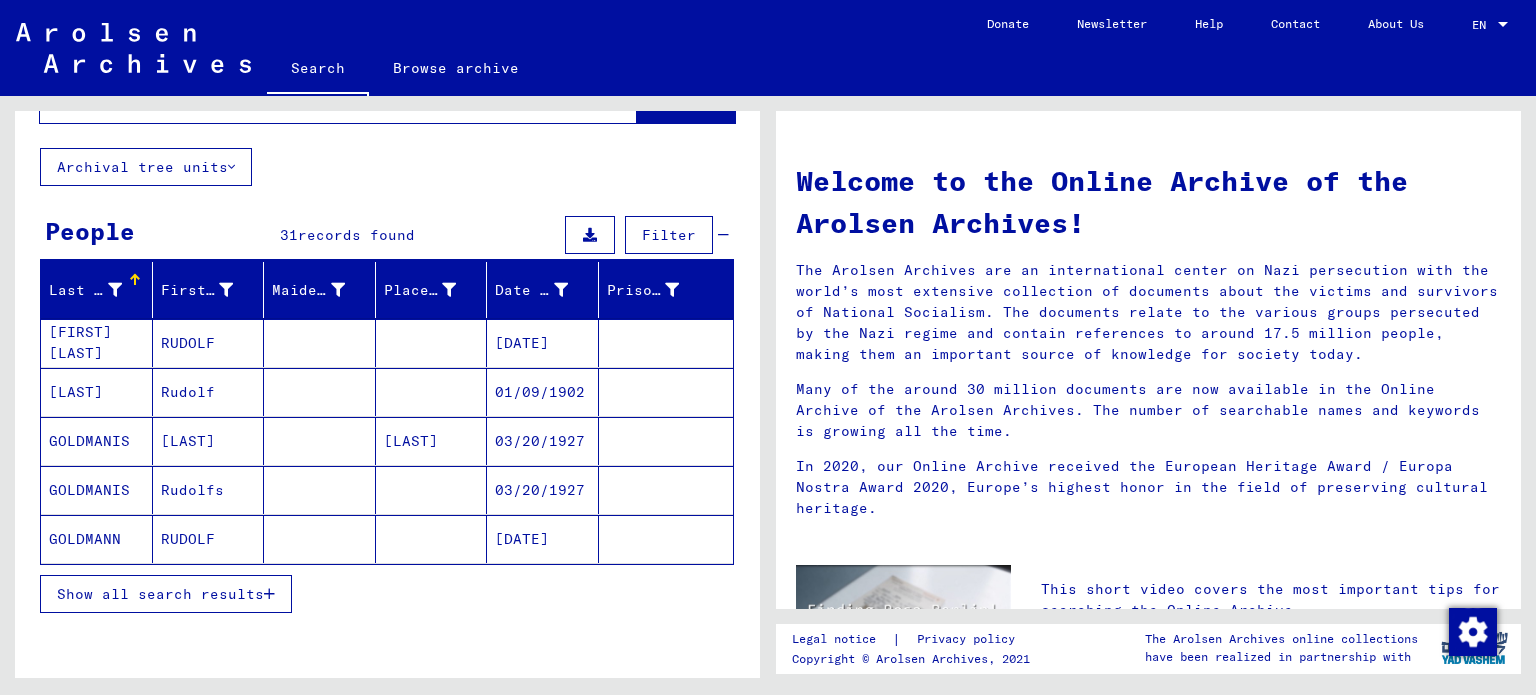 click 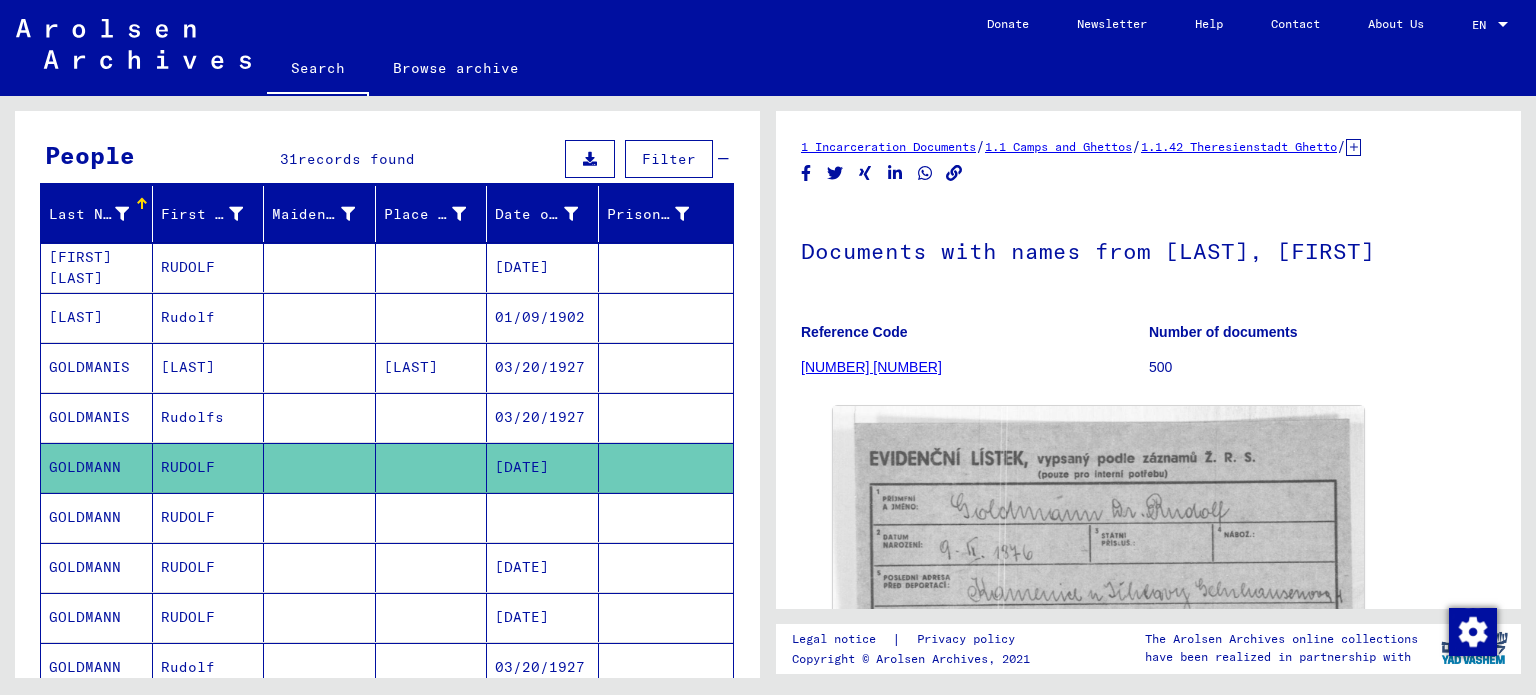 scroll, scrollTop: 167, scrollLeft: 0, axis: vertical 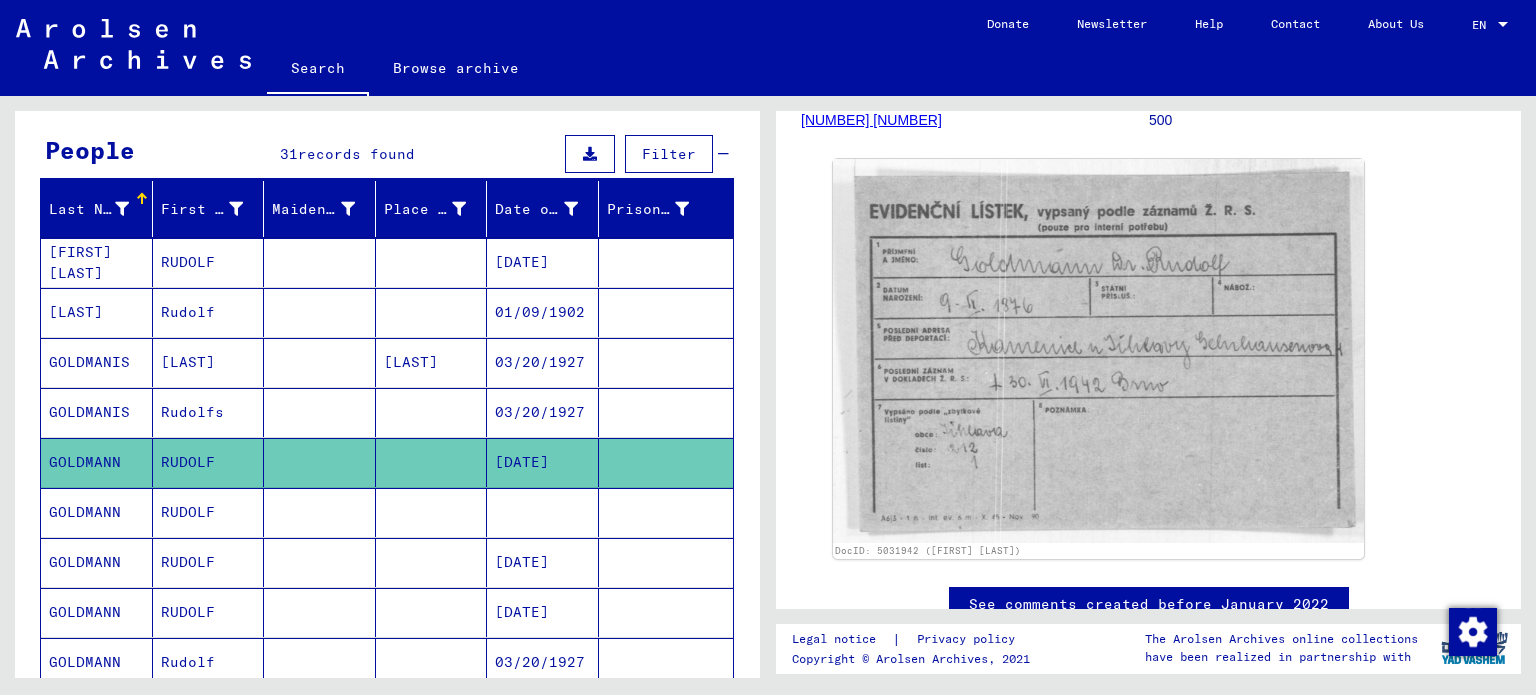 click at bounding box center (666, 562) 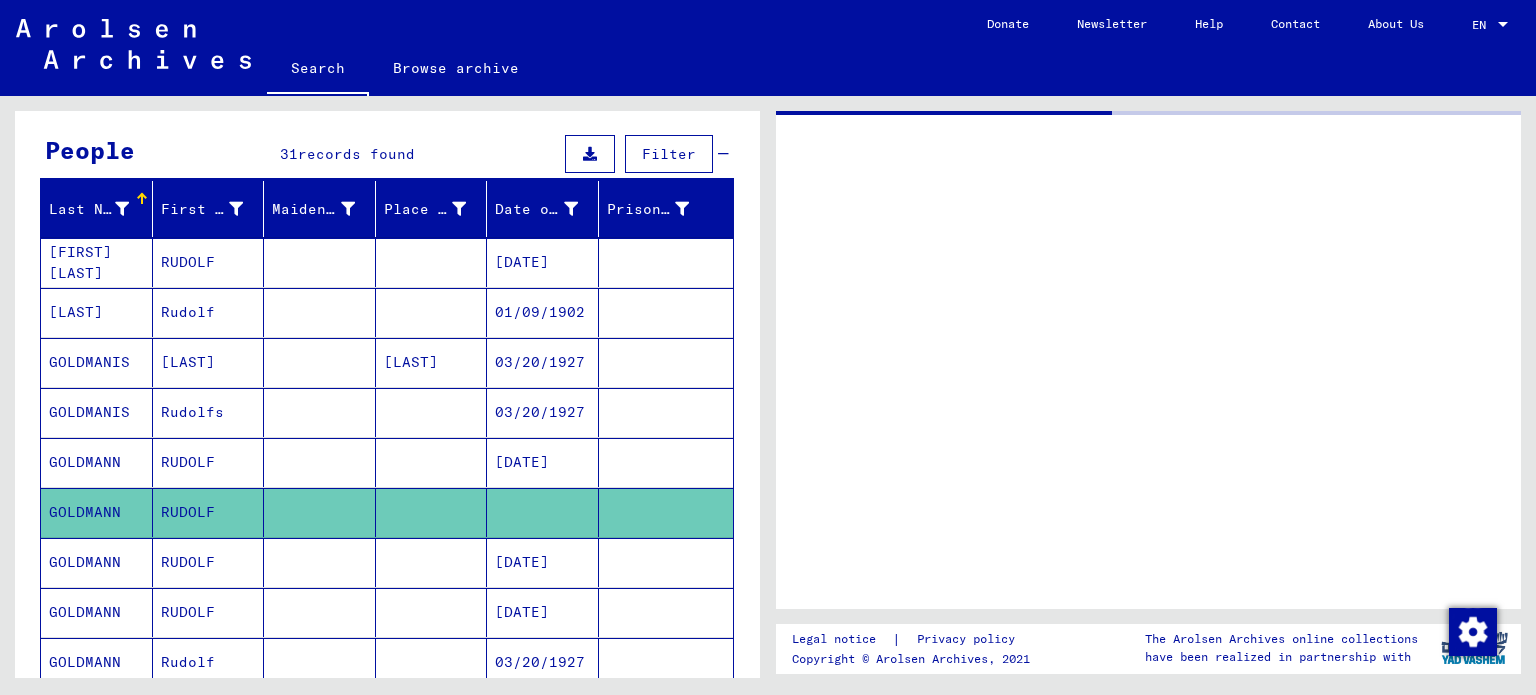 scroll, scrollTop: 0, scrollLeft: 0, axis: both 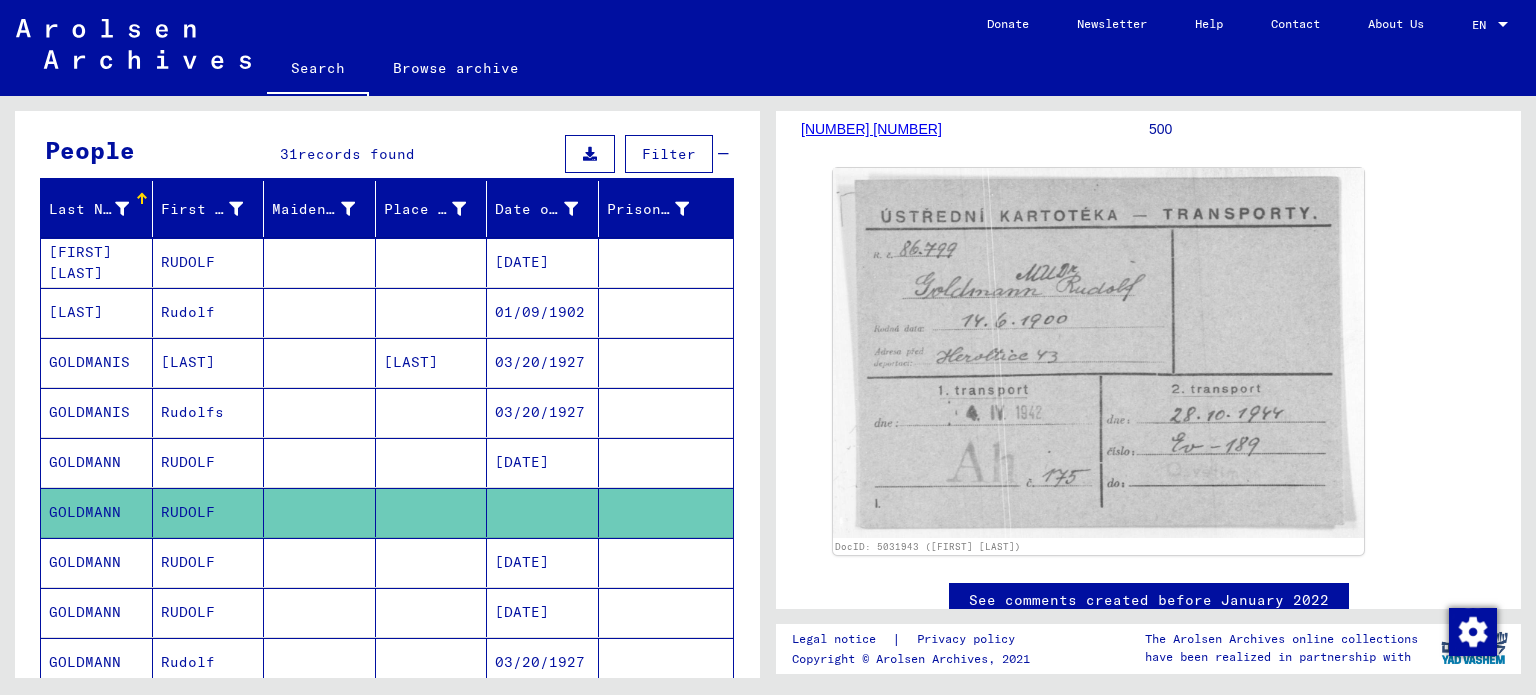 click at bounding box center [432, 612] 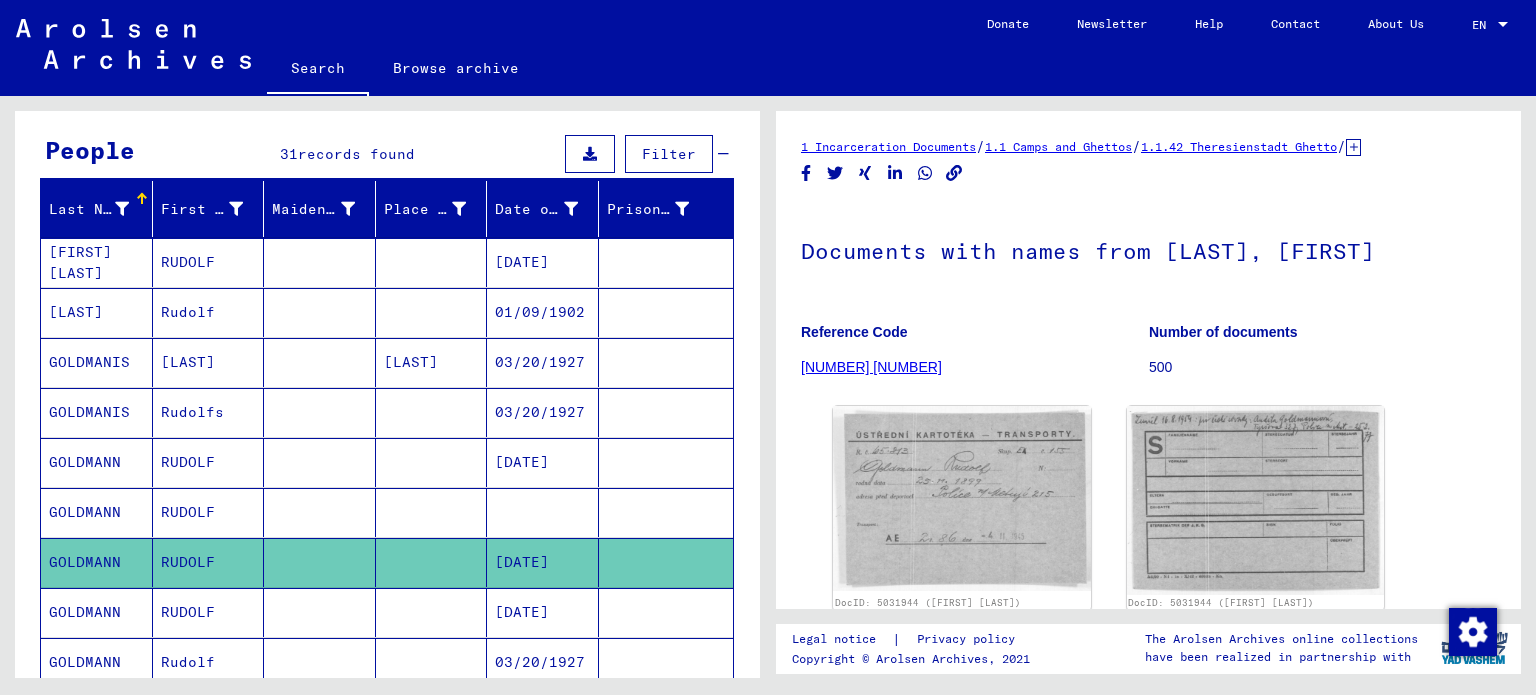 scroll, scrollTop: 0, scrollLeft: 0, axis: both 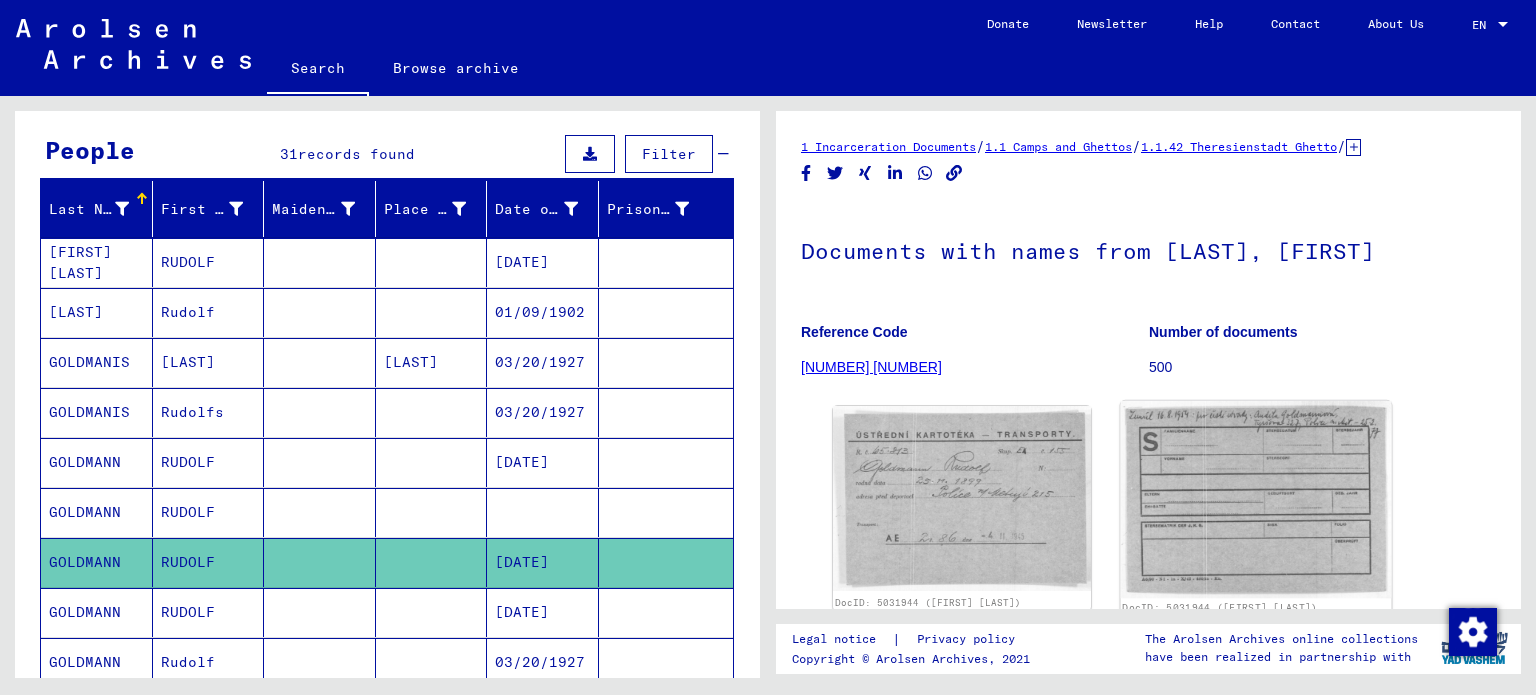 click 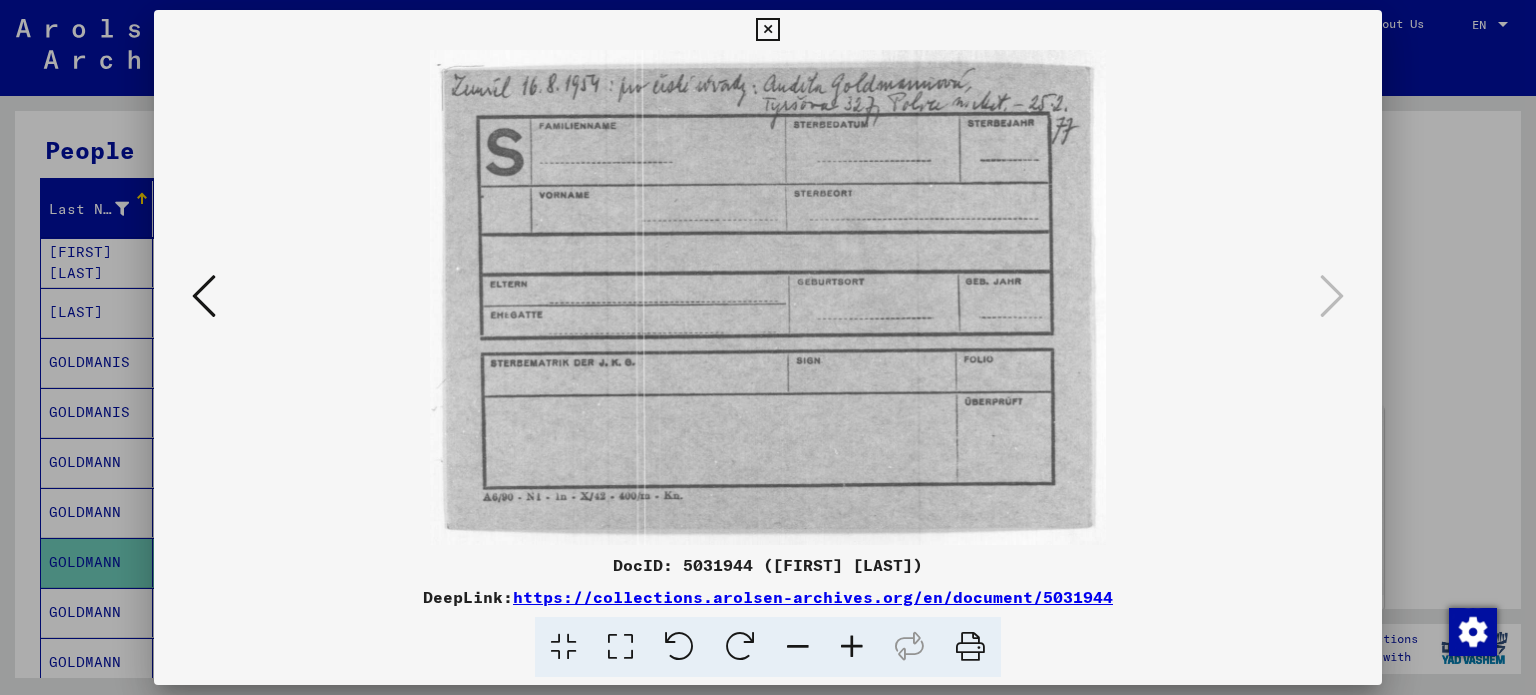 click at bounding box center [768, 347] 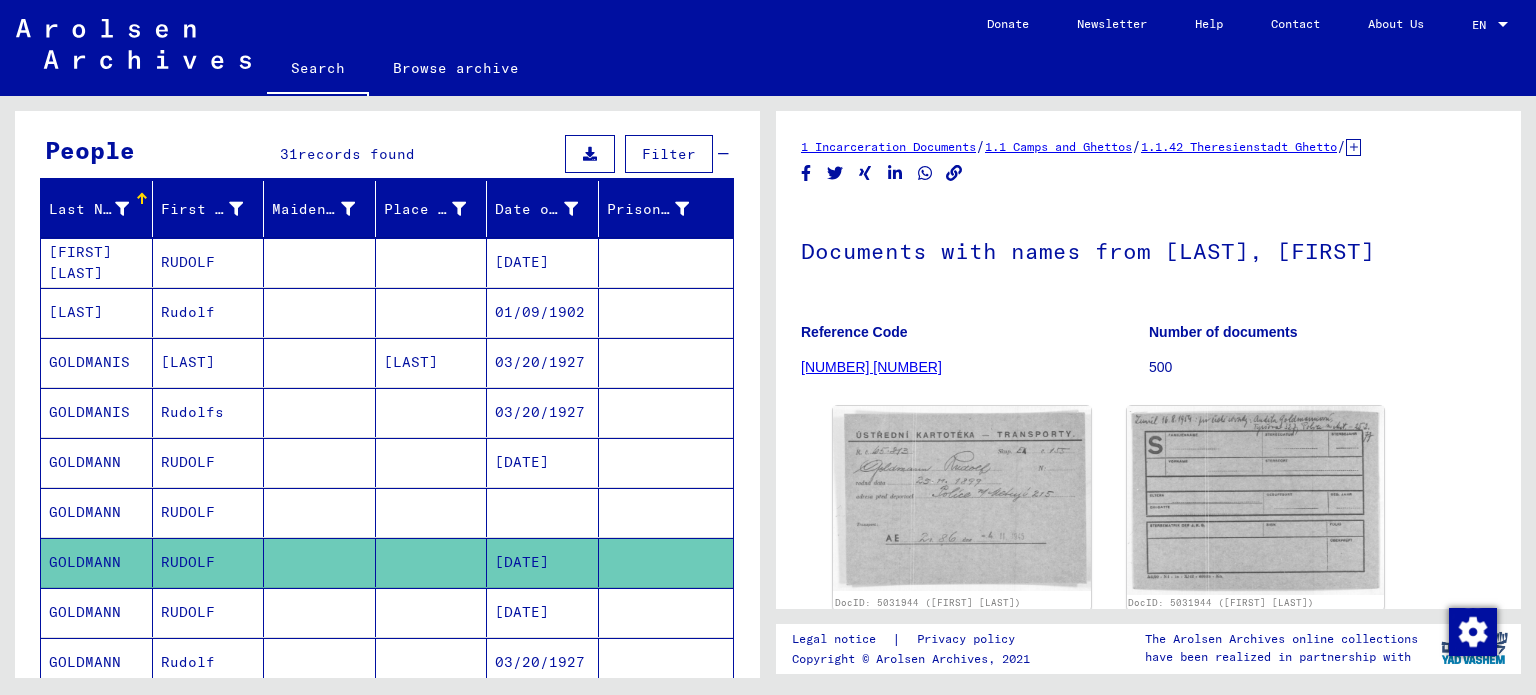 click at bounding box center (432, 662) 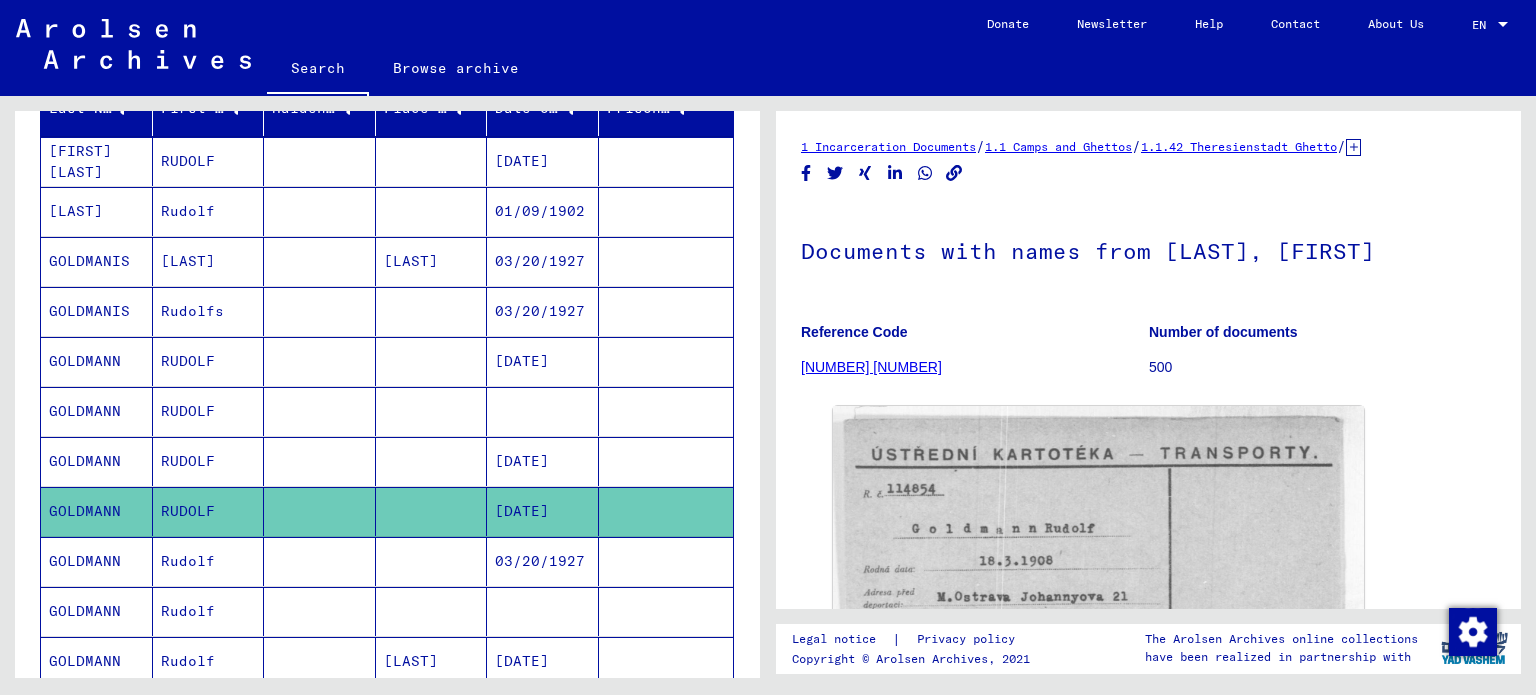 scroll, scrollTop: 272, scrollLeft: 0, axis: vertical 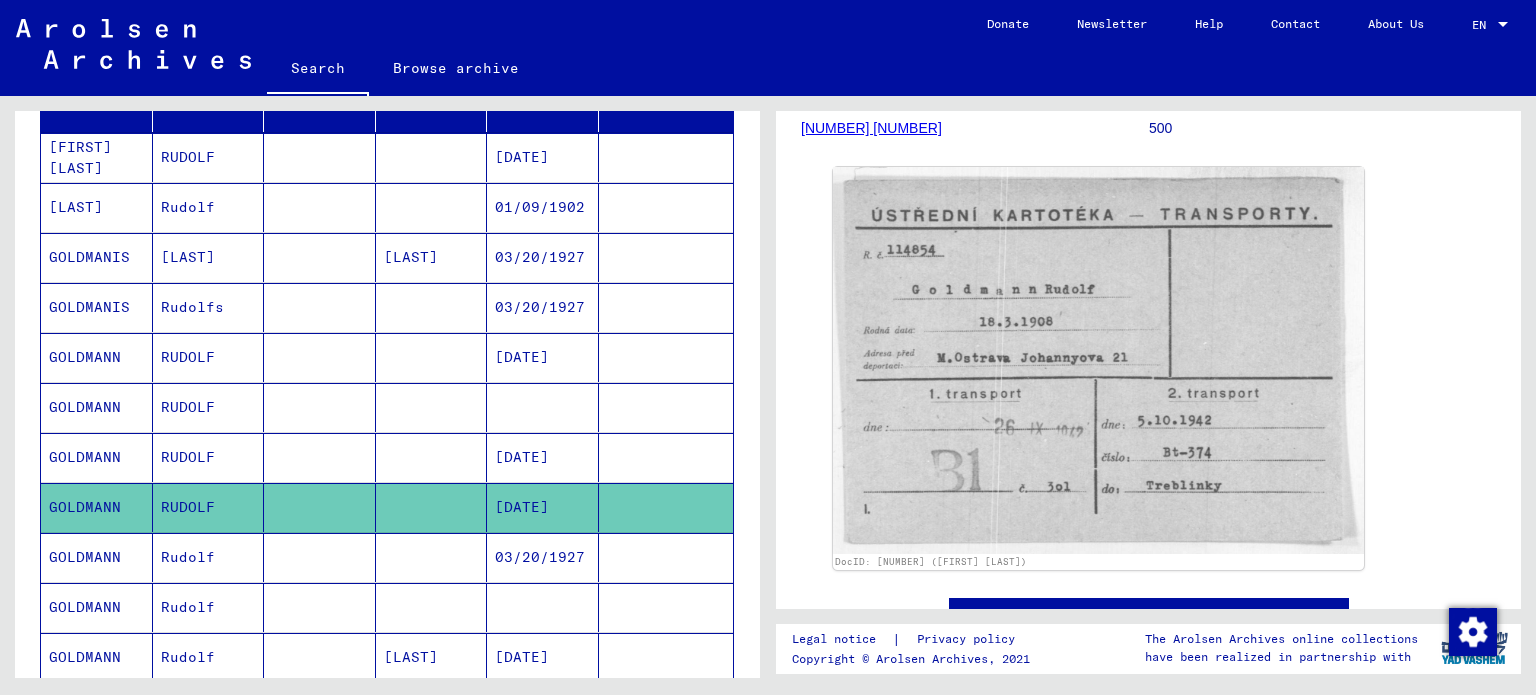 click at bounding box center [666, 607] 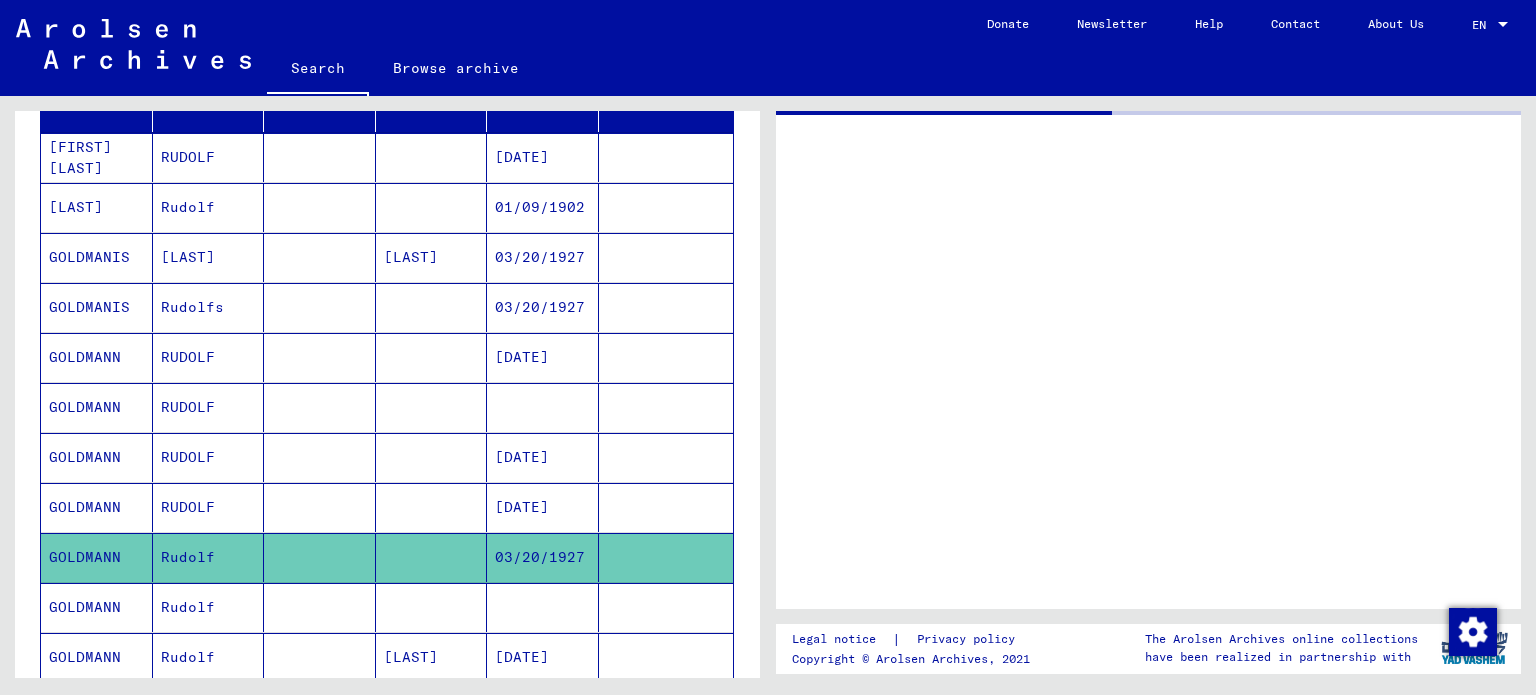 scroll, scrollTop: 0, scrollLeft: 0, axis: both 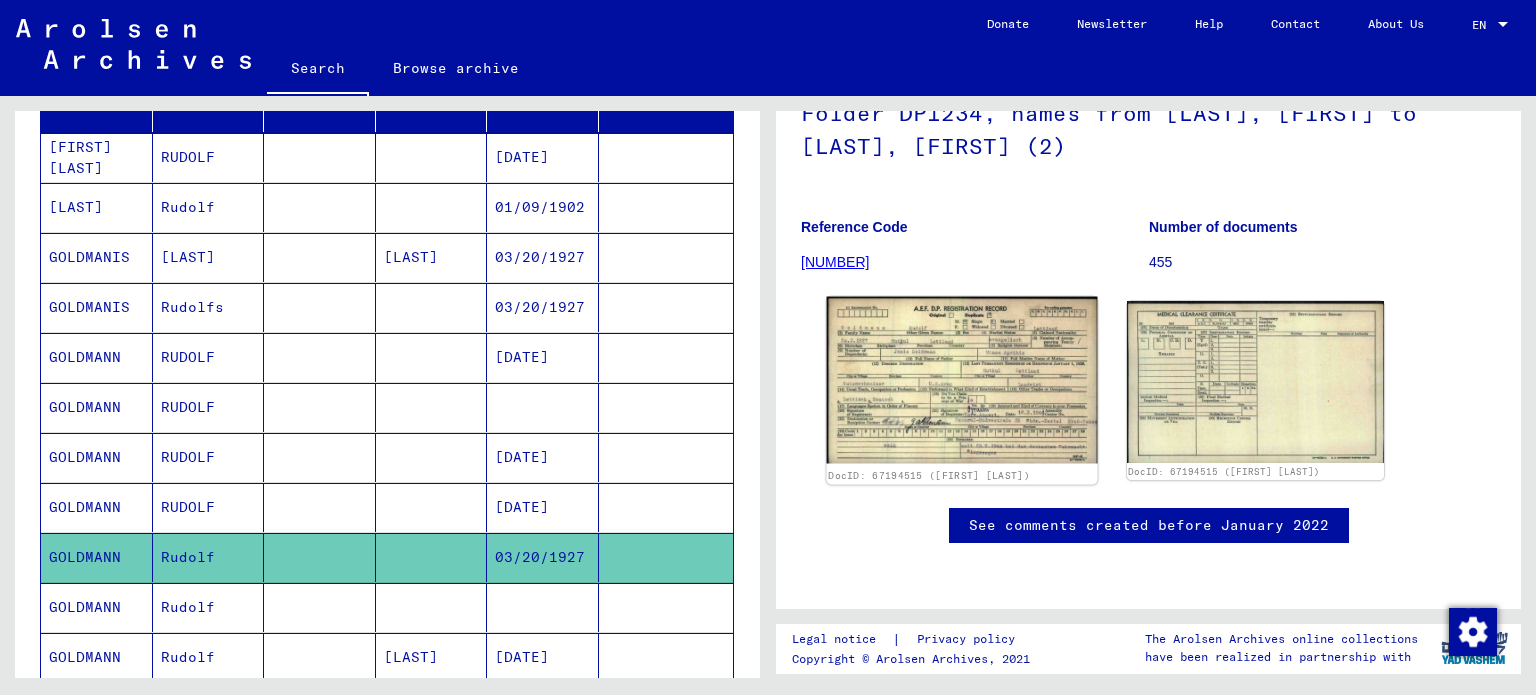 click 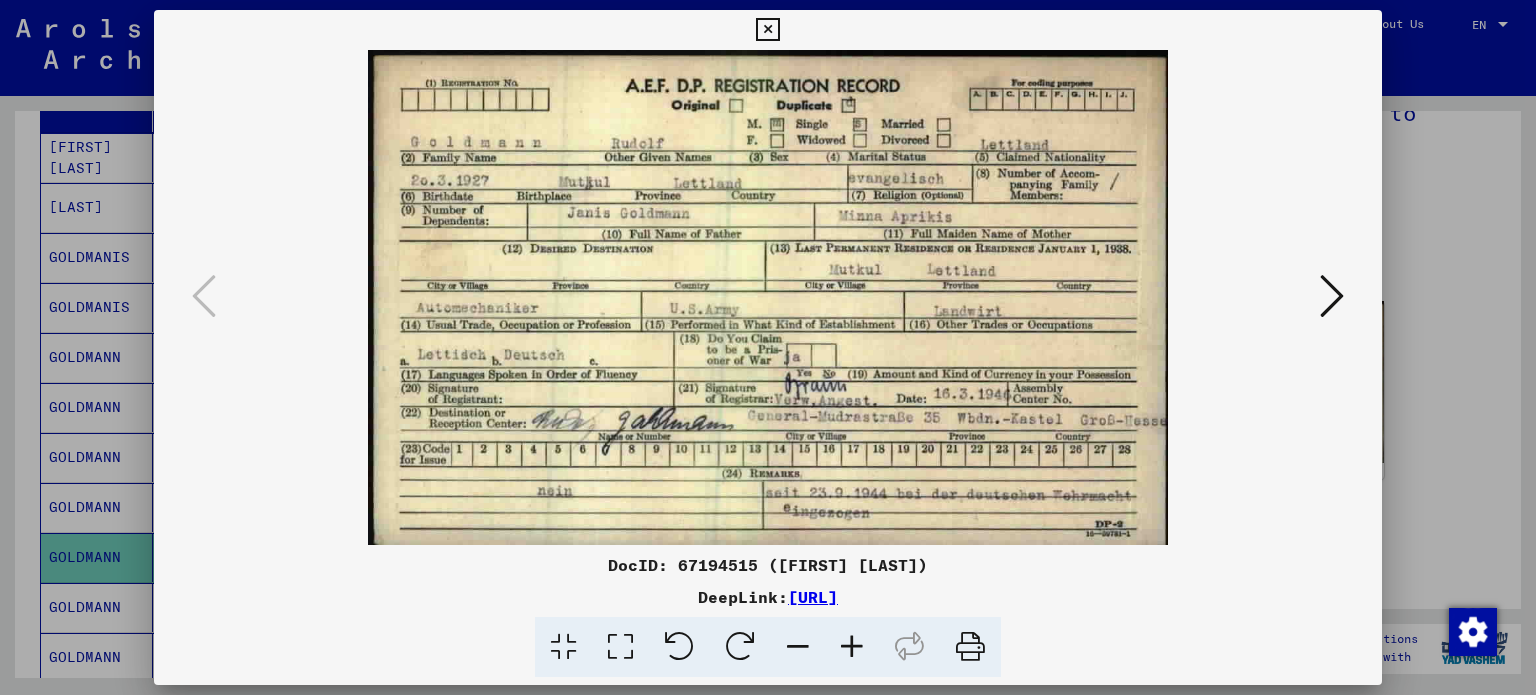 click at bounding box center [768, 347] 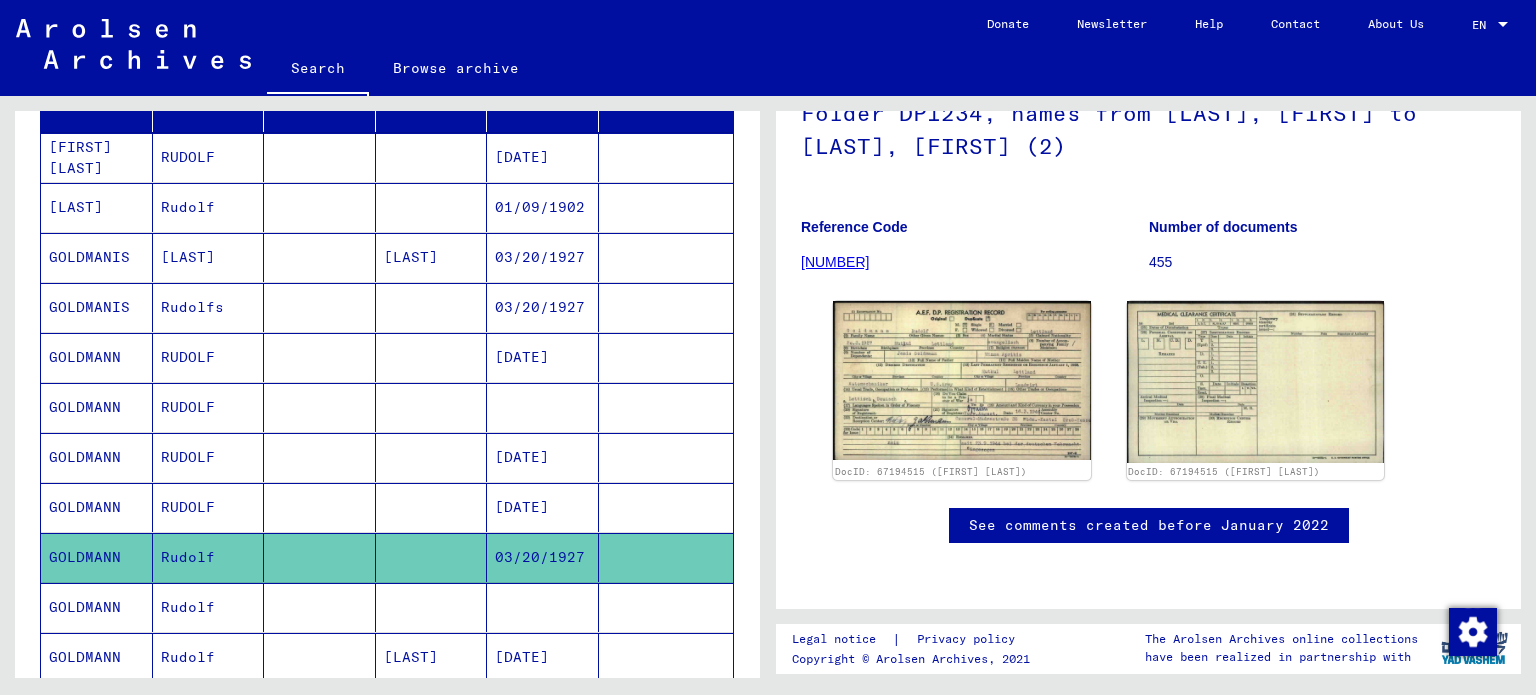 click at bounding box center [320, 657] 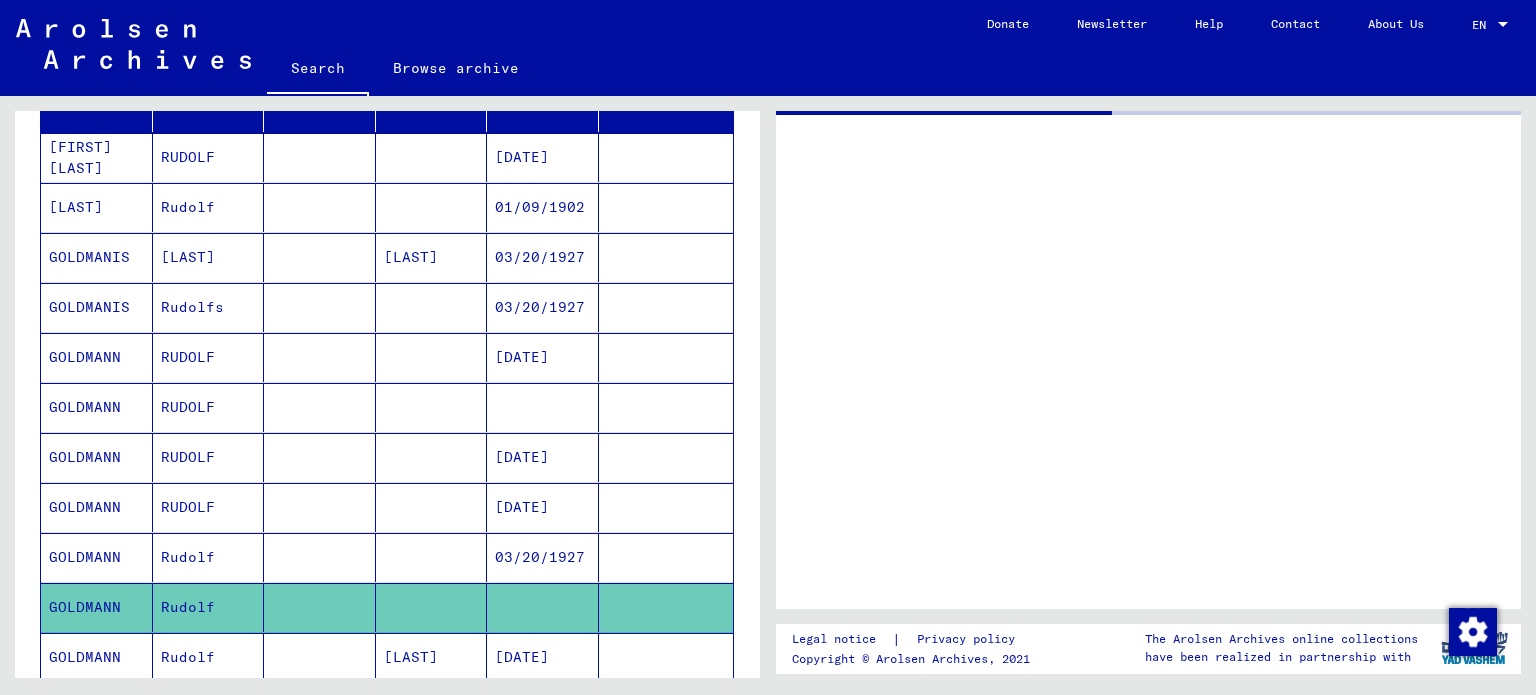 scroll, scrollTop: 0, scrollLeft: 0, axis: both 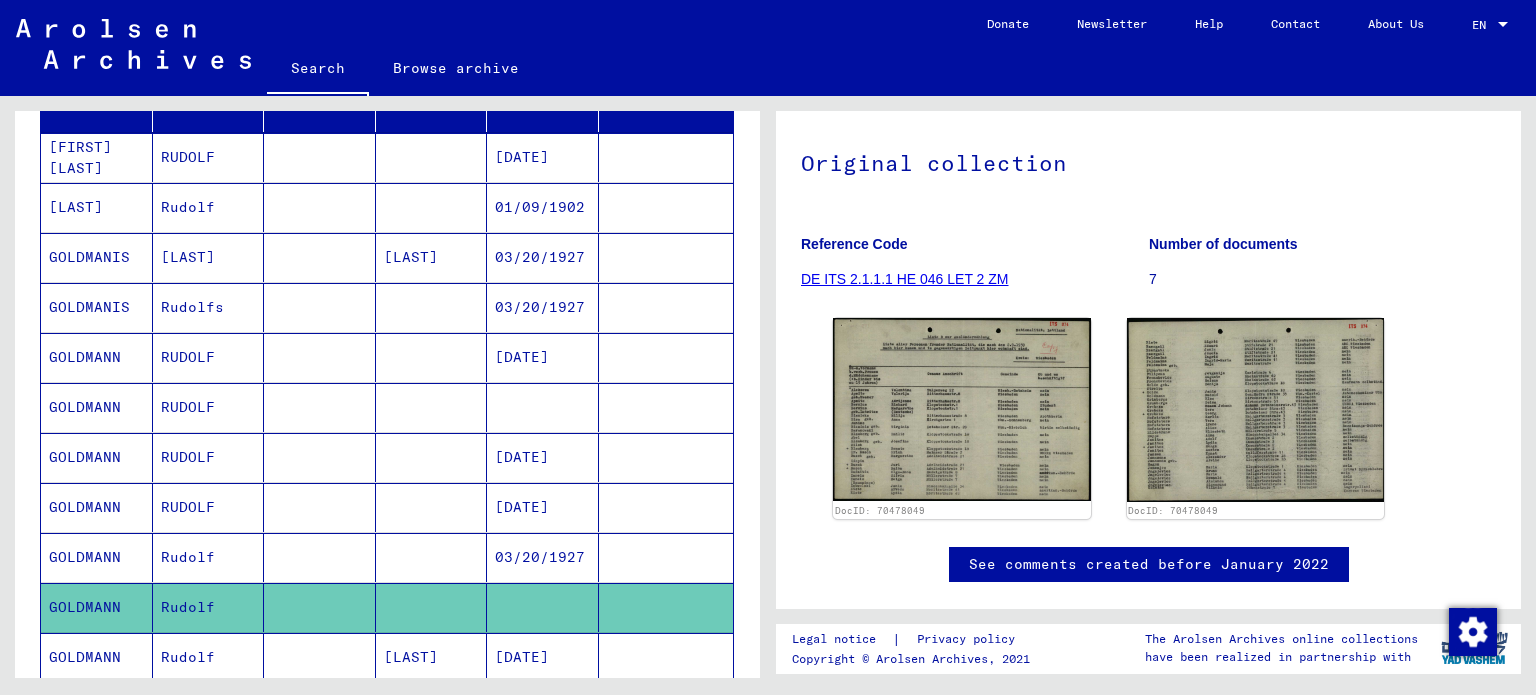 click 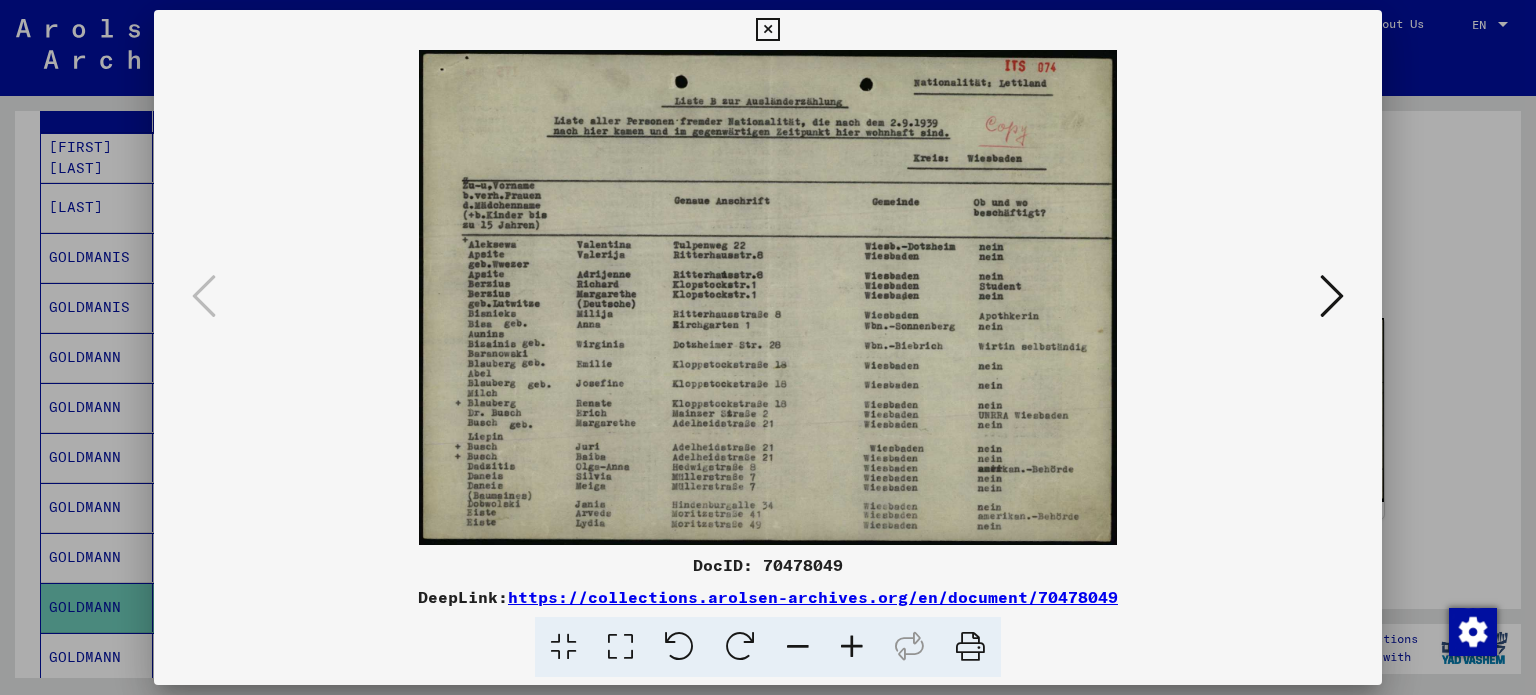 click at bounding box center (768, 297) 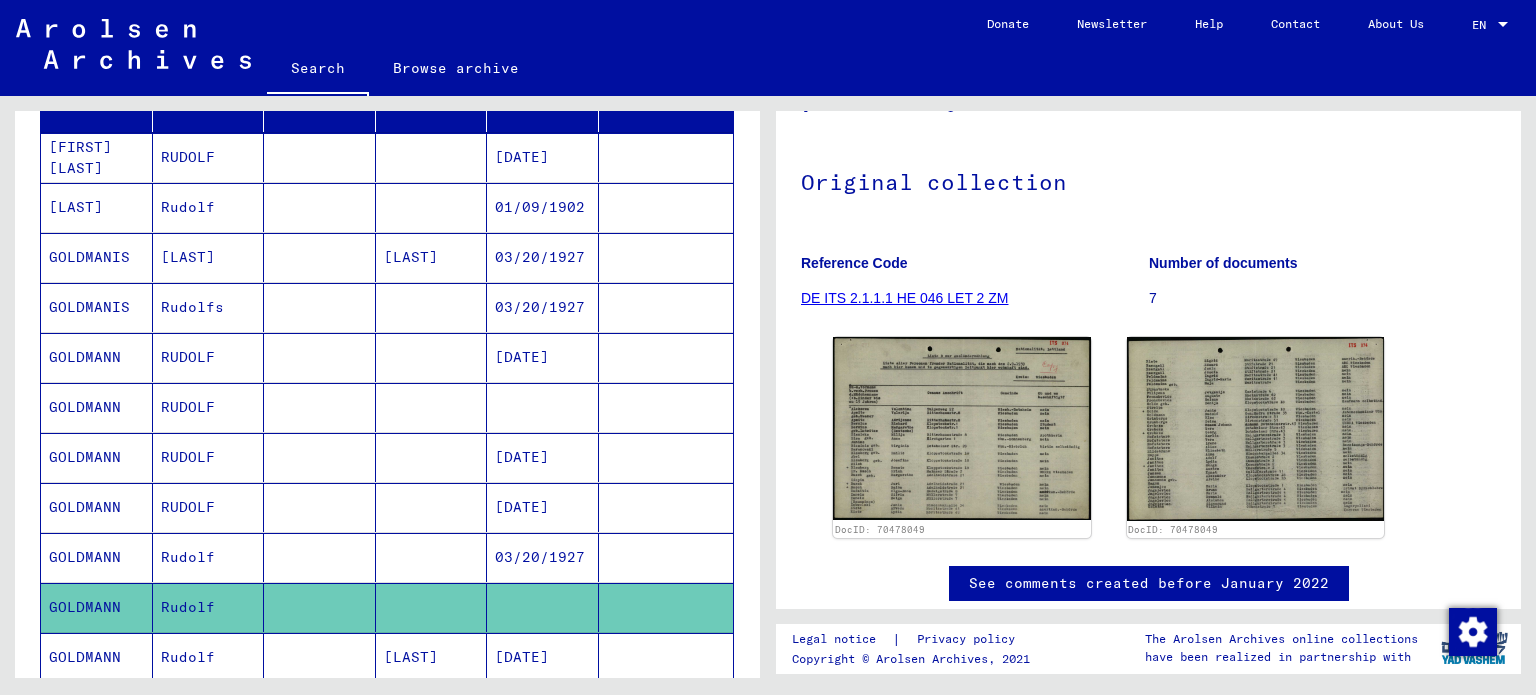 scroll, scrollTop: 123, scrollLeft: 0, axis: vertical 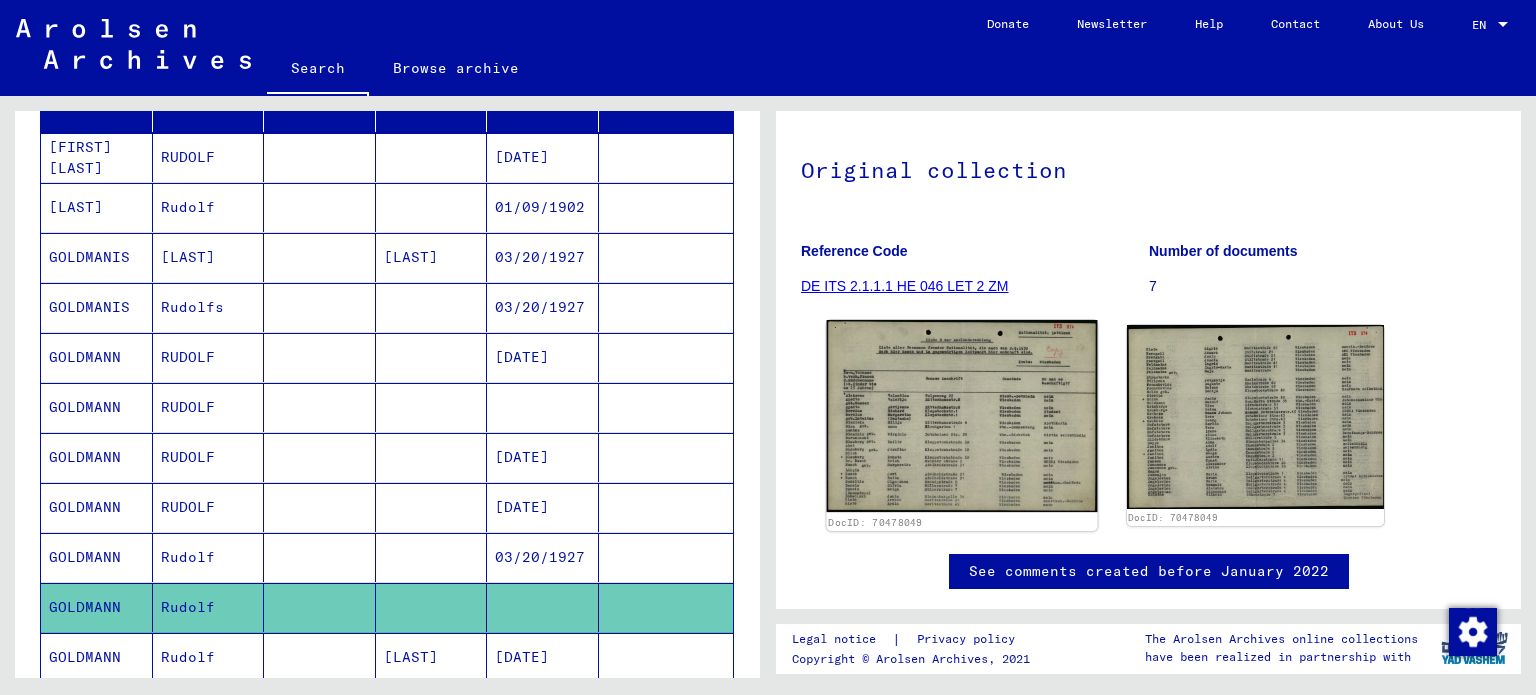 click 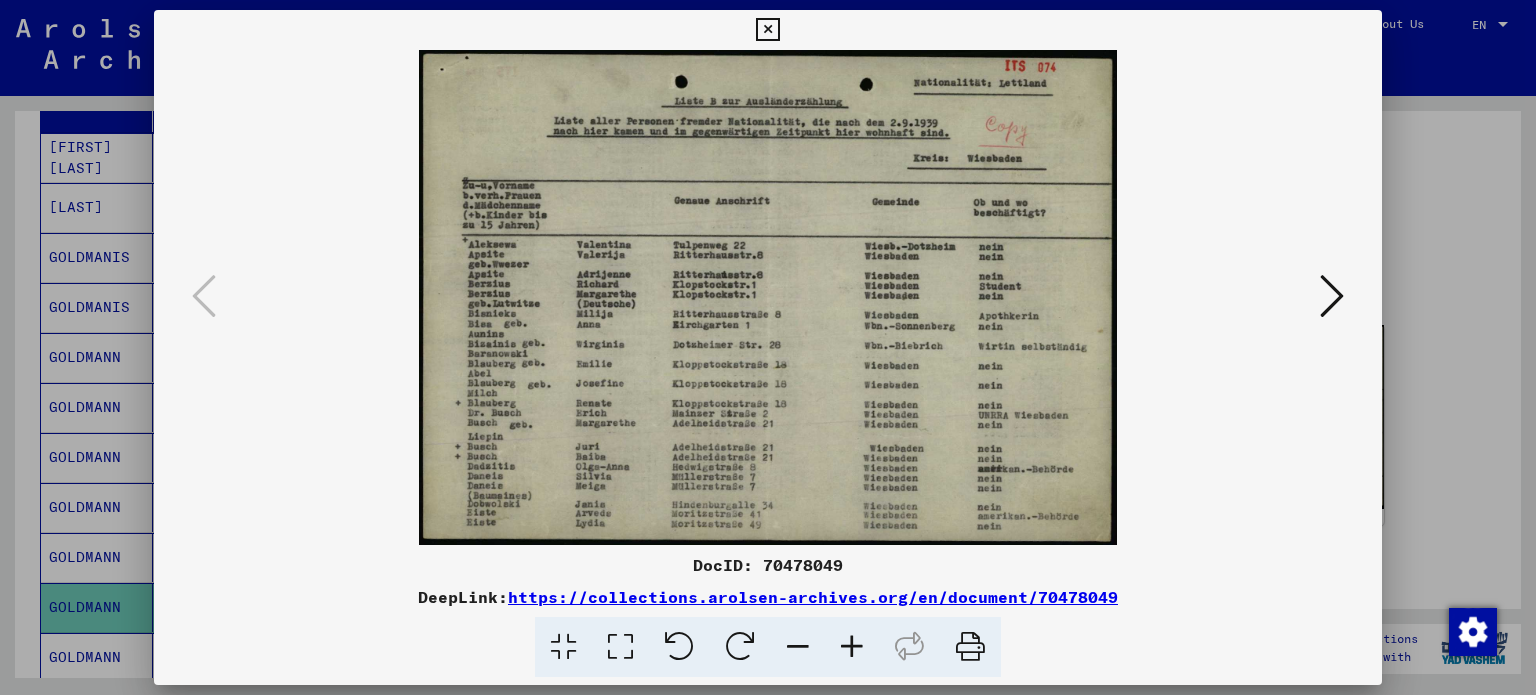 type 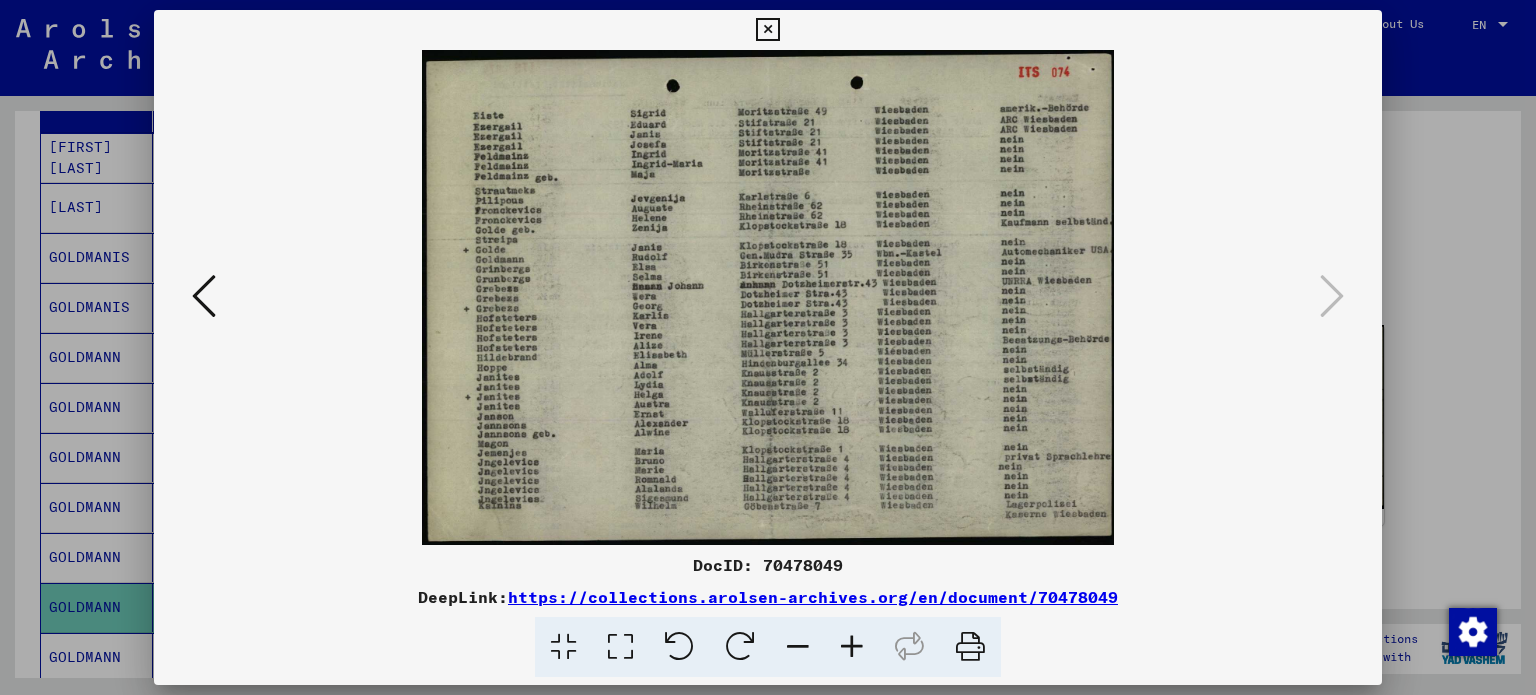 click at bounding box center (204, 296) 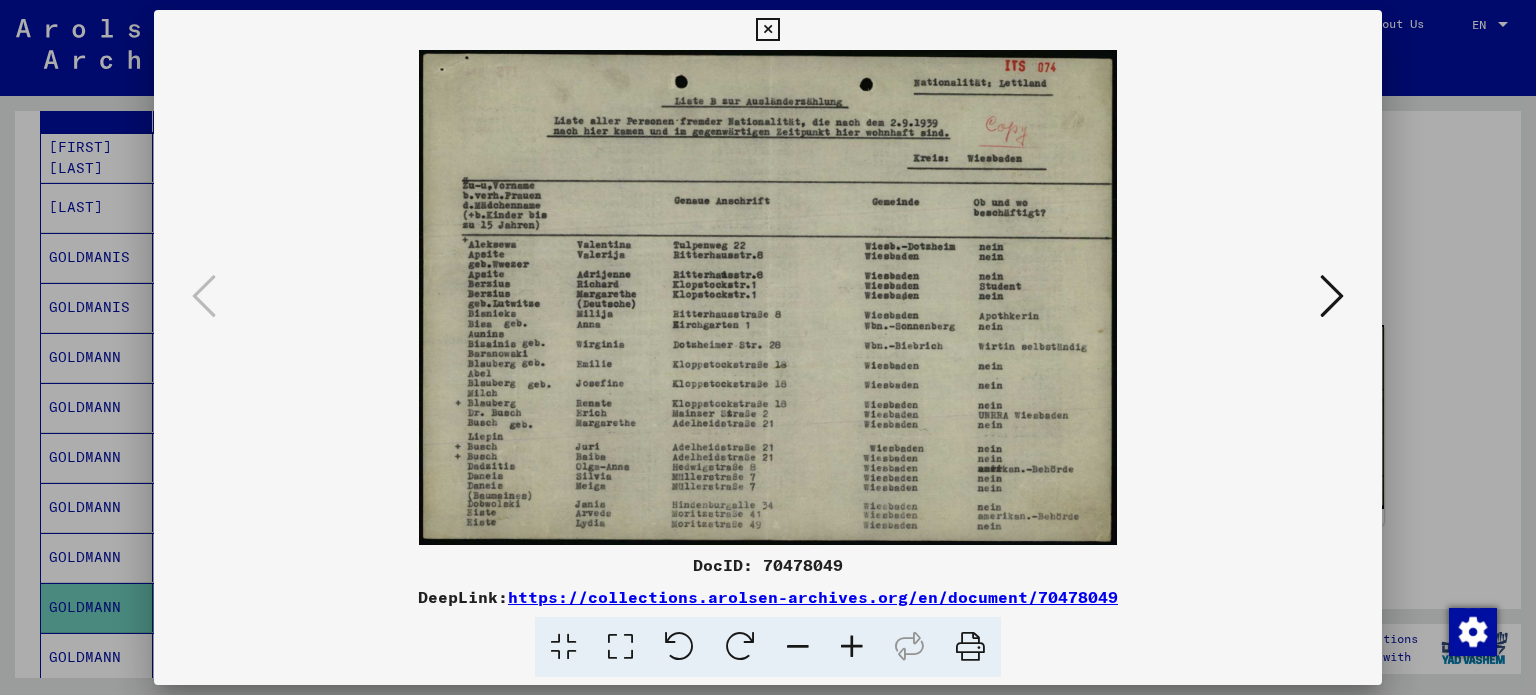 click at bounding box center (1332, 296) 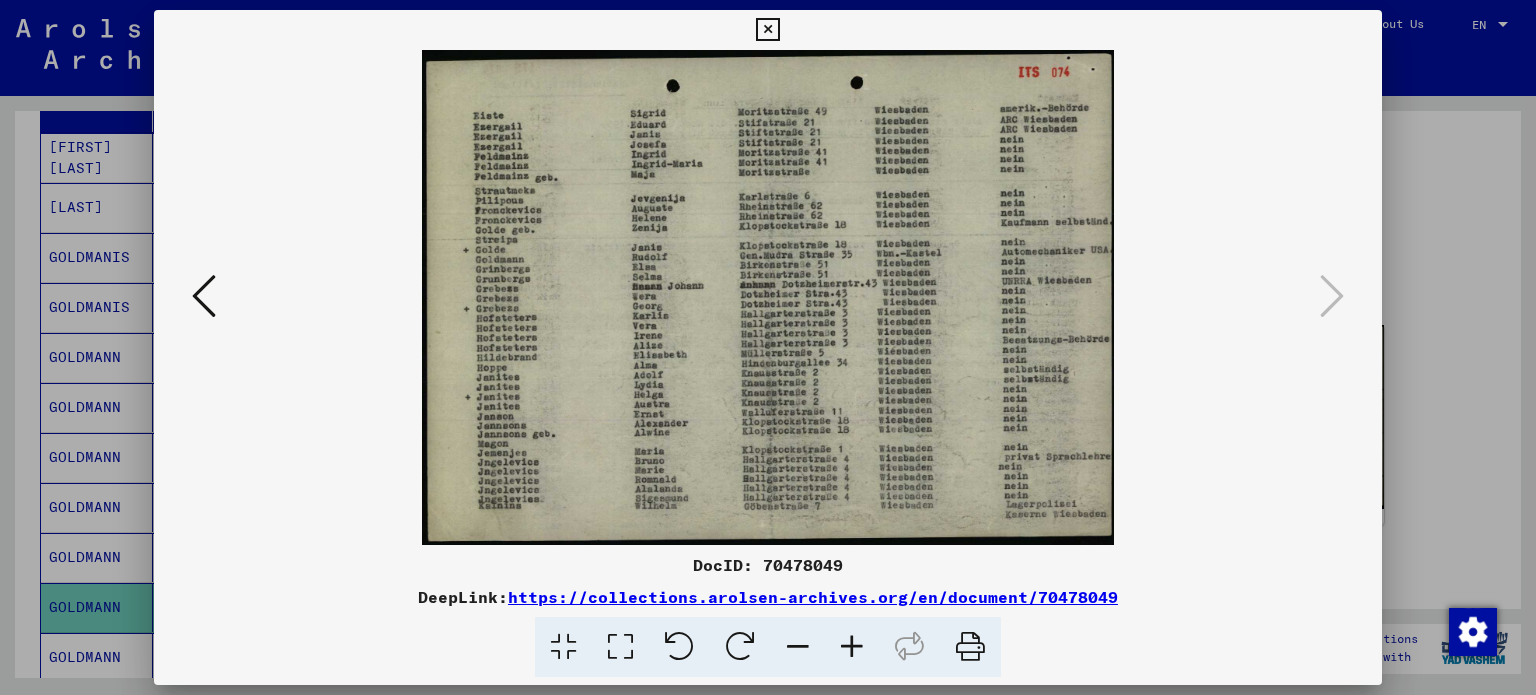 click at bounding box center [768, 297] 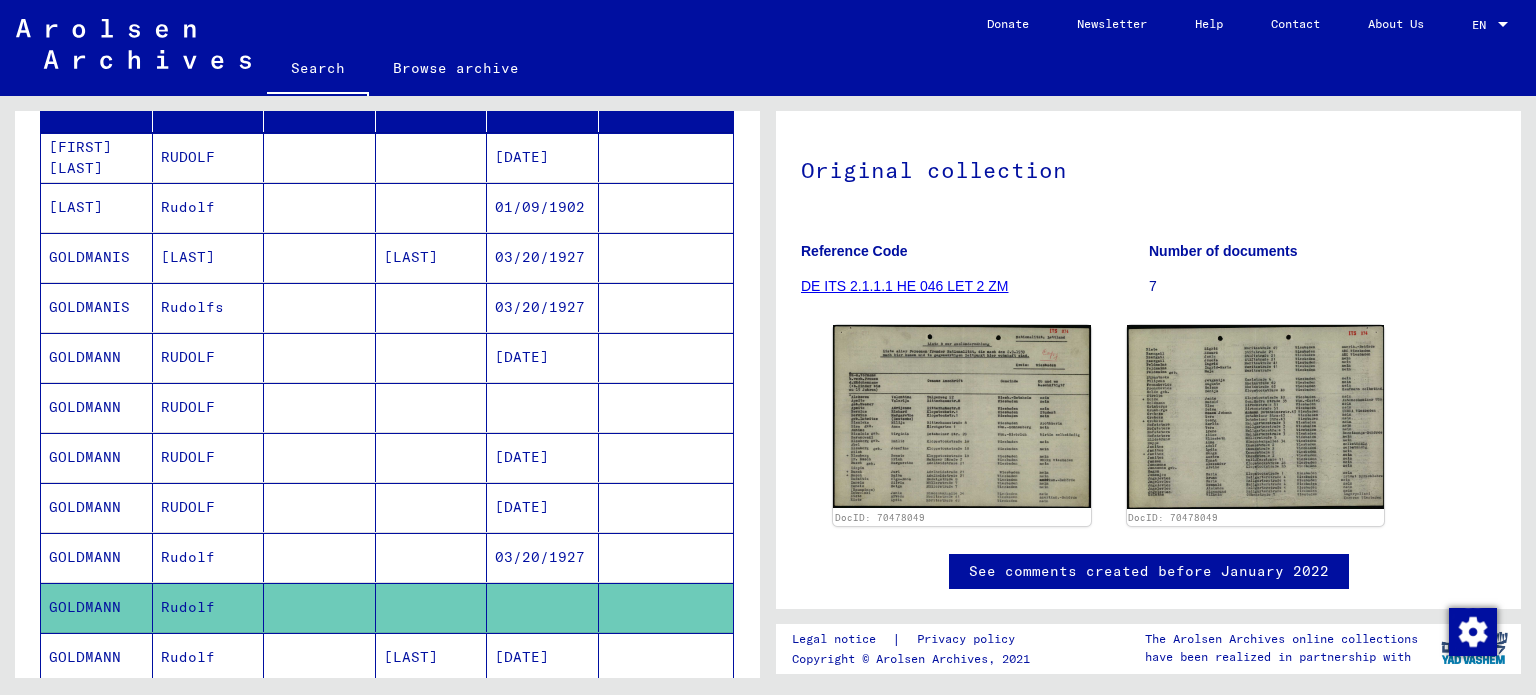 click on "[DATE]" at bounding box center [543, 707] 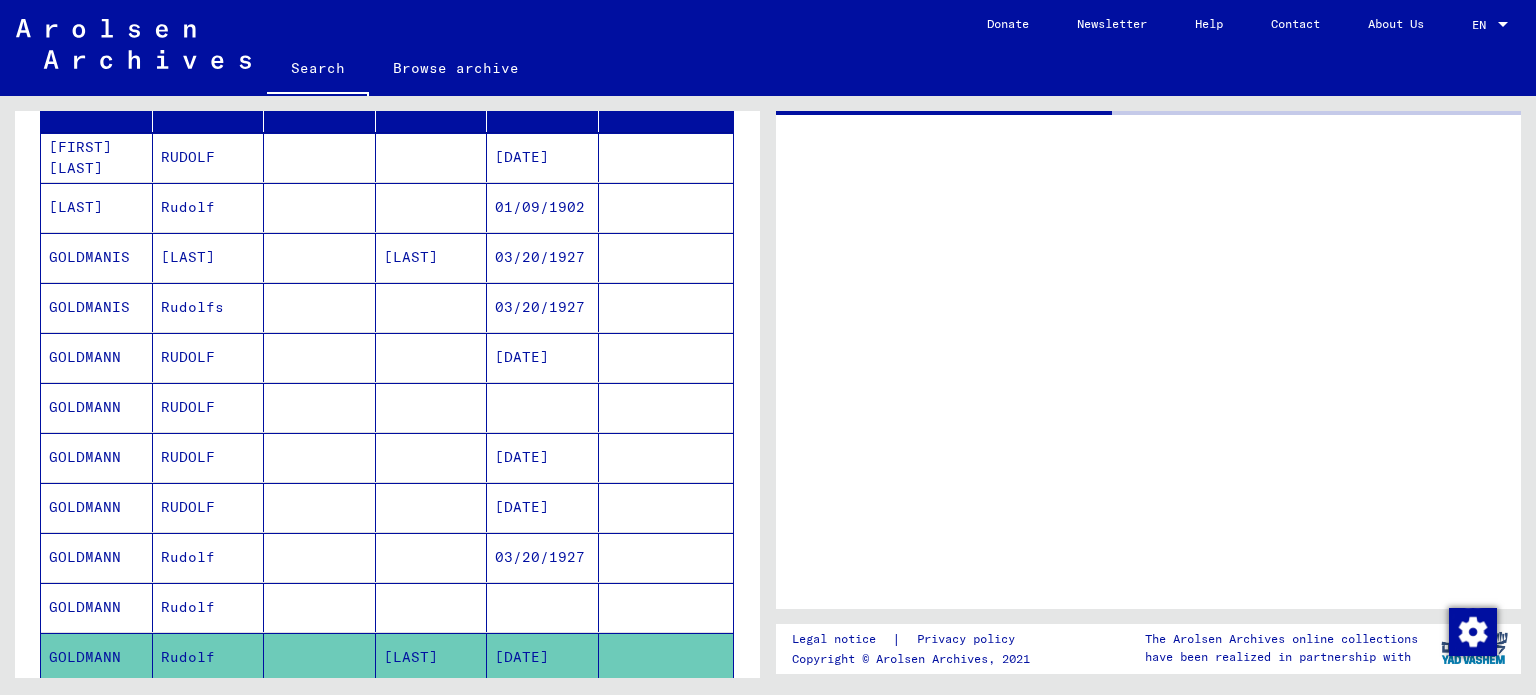 scroll, scrollTop: 0, scrollLeft: 0, axis: both 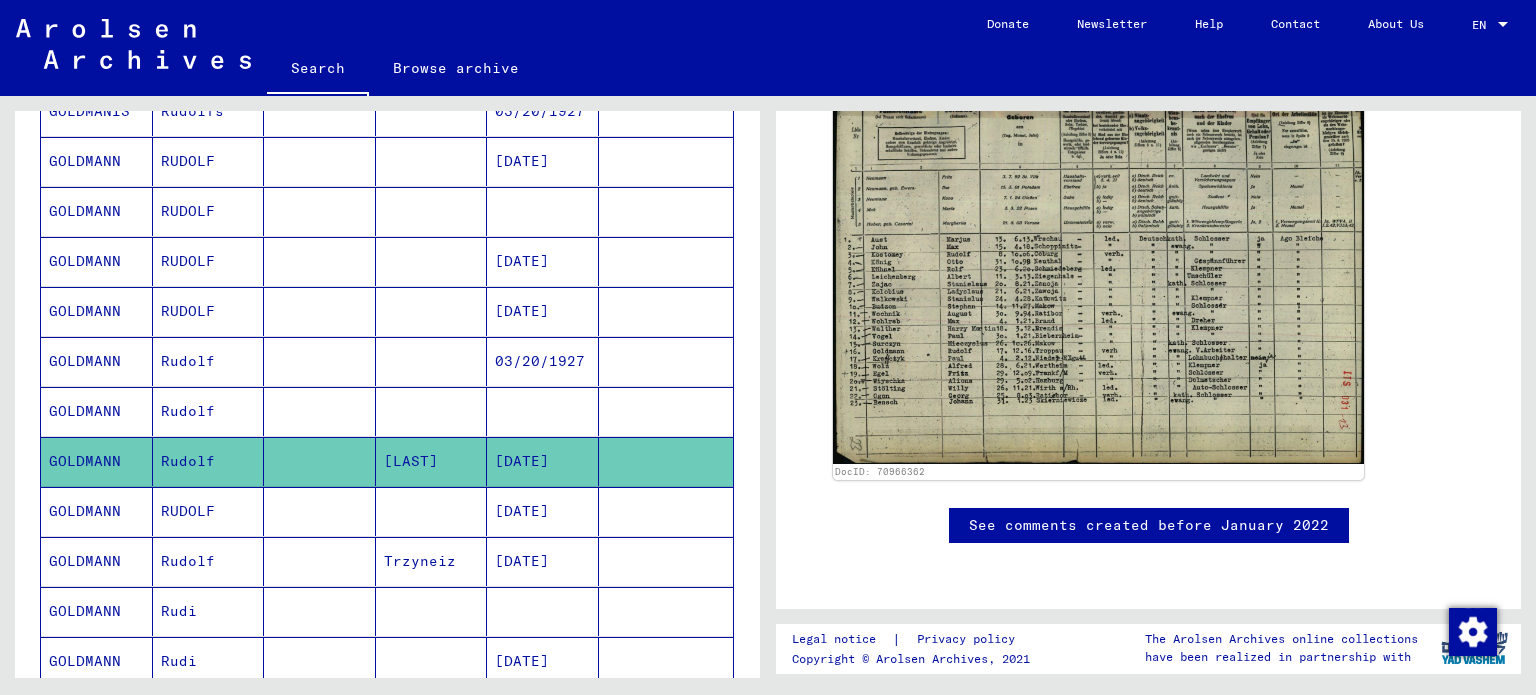 click on "GOLDMANN" at bounding box center [97, 561] 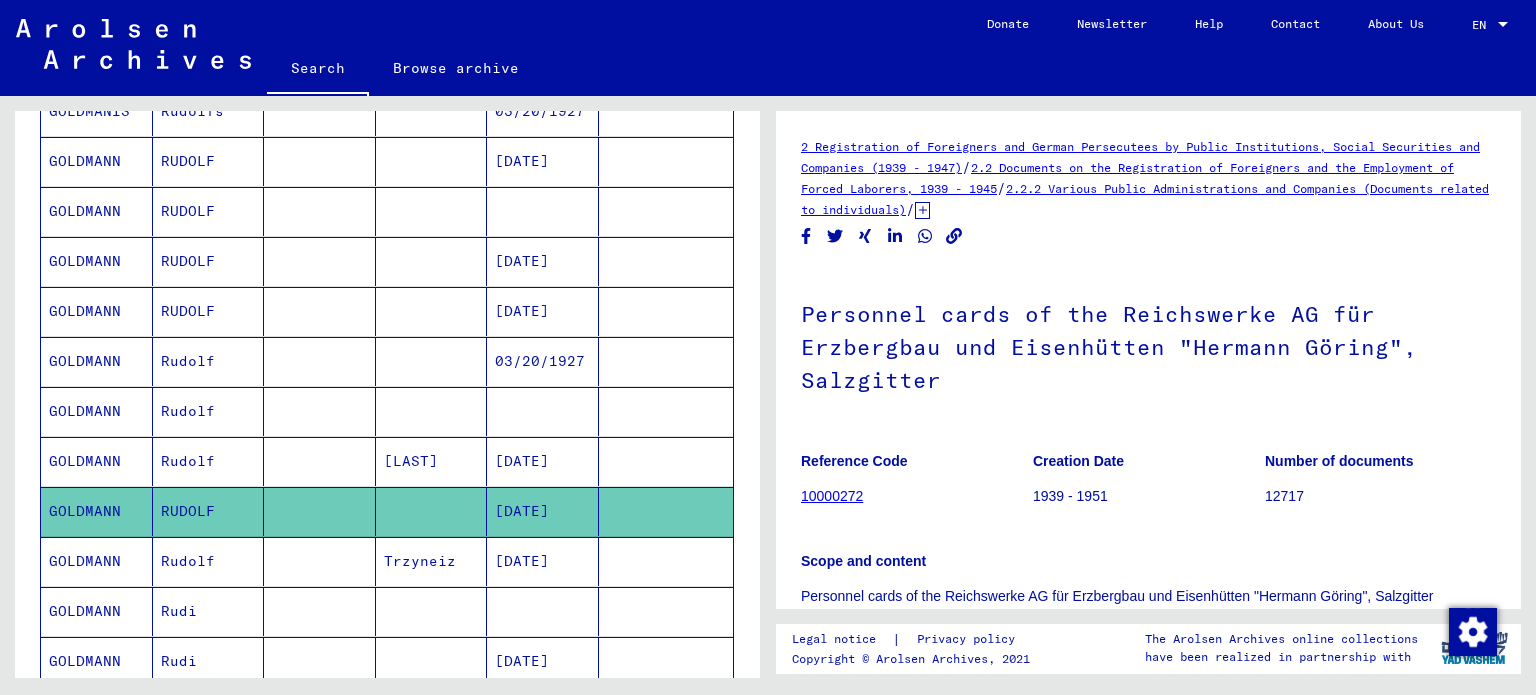 scroll, scrollTop: 150, scrollLeft: 0, axis: vertical 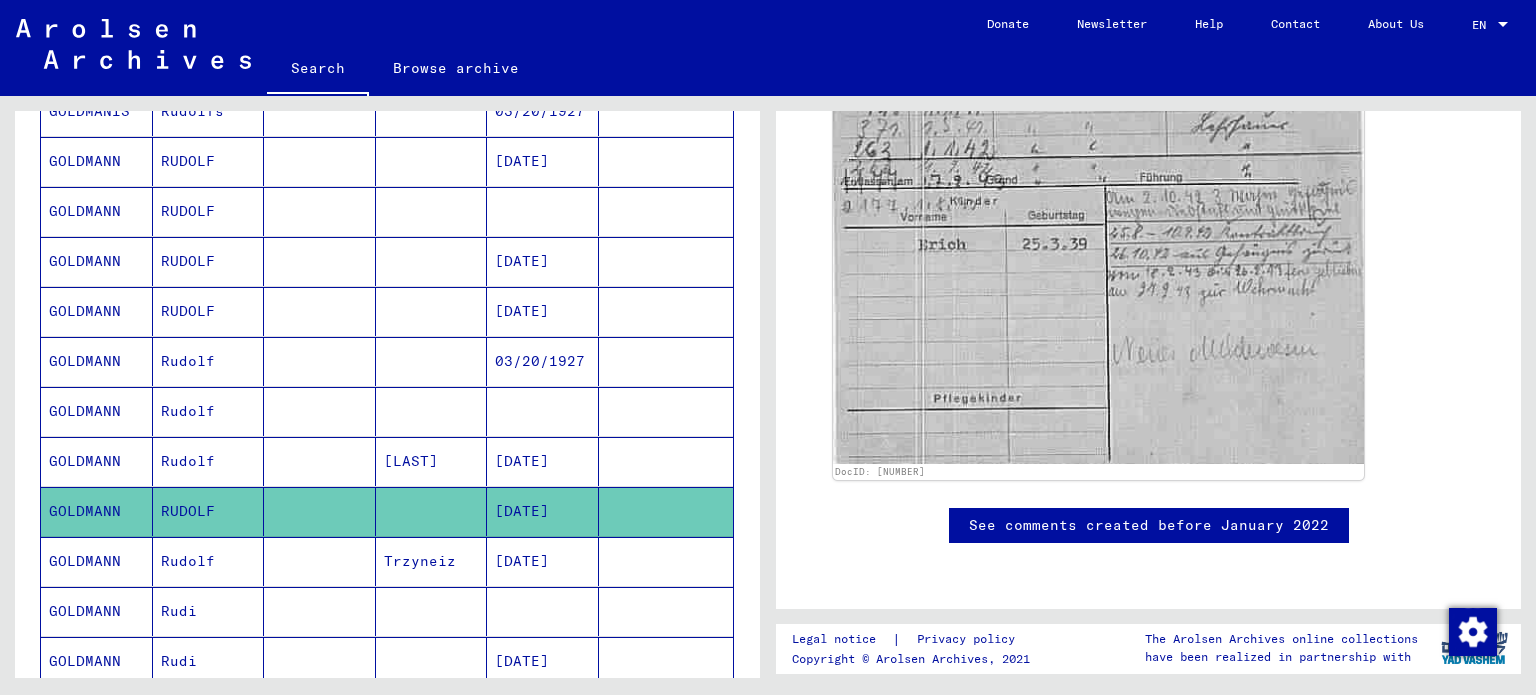 click on "GOLDMANN" at bounding box center [97, 611] 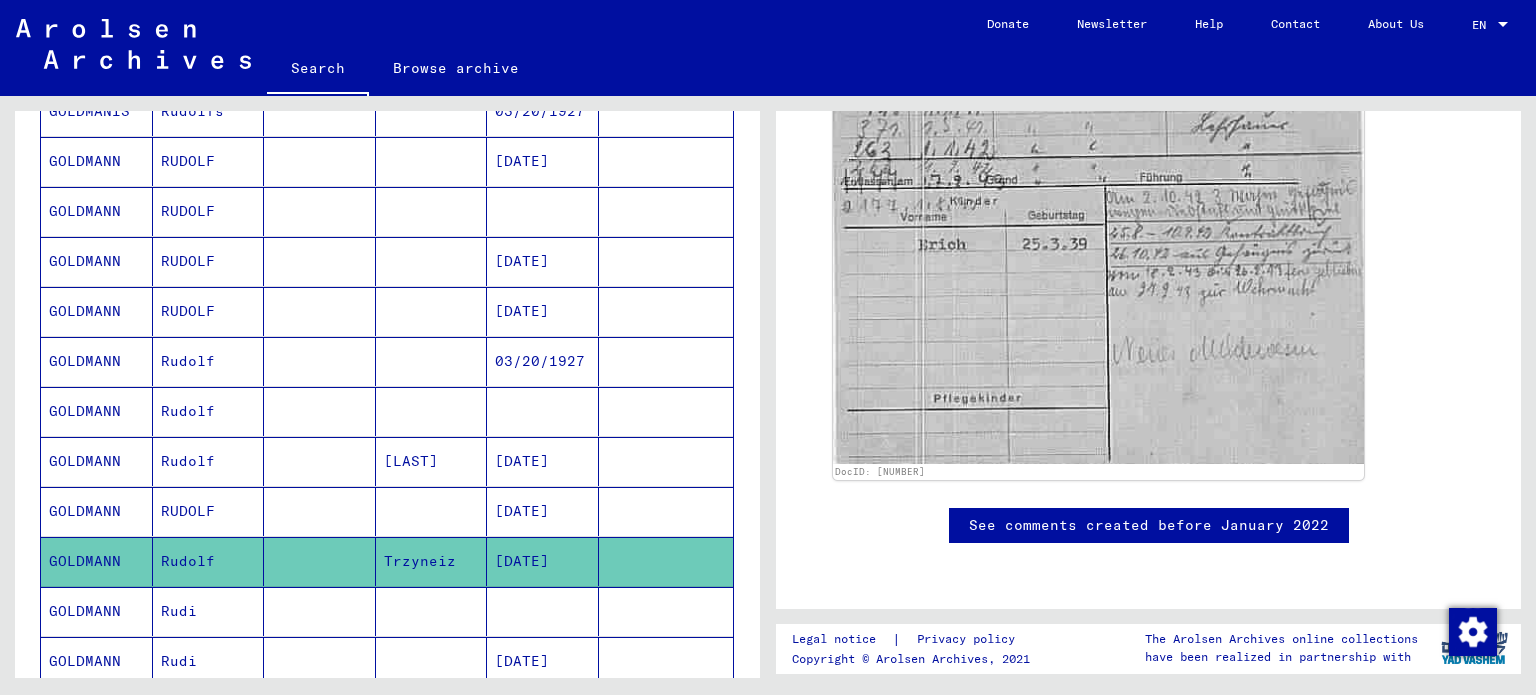 click on "GOLDMANN" 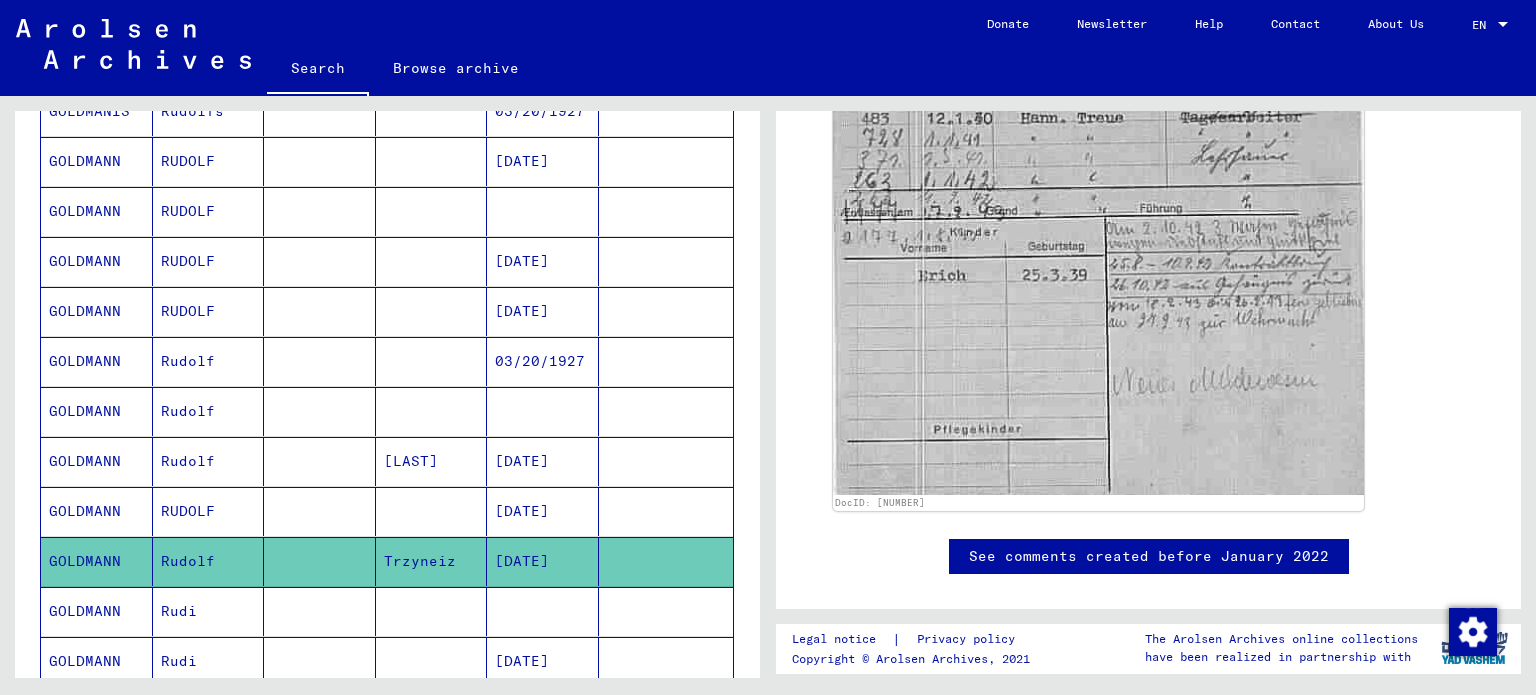 click on "GOLDMANN" at bounding box center (97, 561) 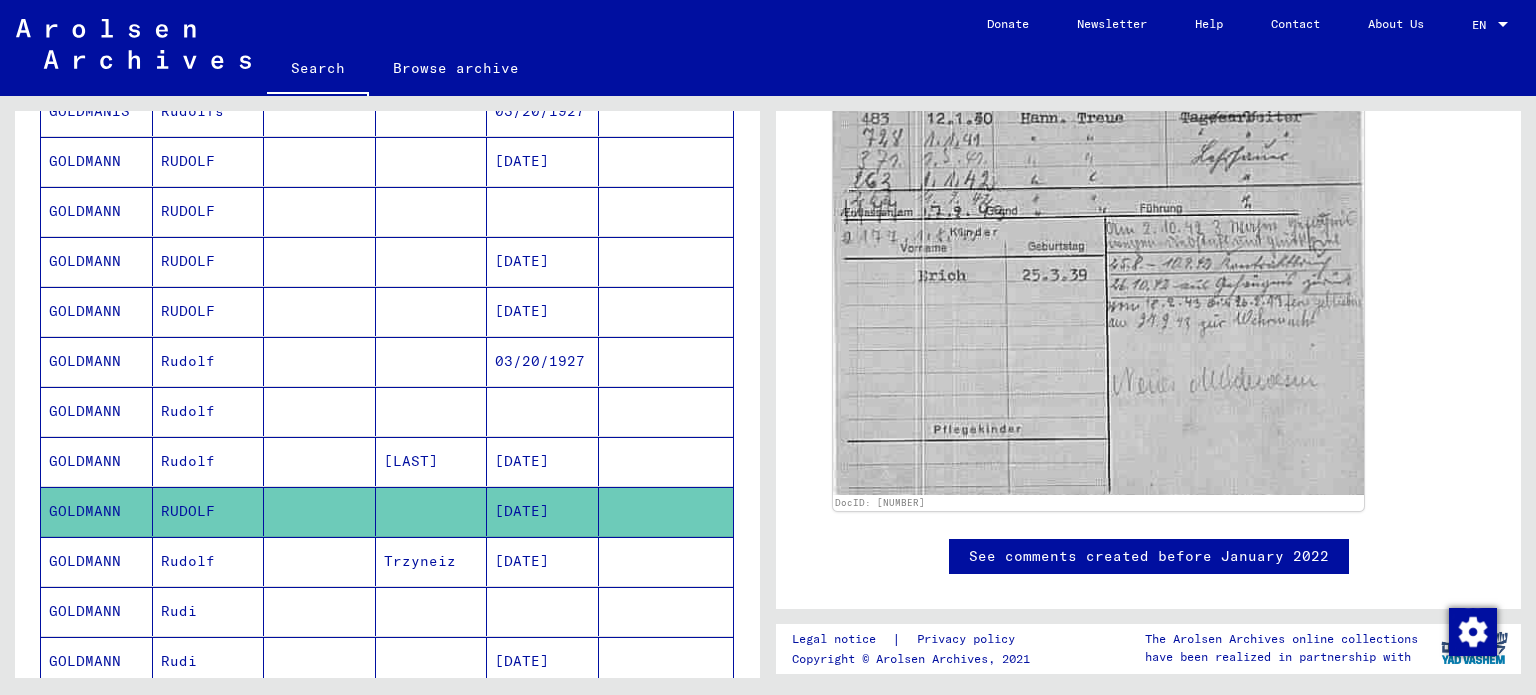 click on "GOLDMANN" at bounding box center [97, 611] 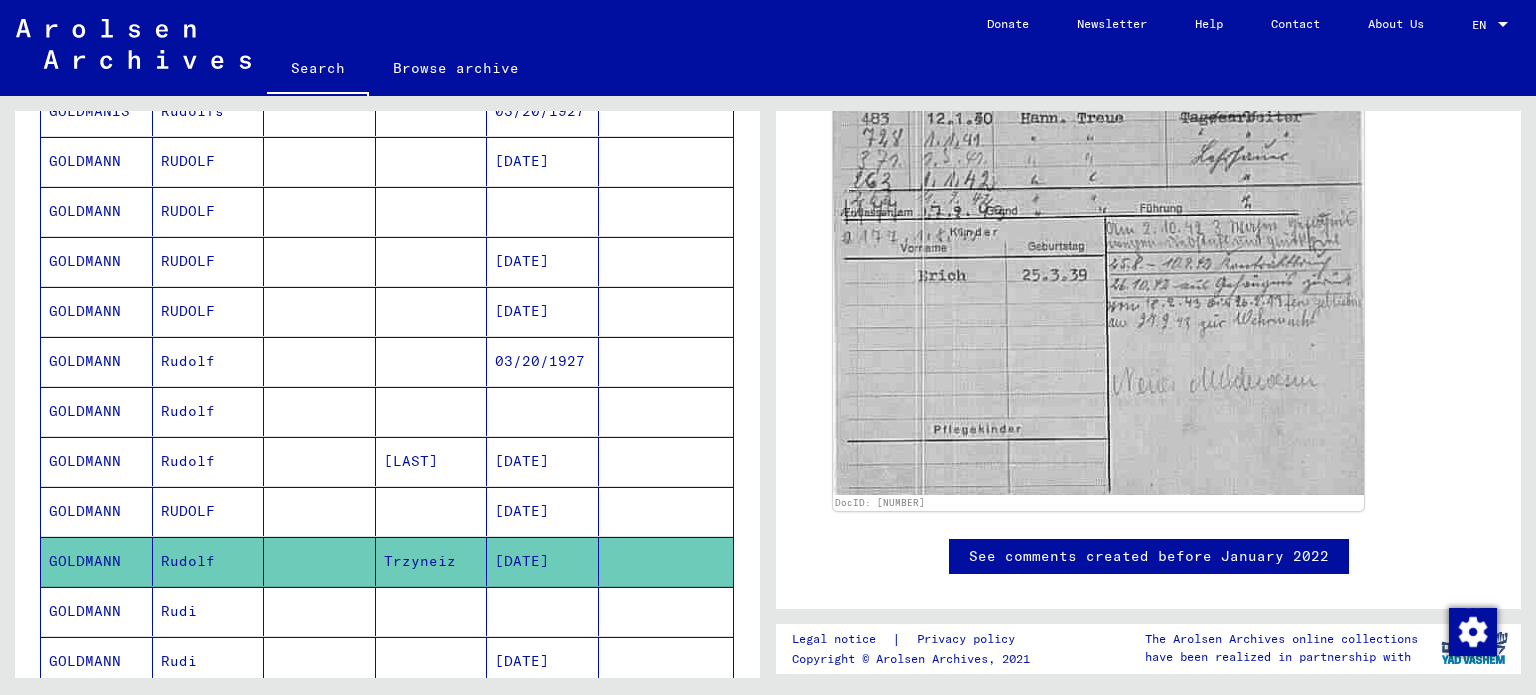 click on "GOLDMANN" at bounding box center [97, 661] 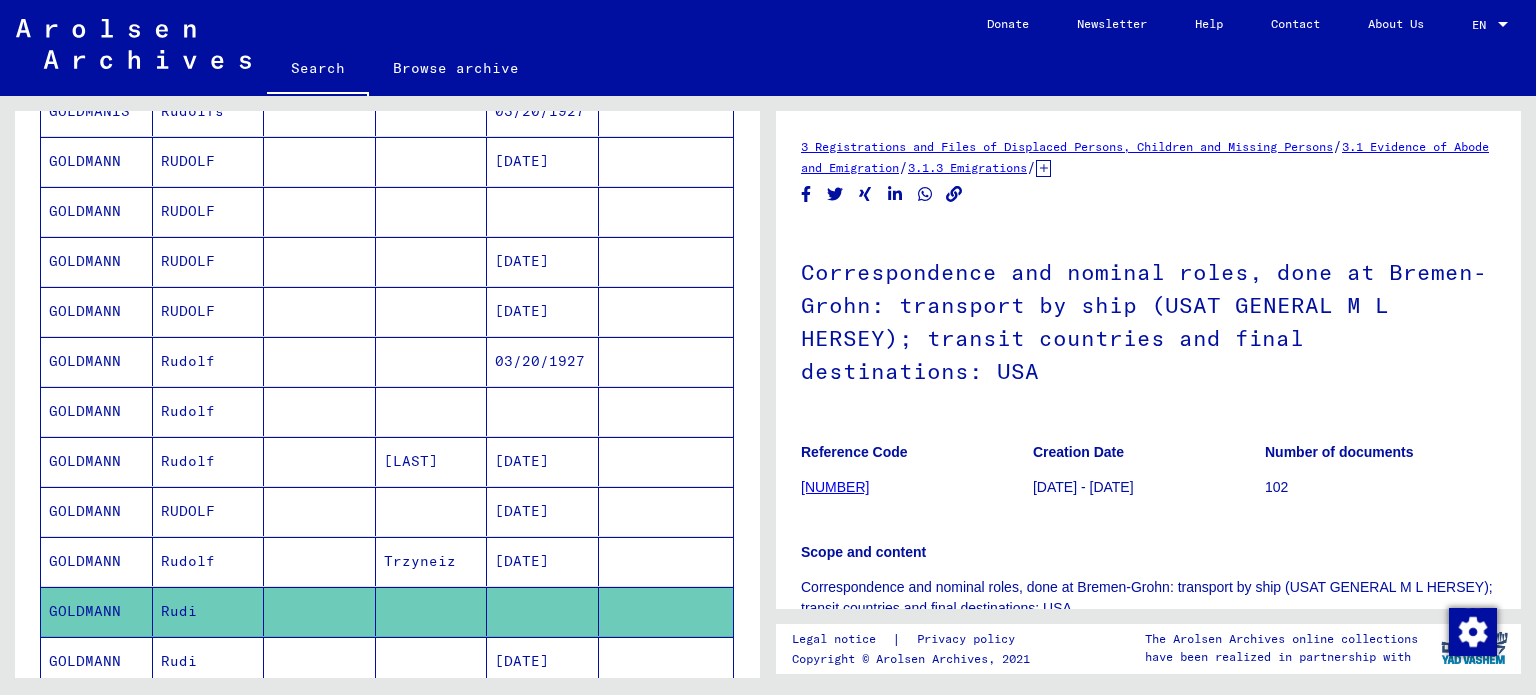 scroll, scrollTop: 0, scrollLeft: 0, axis: both 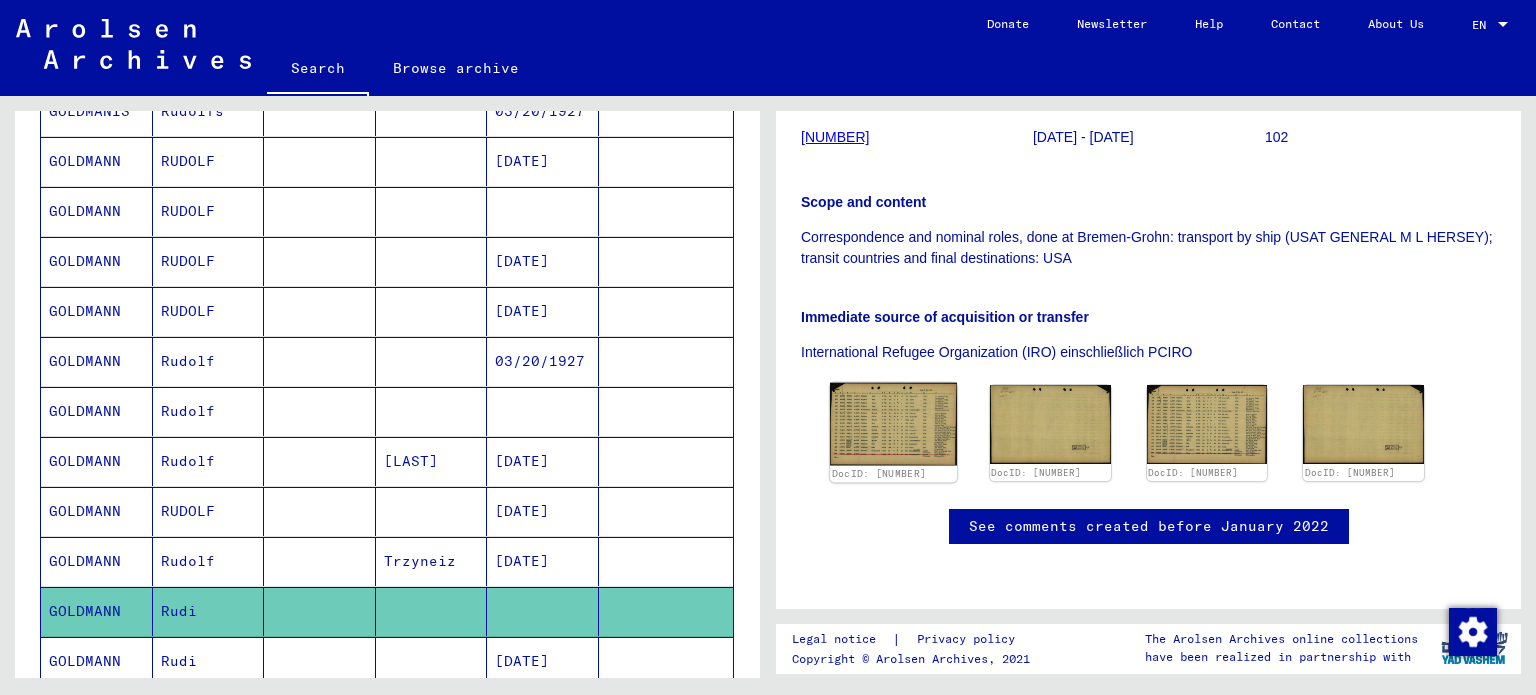 click 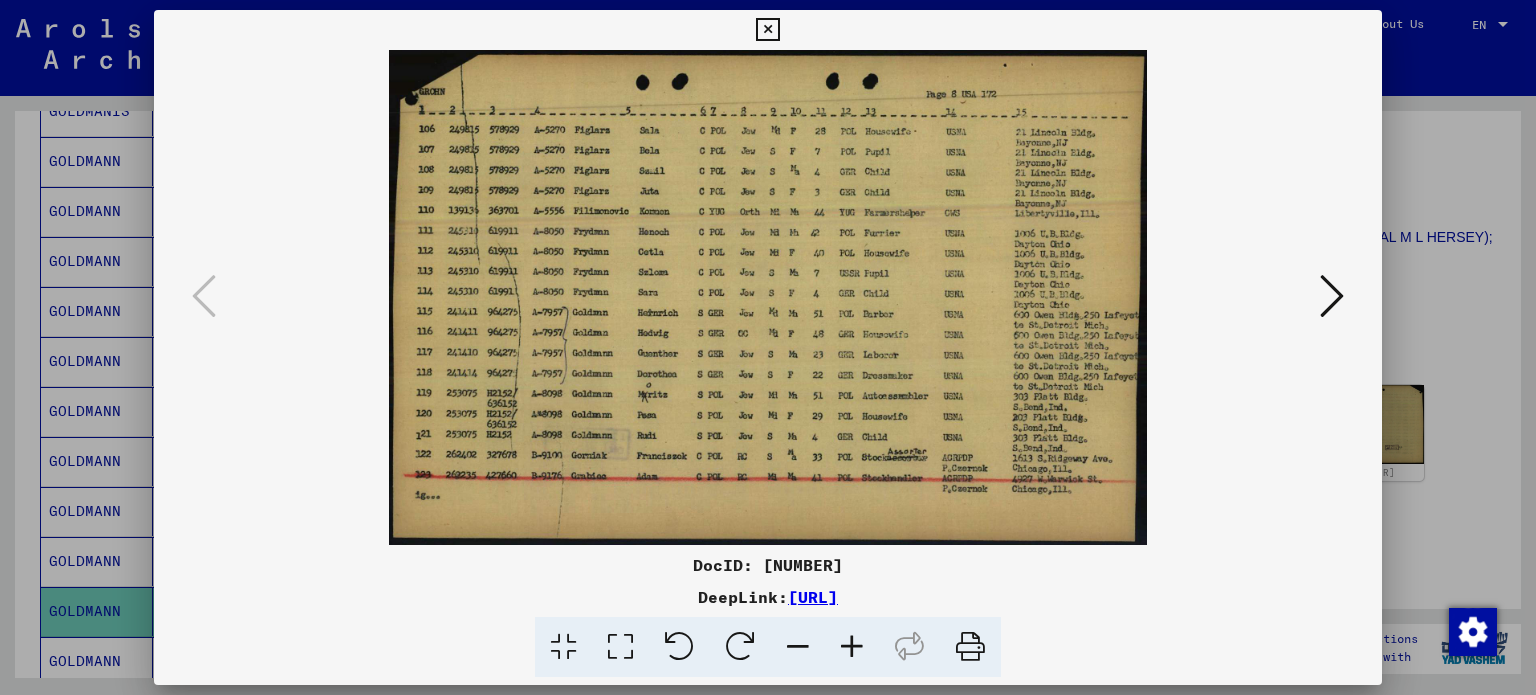 click at bounding box center [1332, 296] 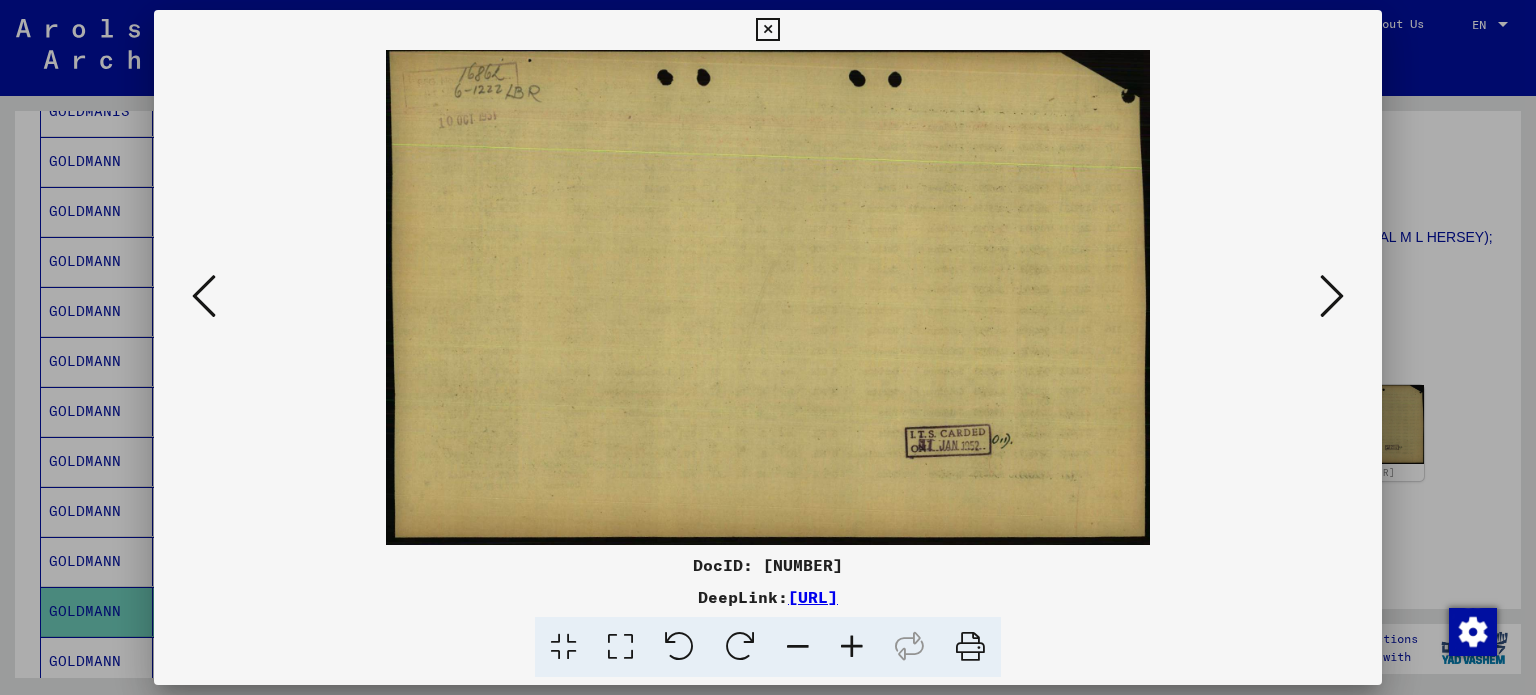 click at bounding box center [1332, 296] 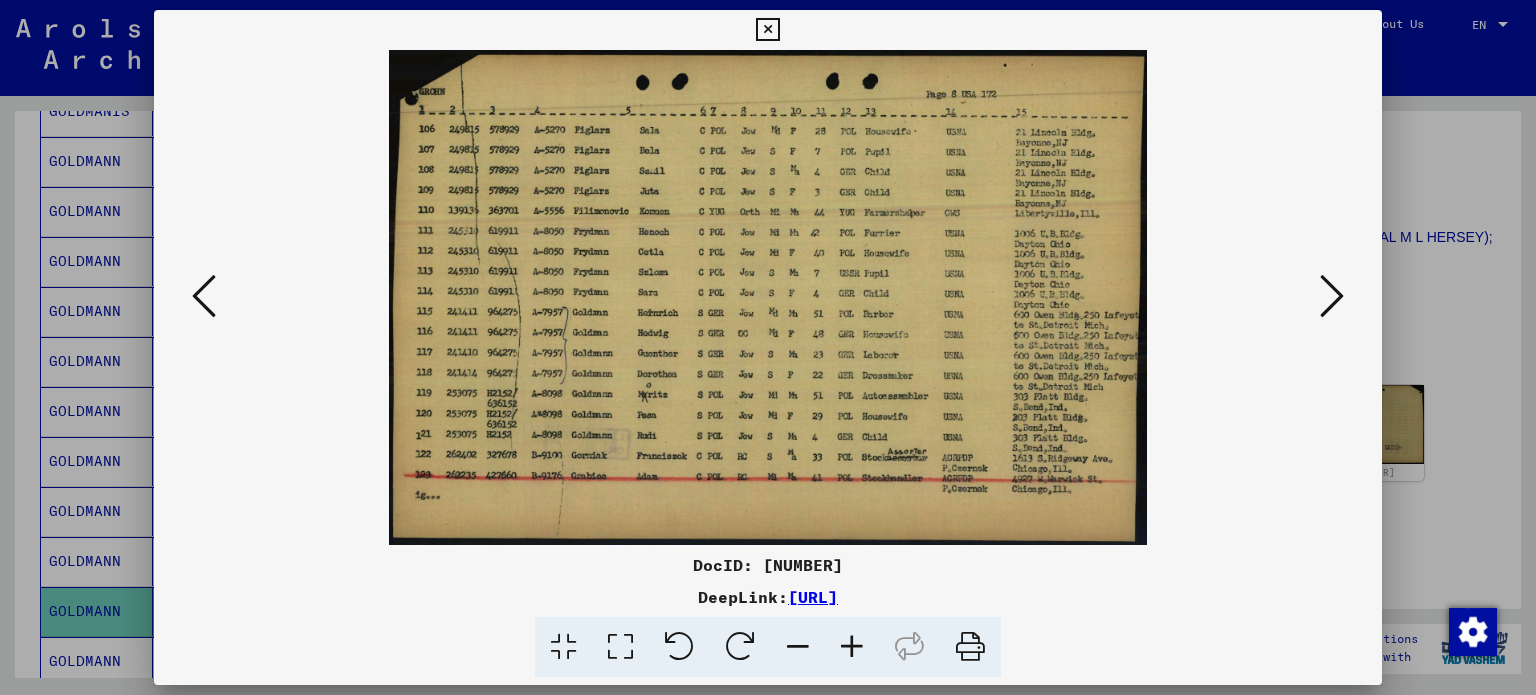 click at bounding box center (768, 347) 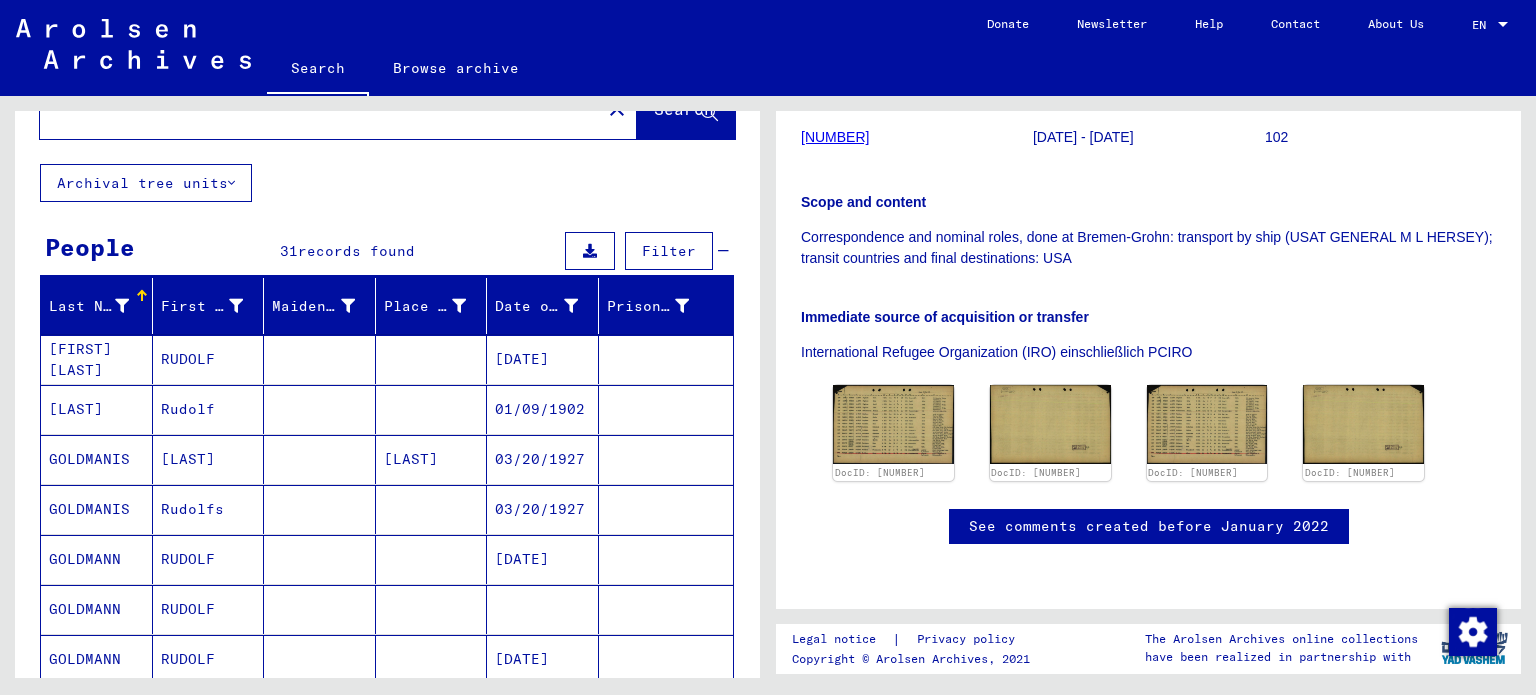 scroll, scrollTop: 0, scrollLeft: 0, axis: both 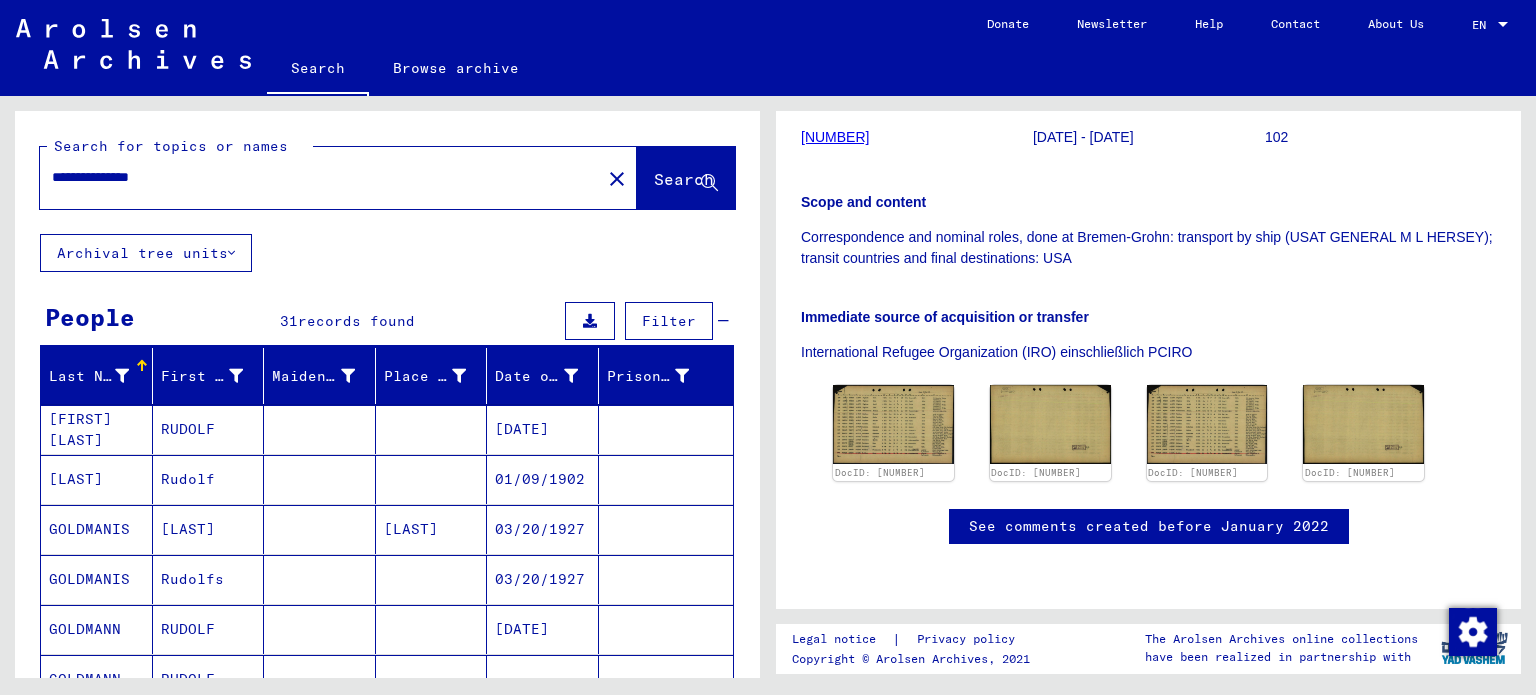 click on "**********" at bounding box center [320, 177] 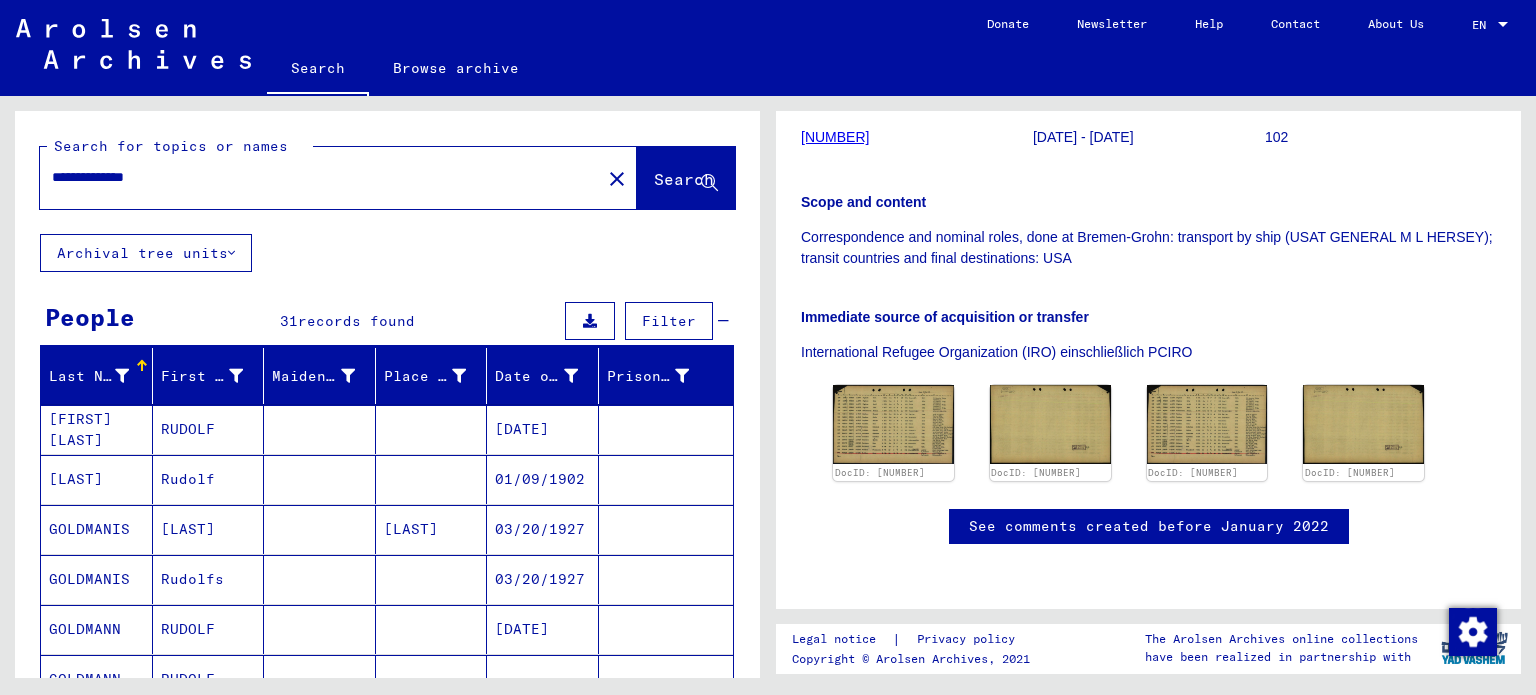 scroll, scrollTop: 0, scrollLeft: 0, axis: both 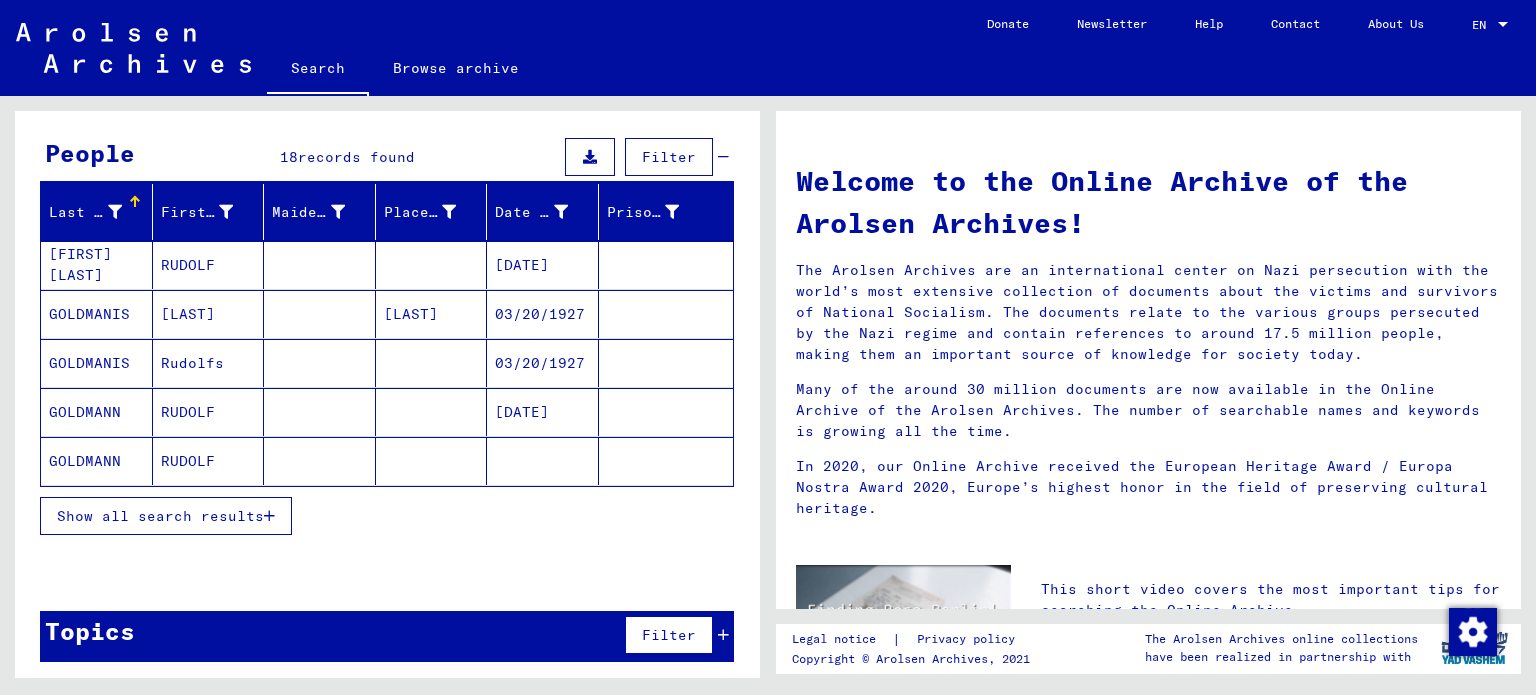 click on "GOLDMANN" at bounding box center [97, 461] 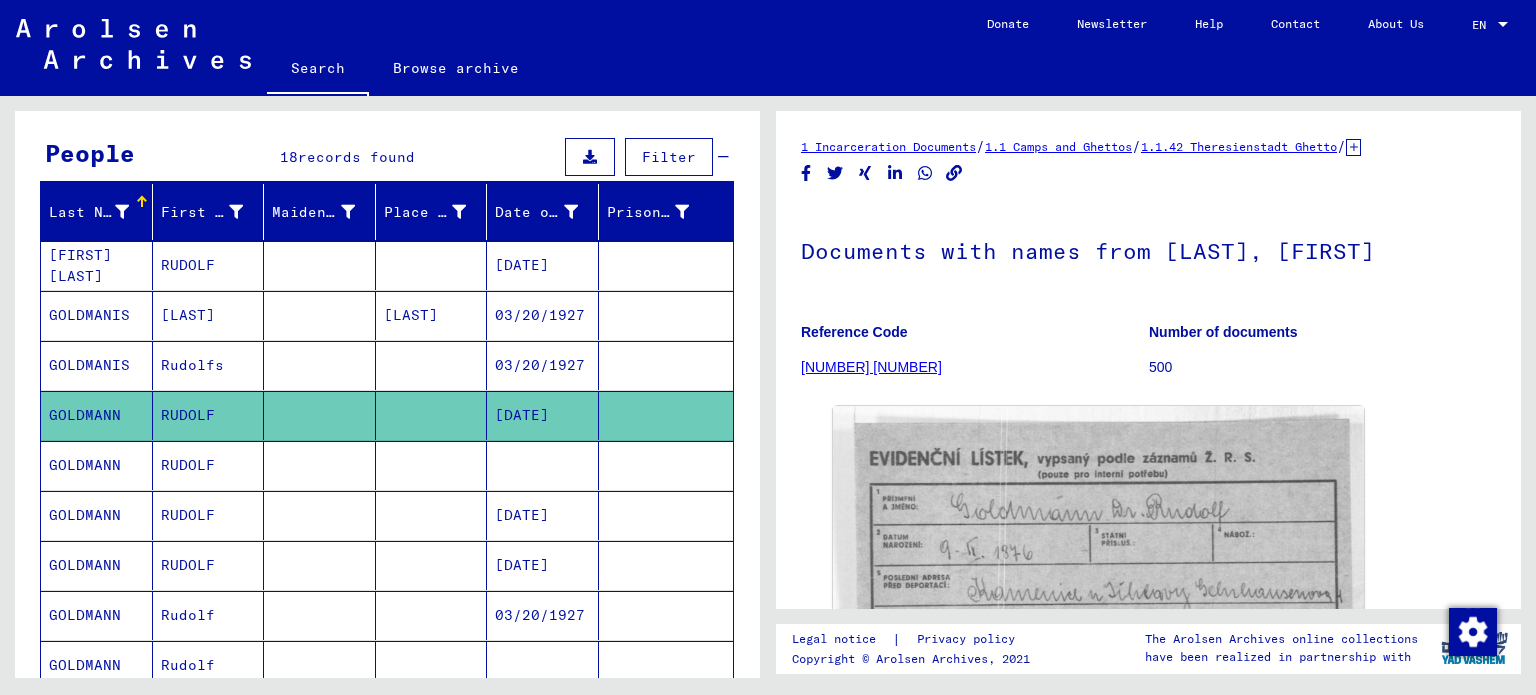 click on "GOLDMANN" at bounding box center [97, 515] 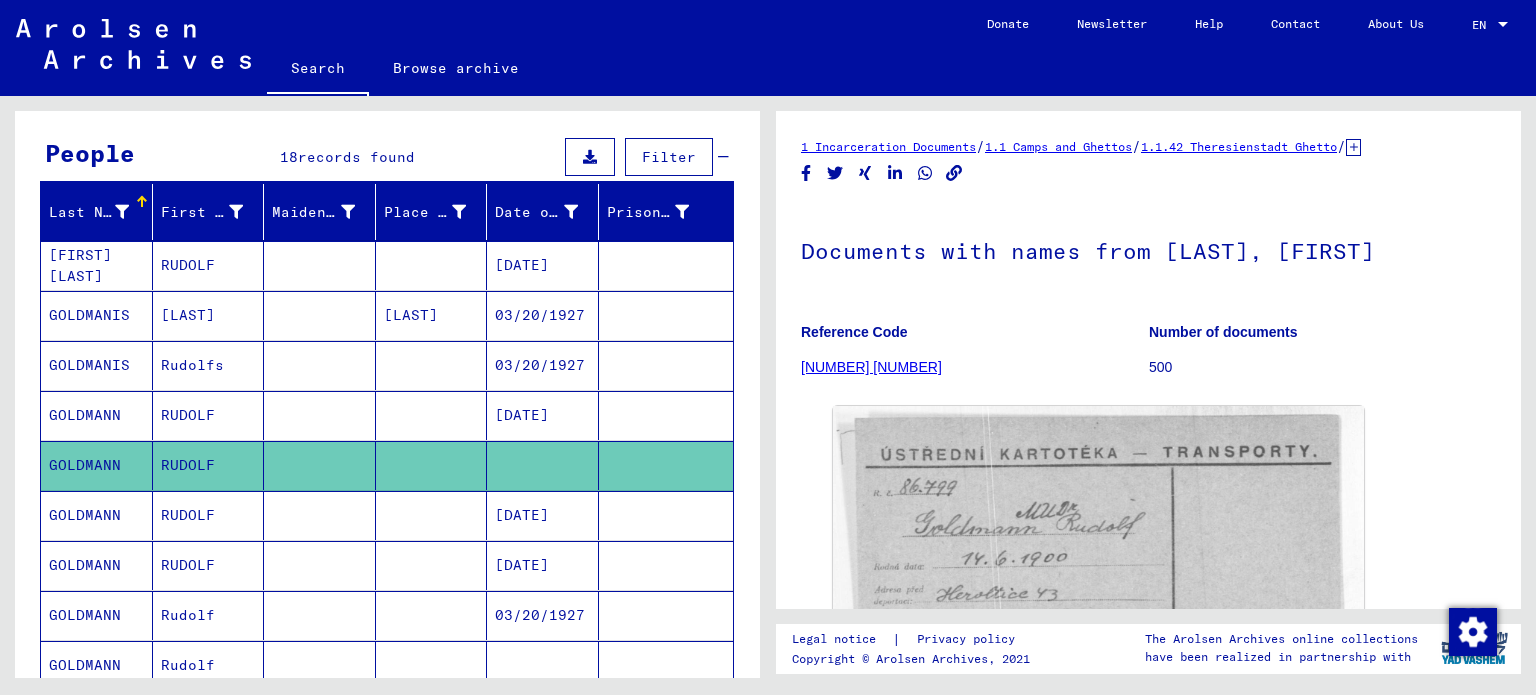 click on "GOLDMANN" at bounding box center [97, 565] 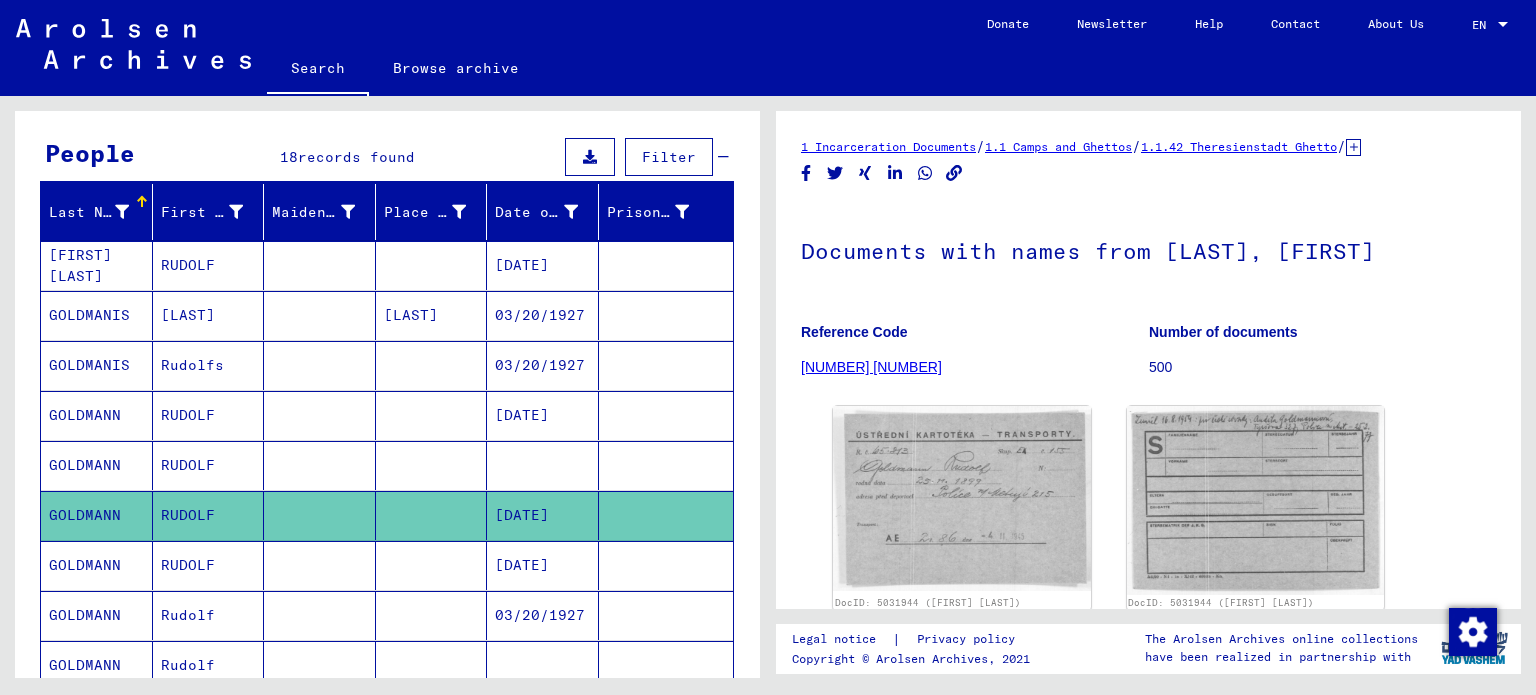 click on "GOLDMANN" at bounding box center [97, 615] 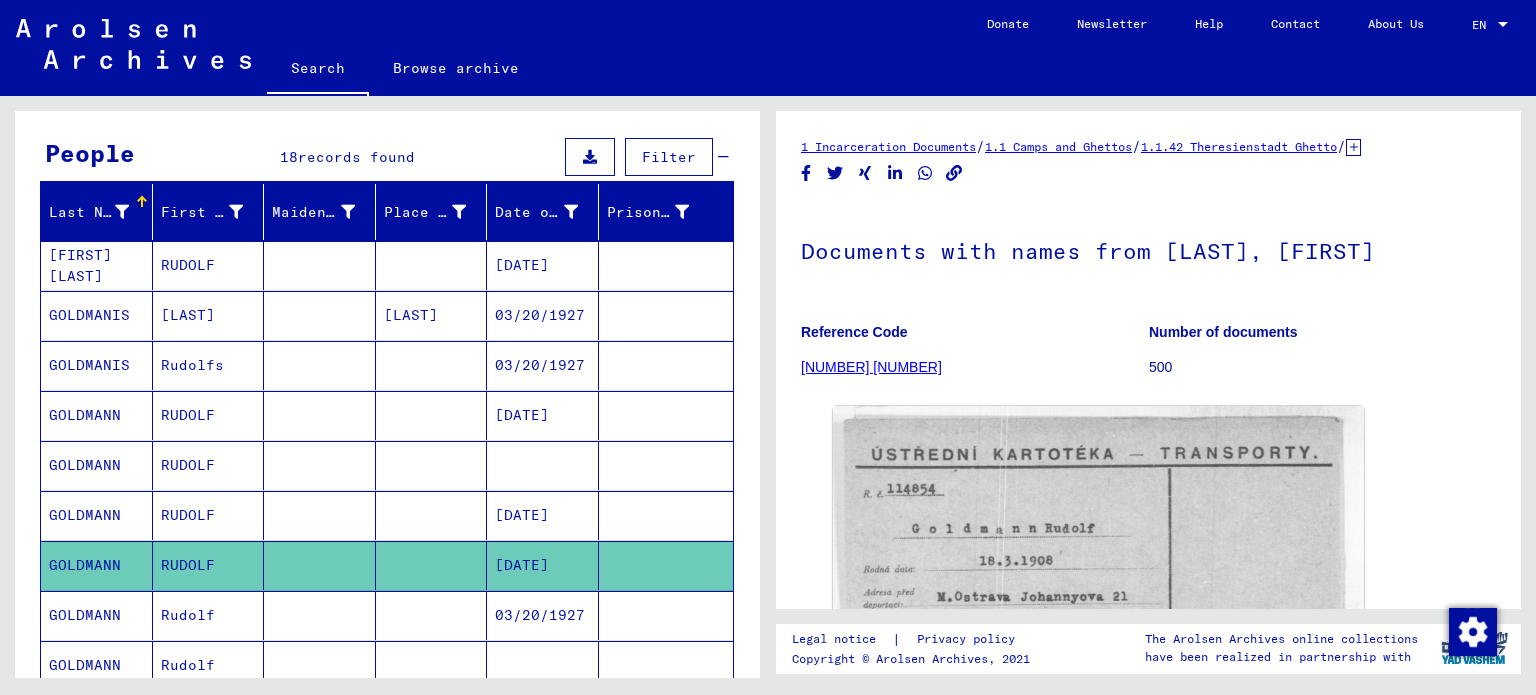 scroll, scrollTop: 0, scrollLeft: 0, axis: both 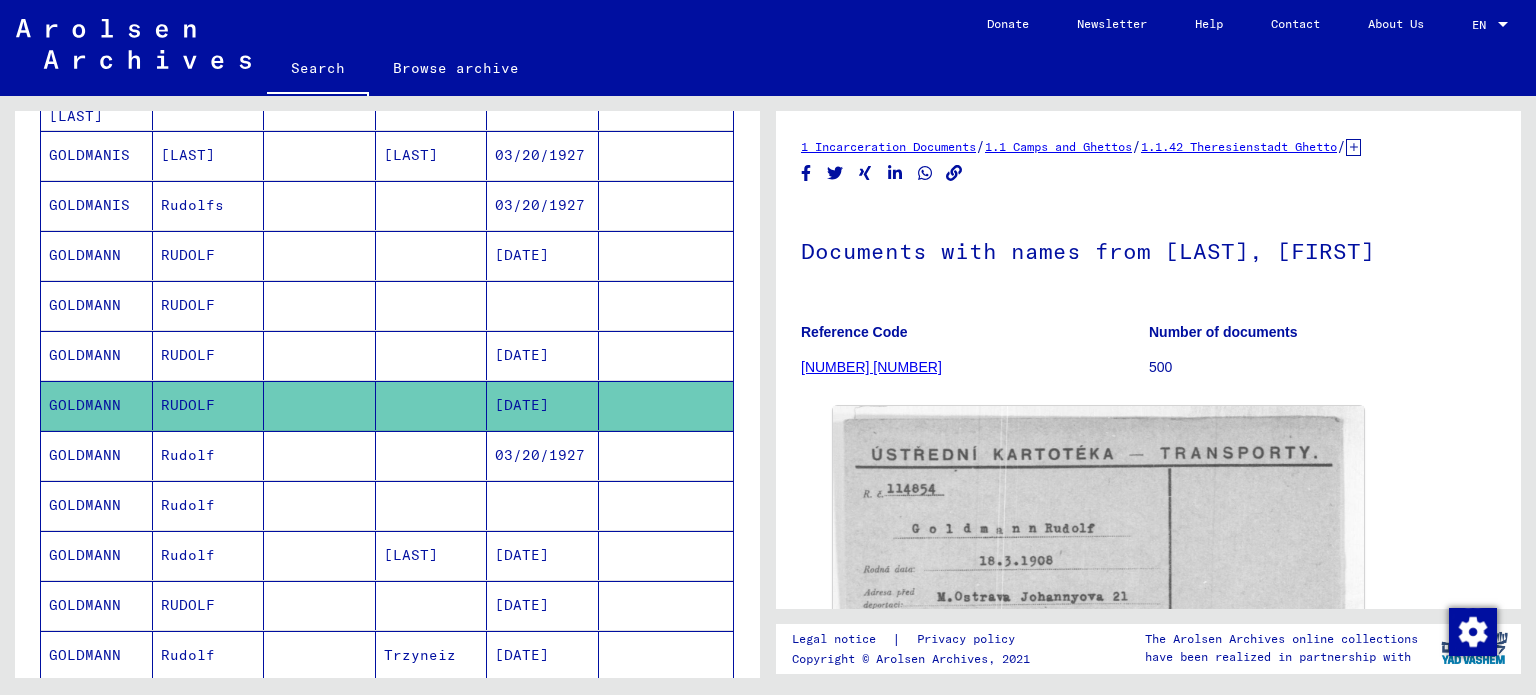 click on "GOLDMANN" at bounding box center (97, 555) 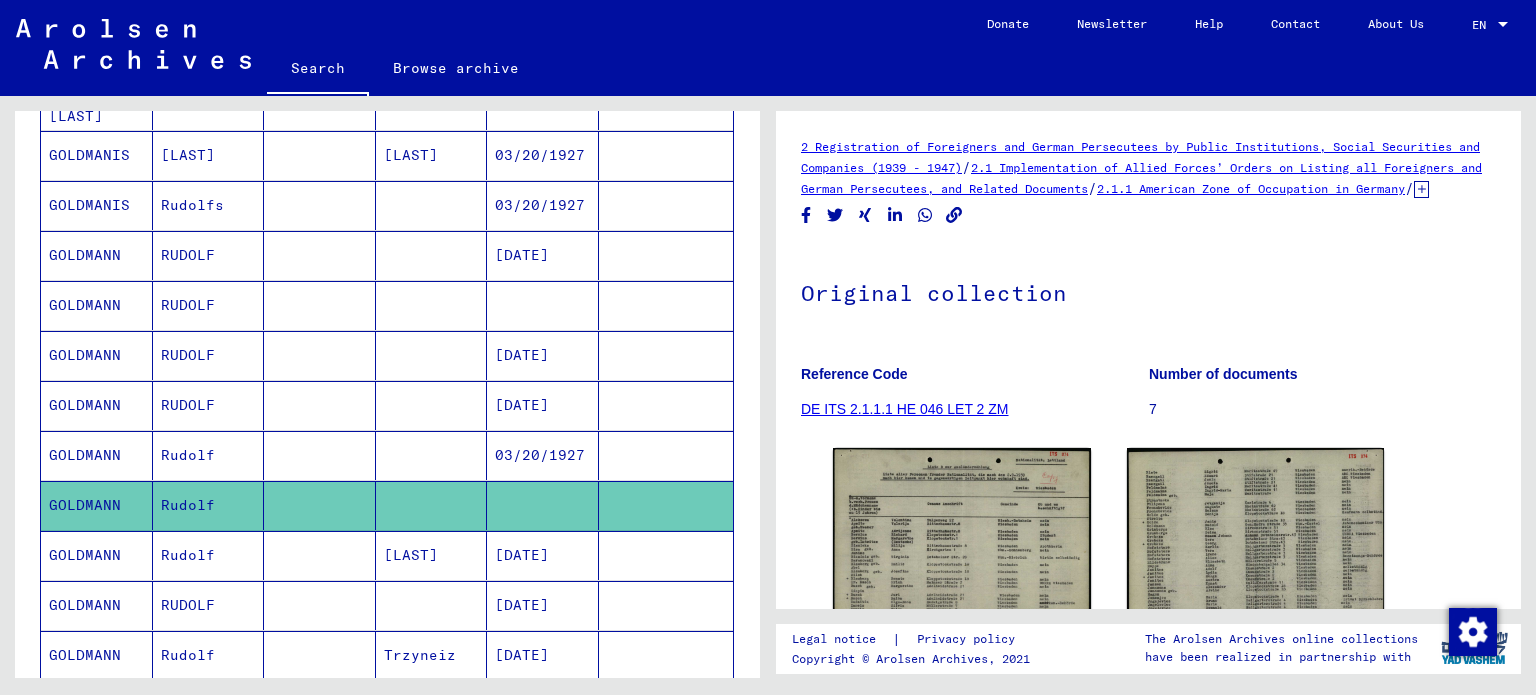 scroll, scrollTop: 0, scrollLeft: 0, axis: both 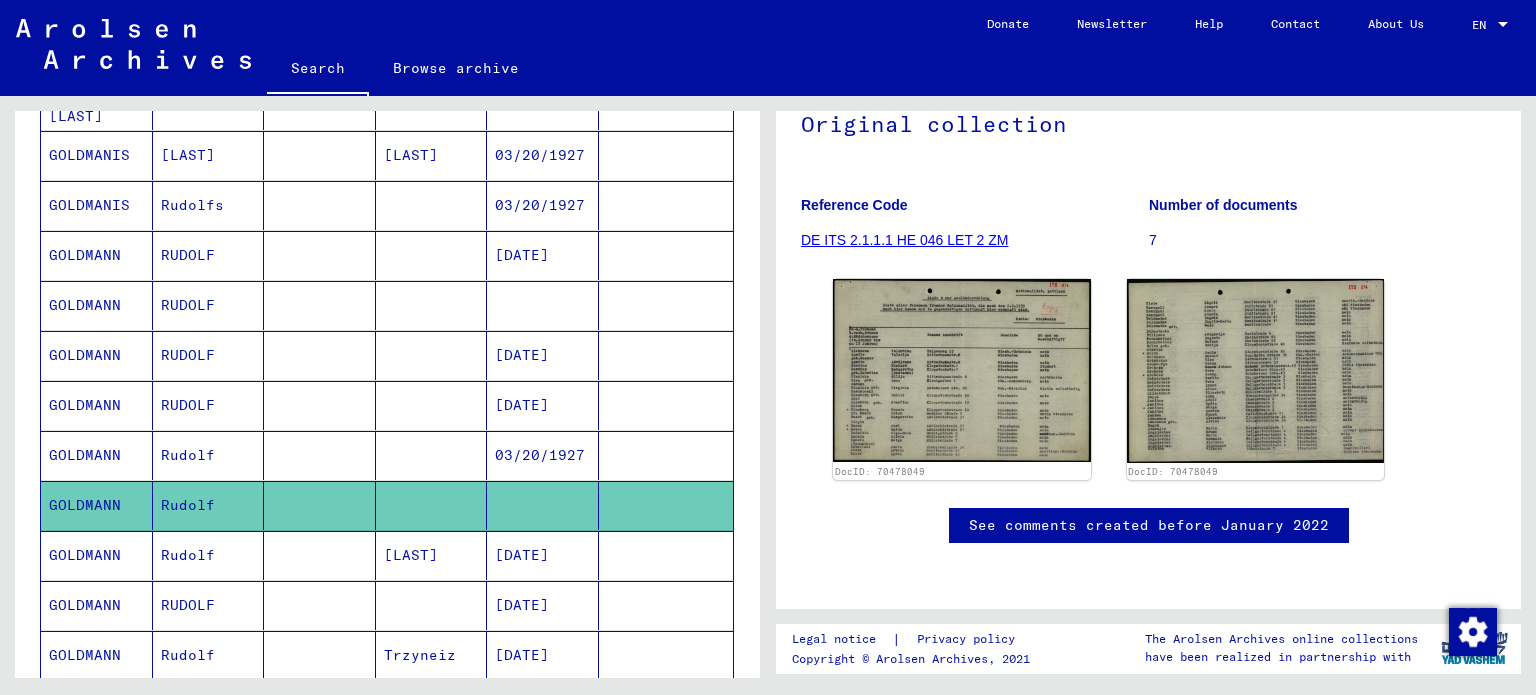 click on "GOLDMANN" at bounding box center [97, 605] 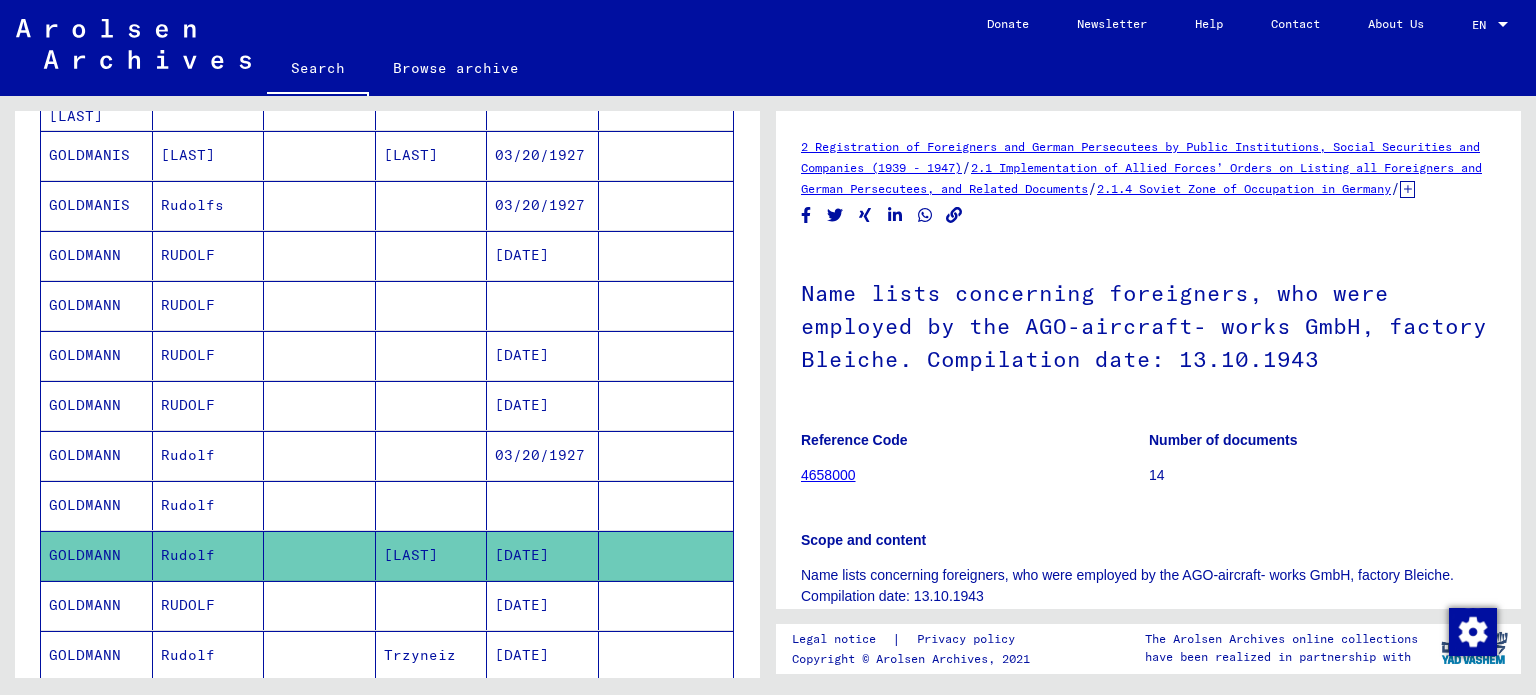 scroll, scrollTop: 0, scrollLeft: 0, axis: both 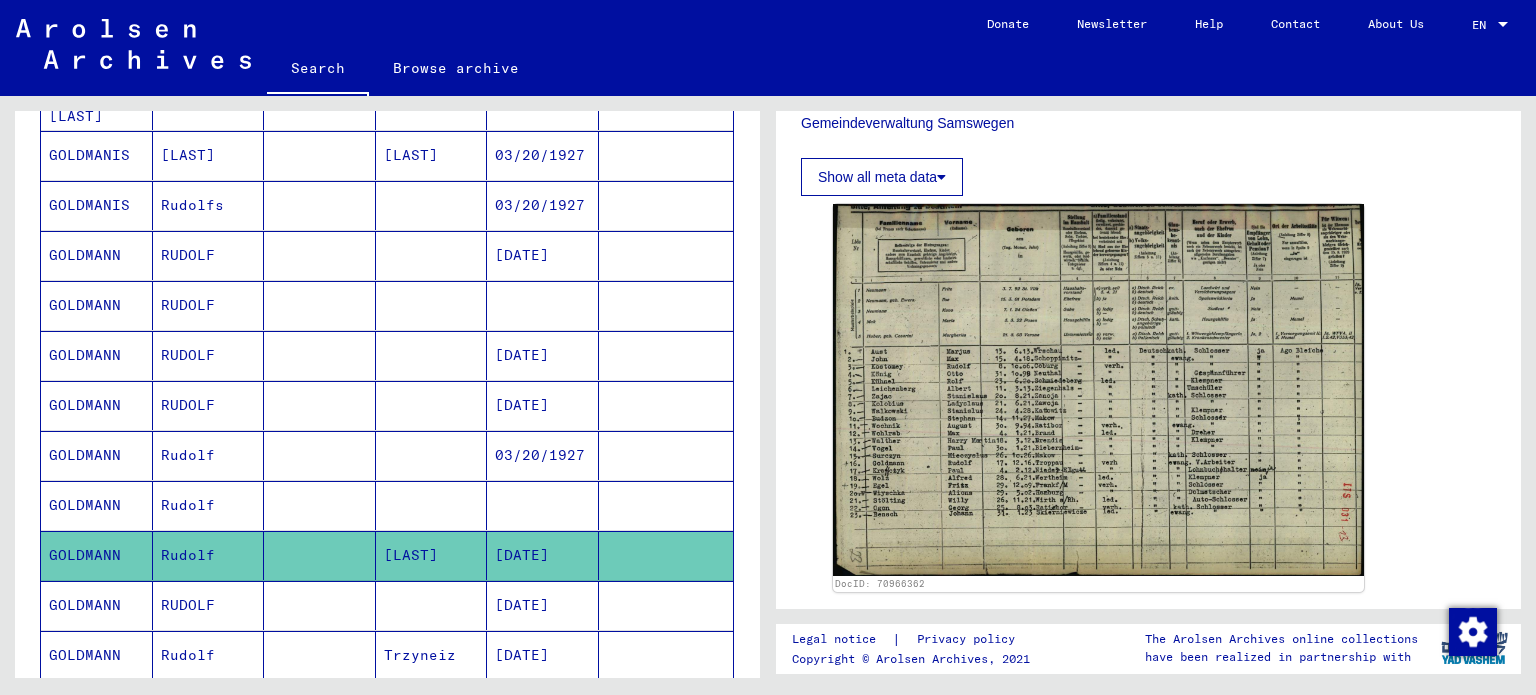 click 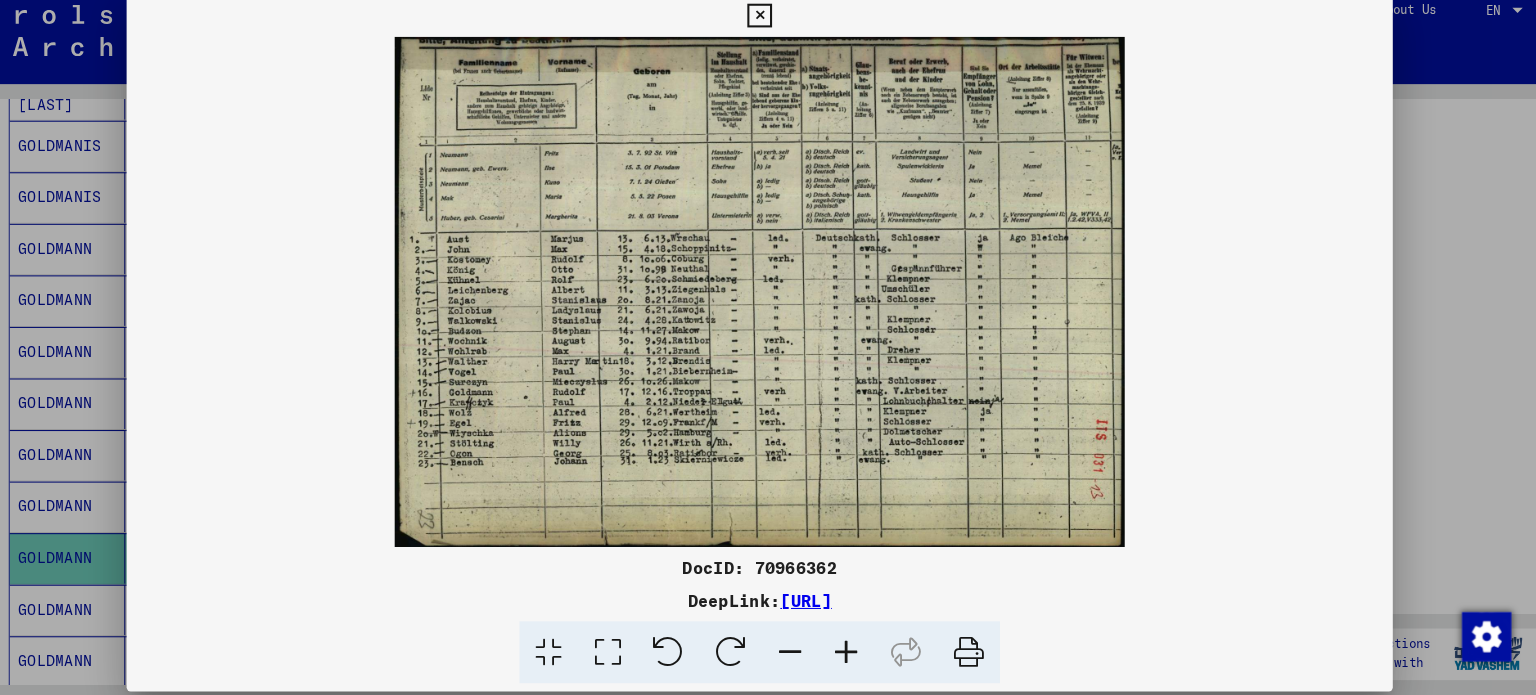click at bounding box center (768, 347) 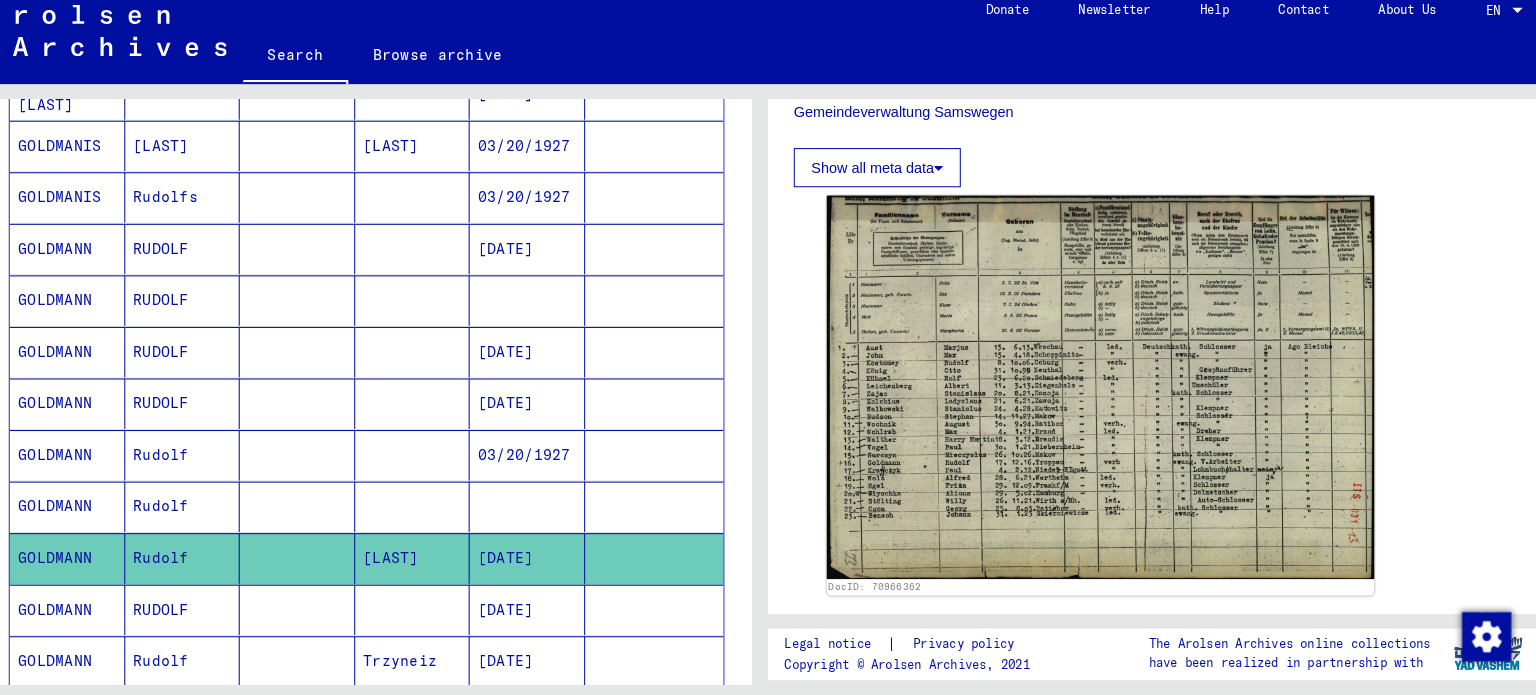 click on "GOLDMANN" at bounding box center (97, 555) 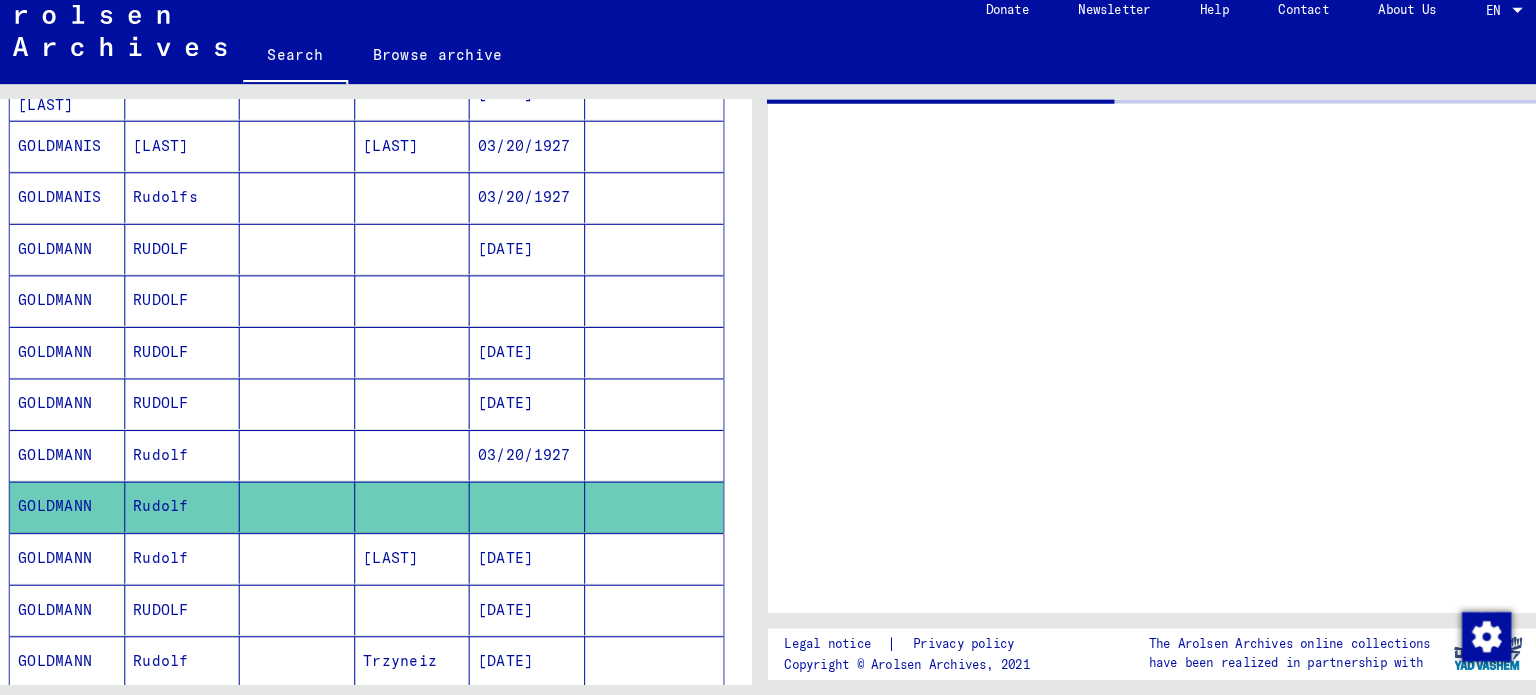 scroll, scrollTop: 0, scrollLeft: 0, axis: both 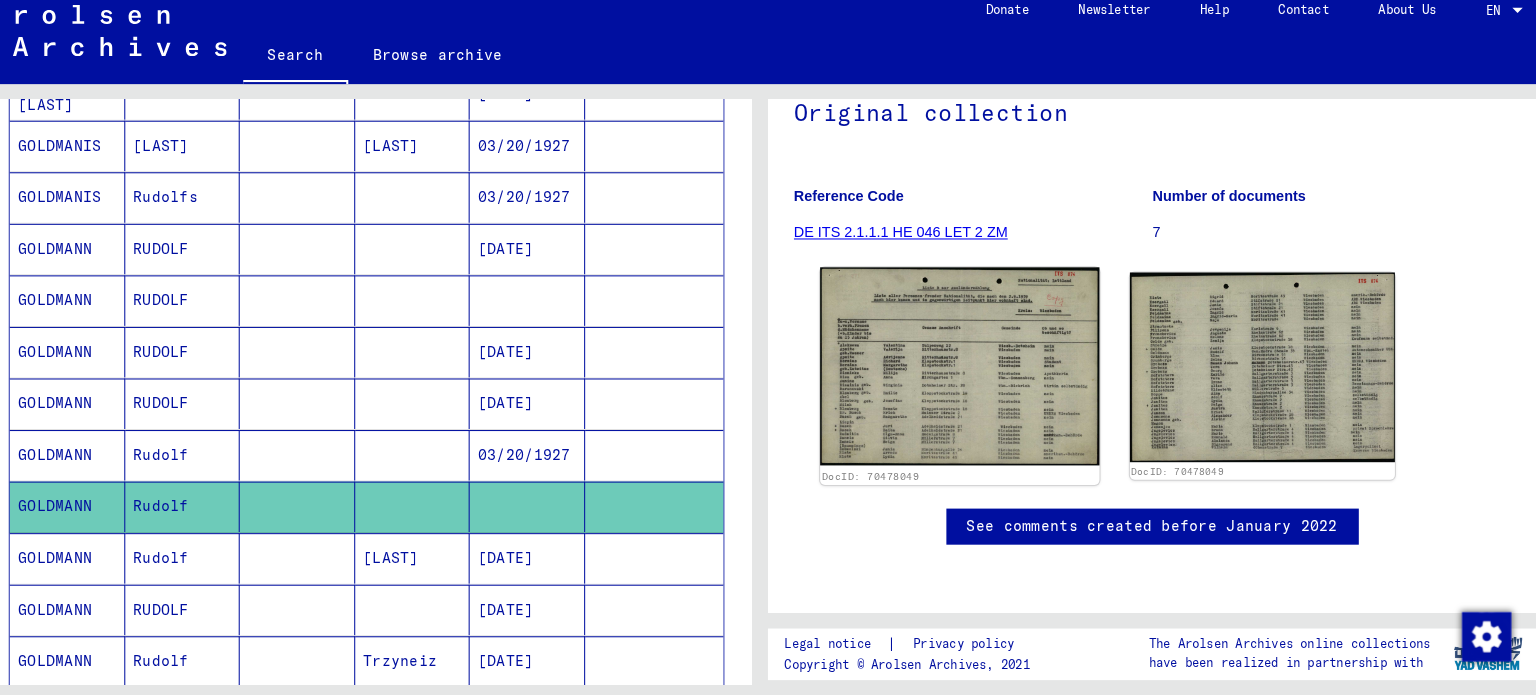 click 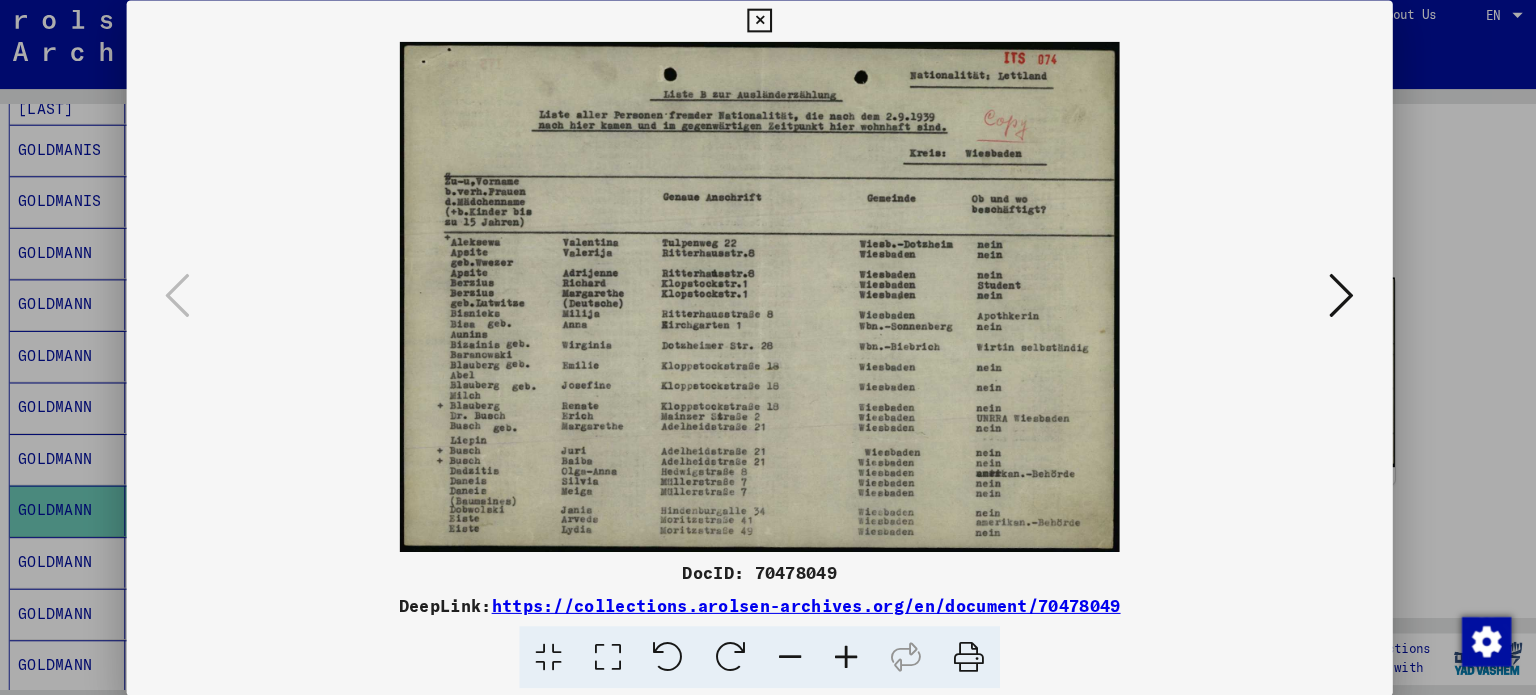 click at bounding box center (1332, 296) 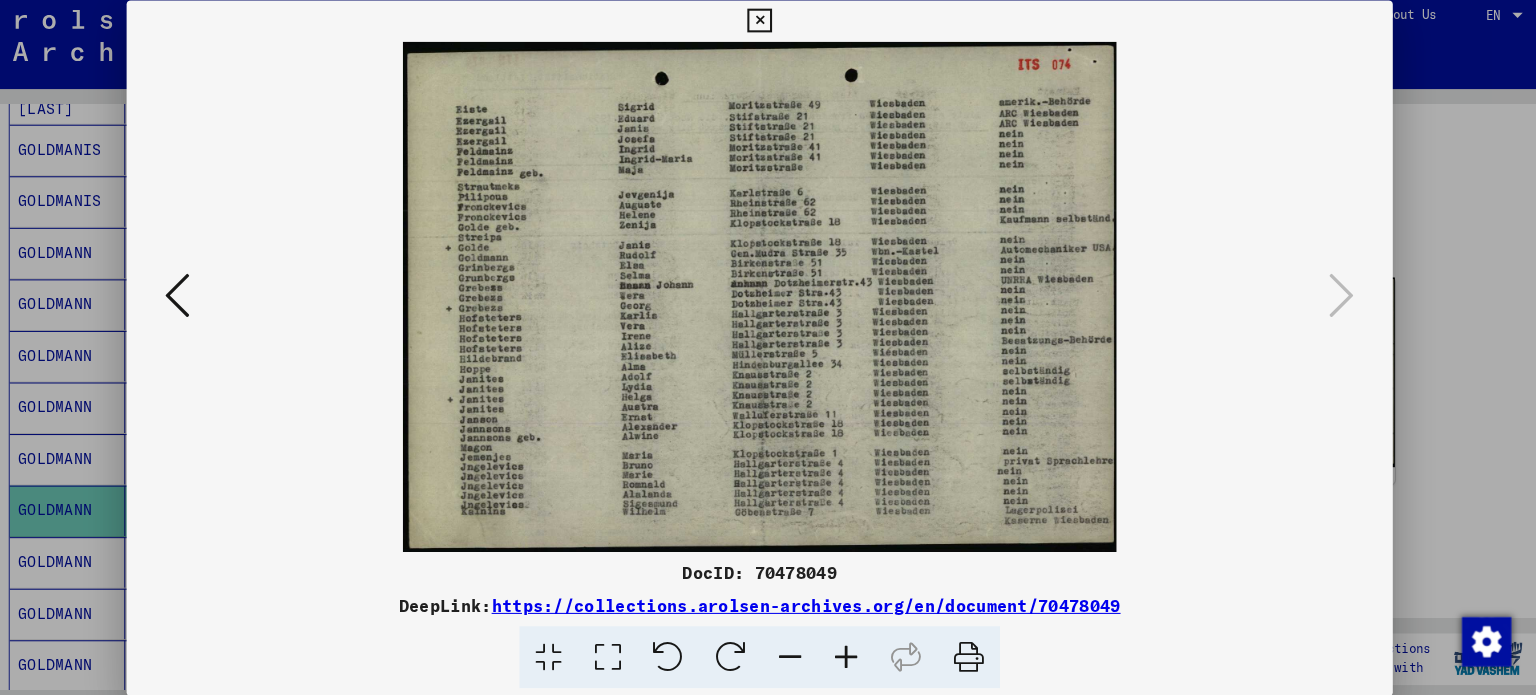 click at bounding box center [768, 347] 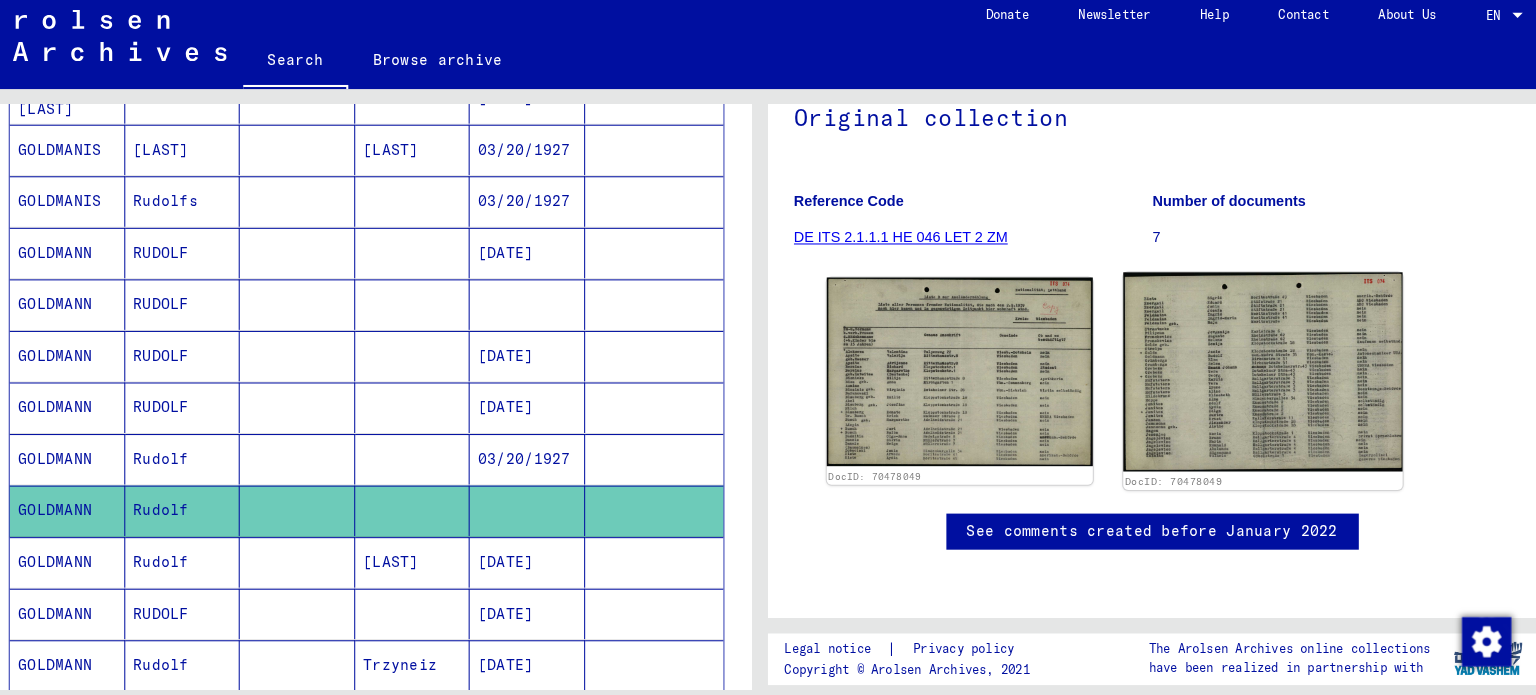 click 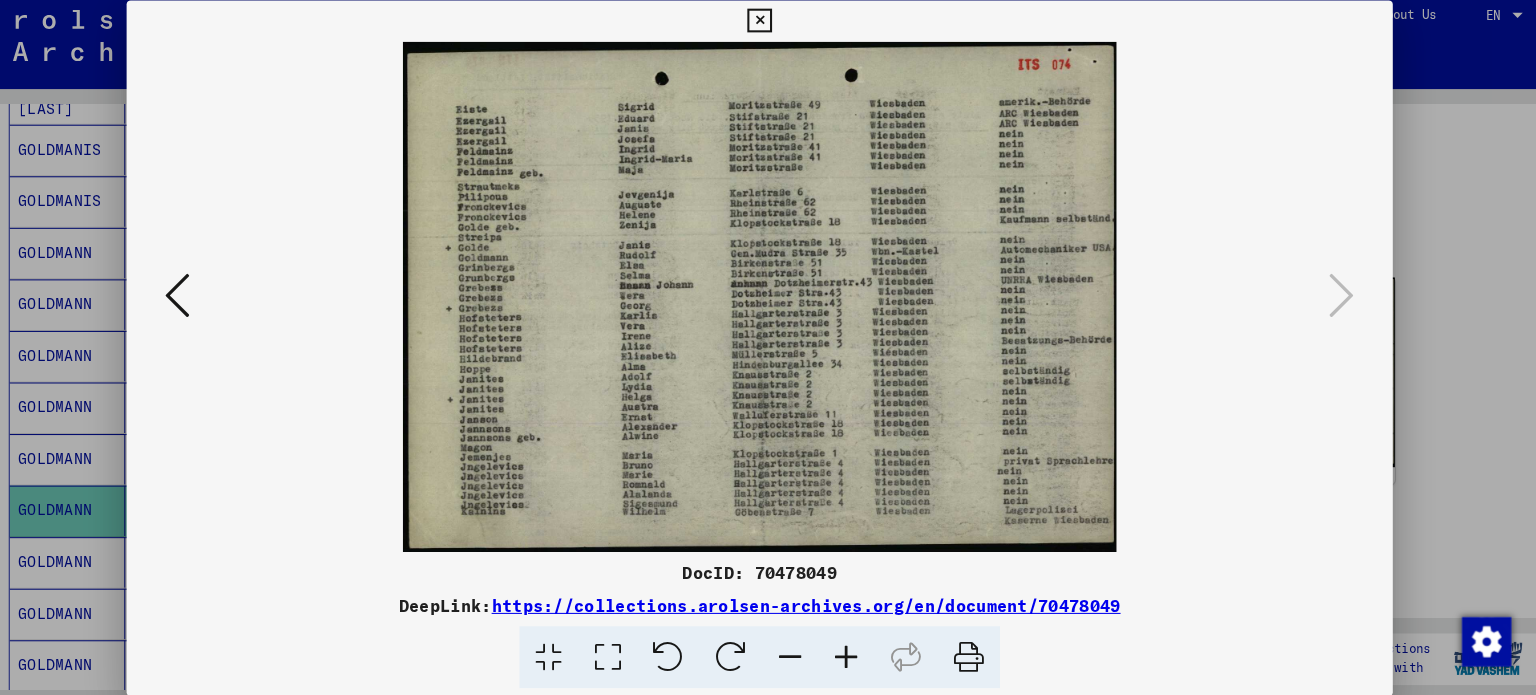 click at bounding box center [768, 347] 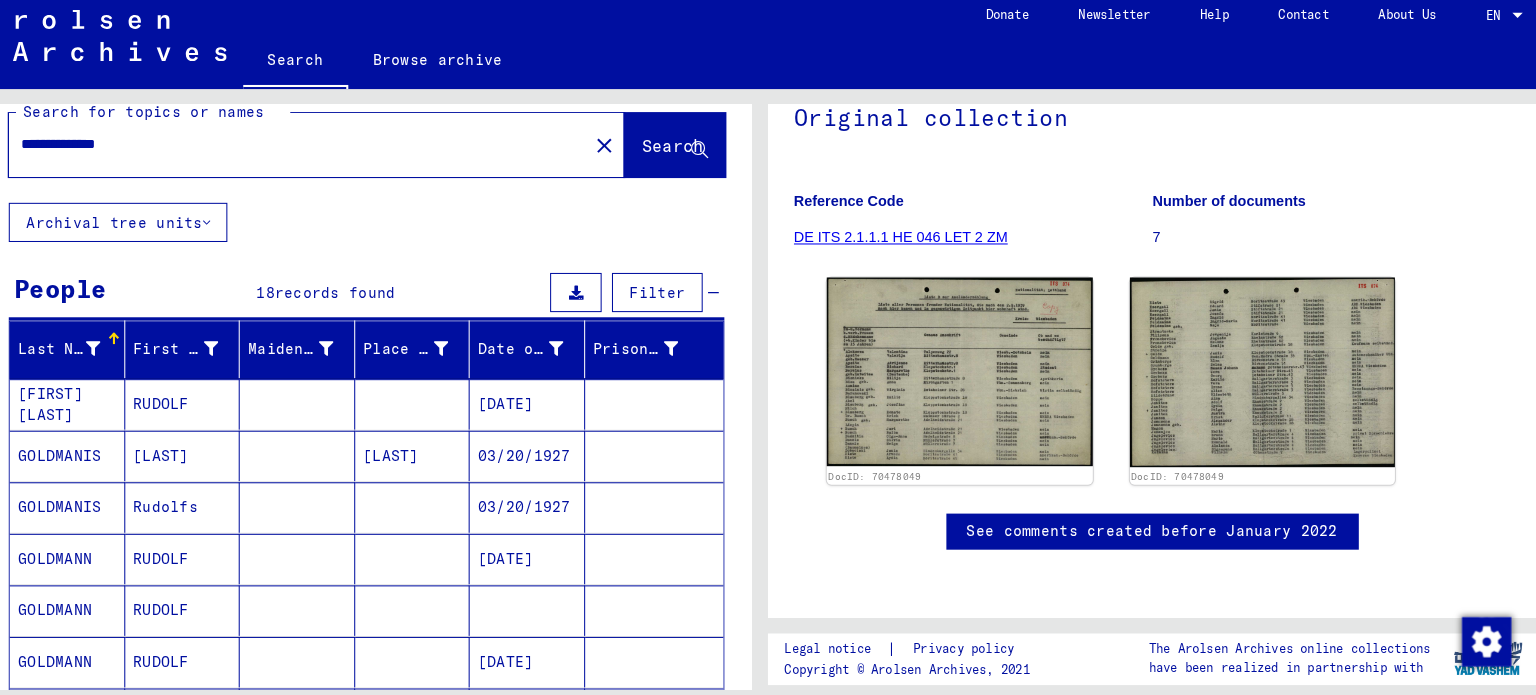 scroll, scrollTop: 0, scrollLeft: 0, axis: both 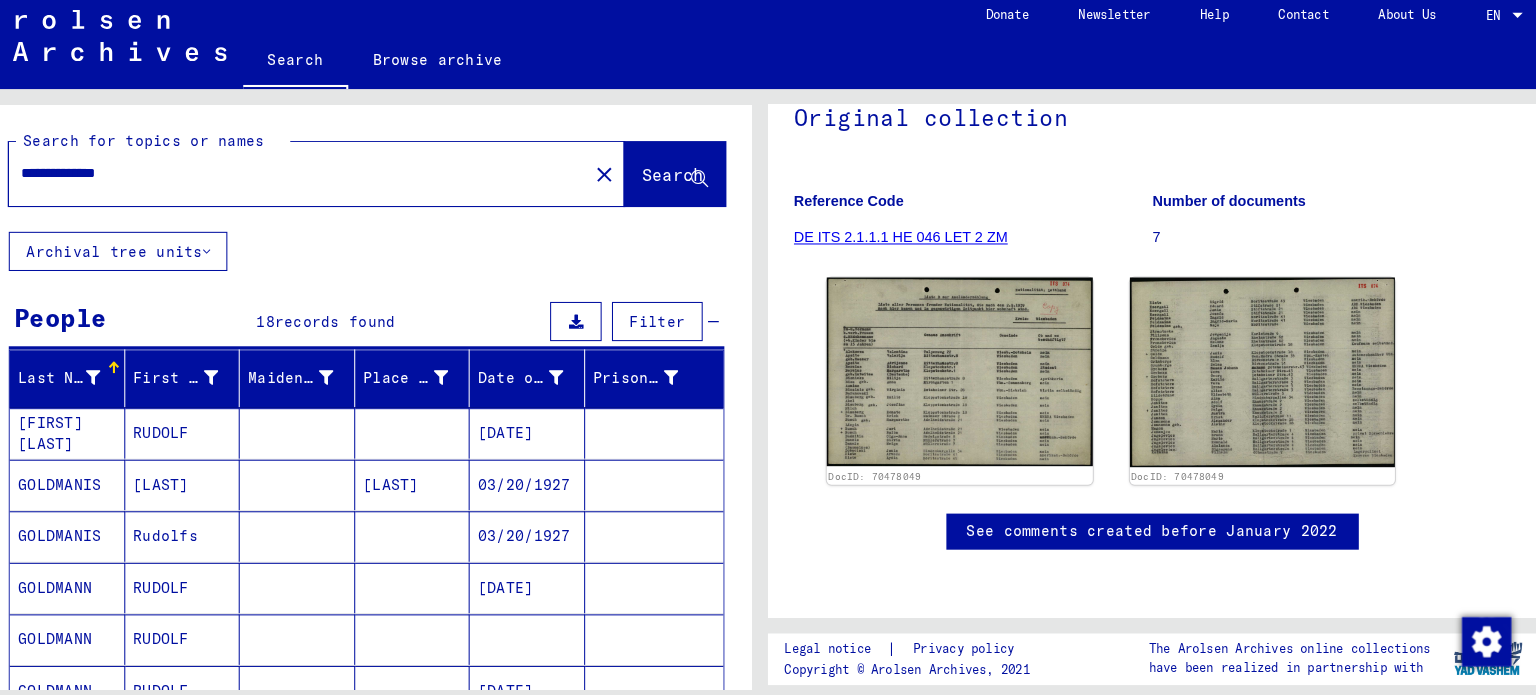 click on "**********" at bounding box center (320, 177) 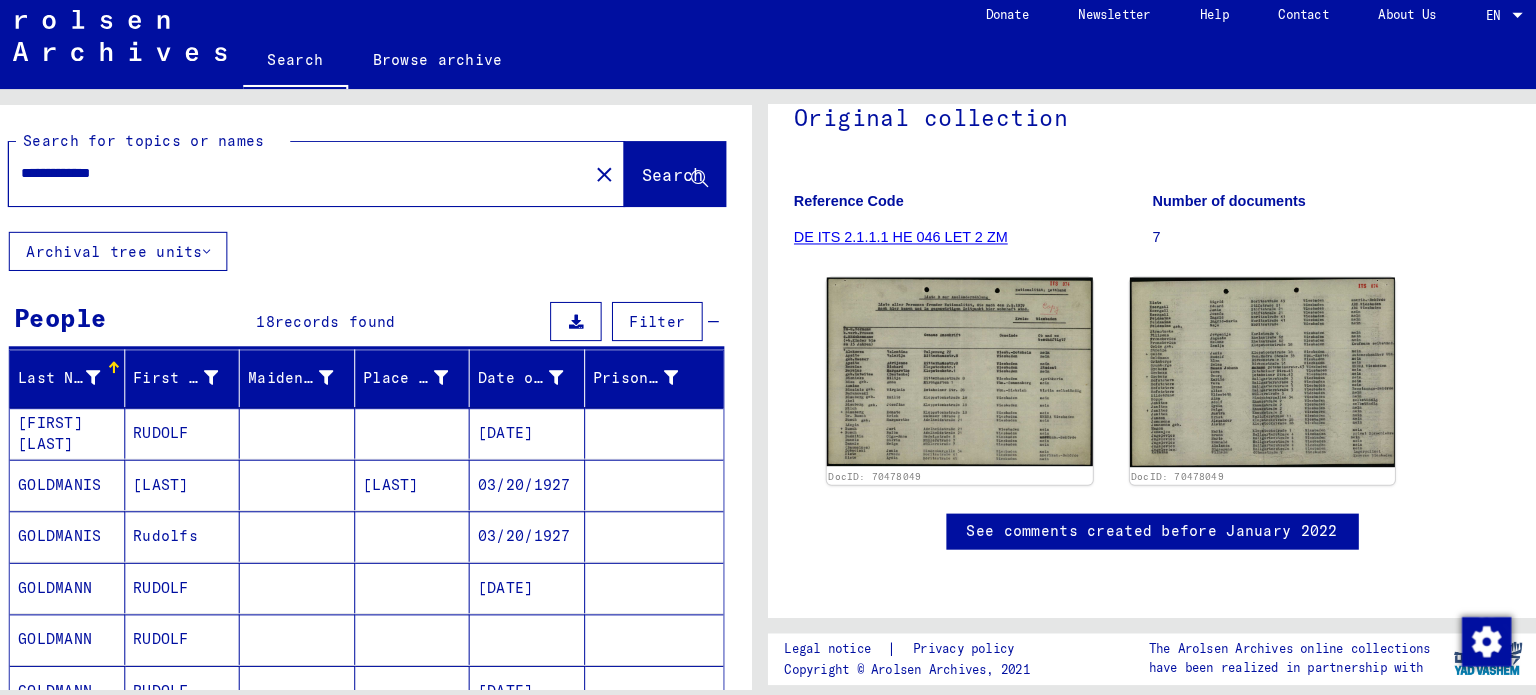 type on "**********" 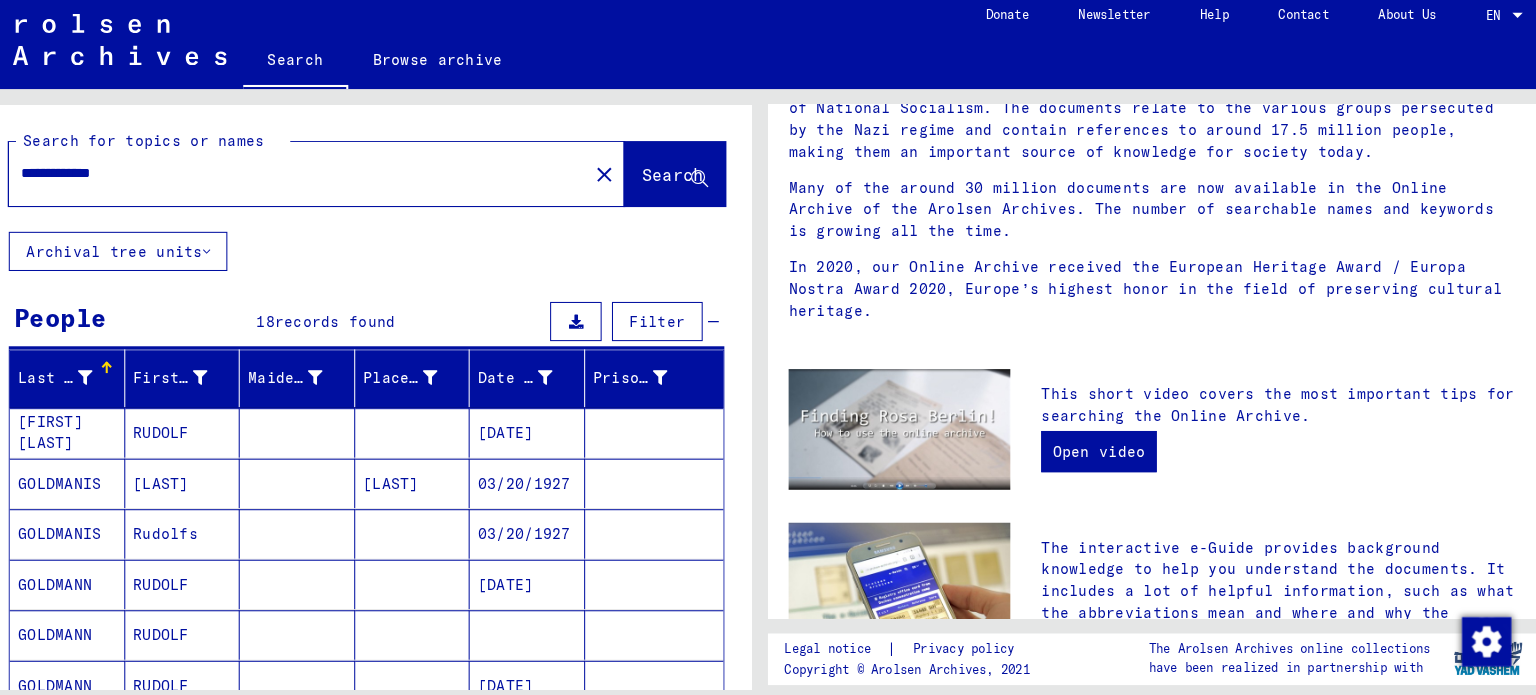 scroll, scrollTop: 0, scrollLeft: 0, axis: both 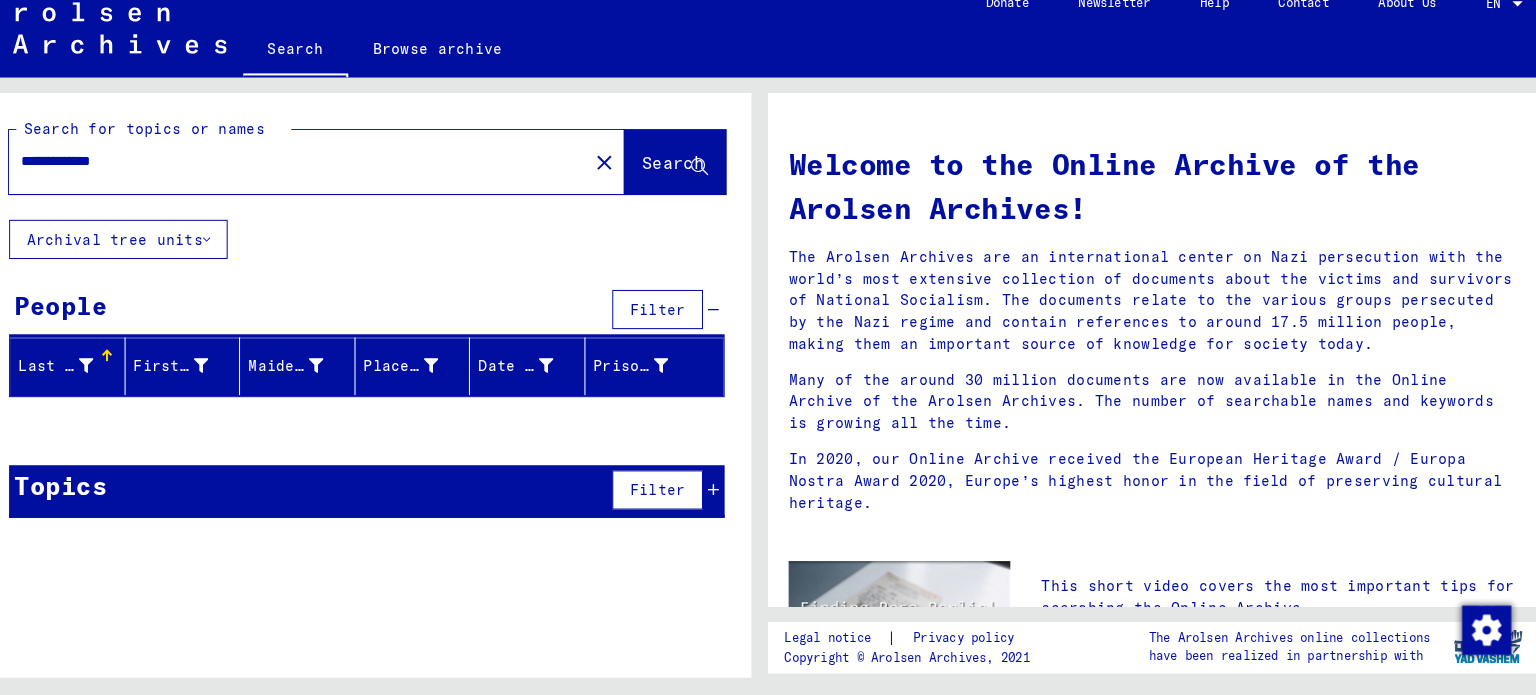 click on "Search" 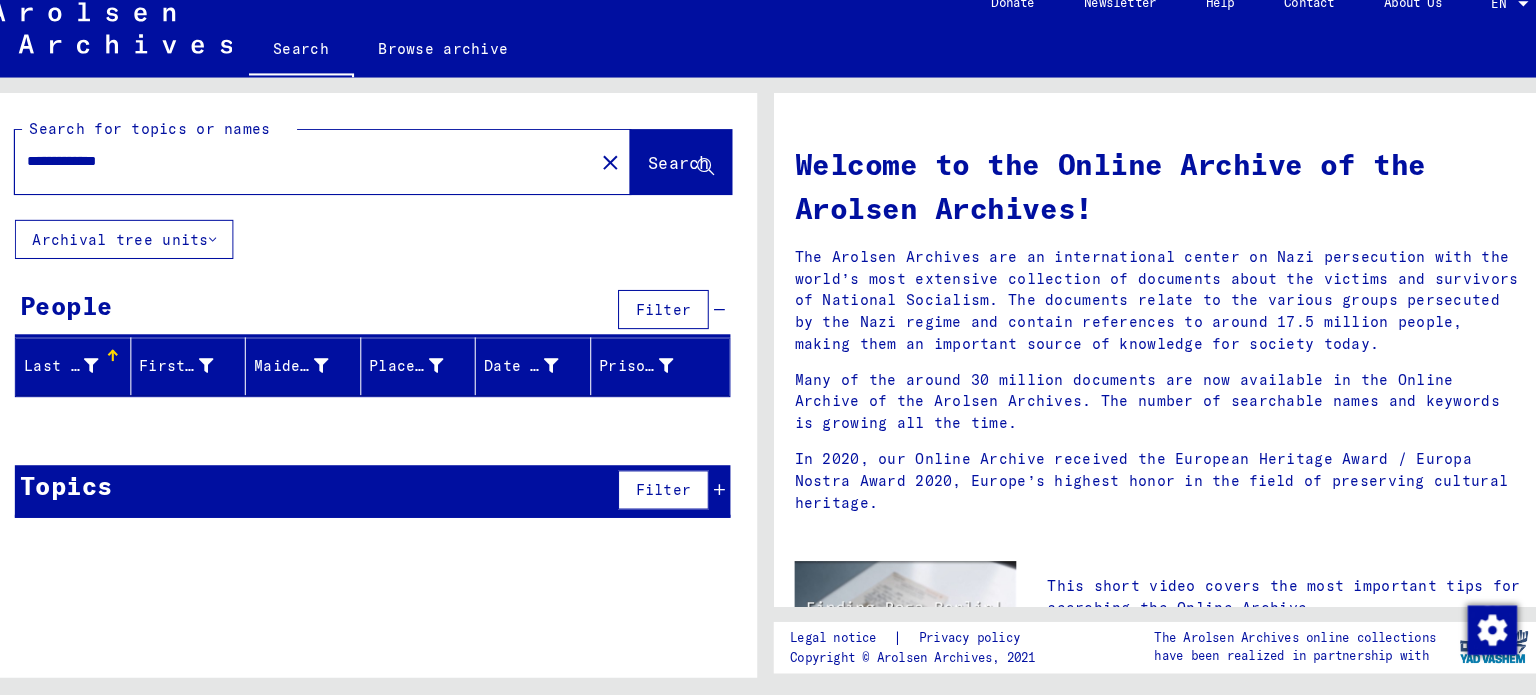 click on "**********" 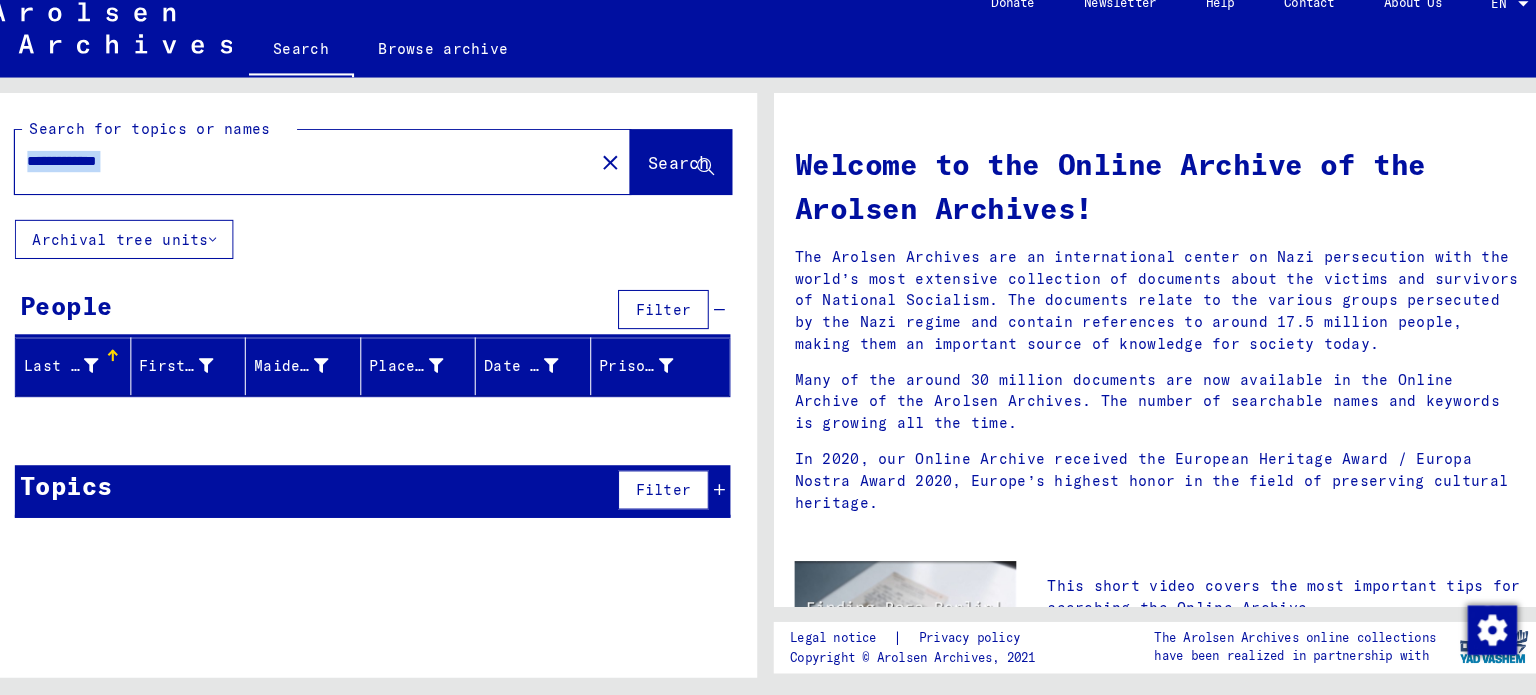 click on "**********" 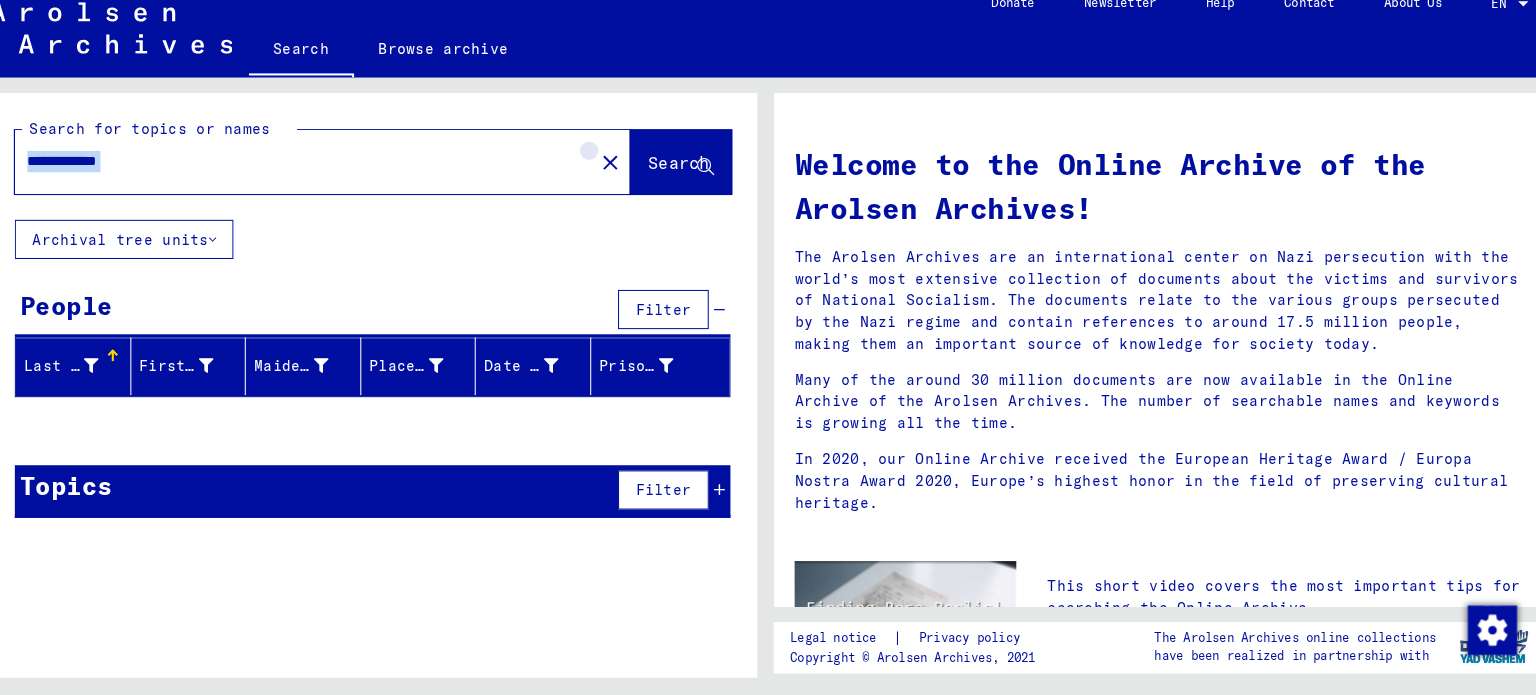 click on "close" 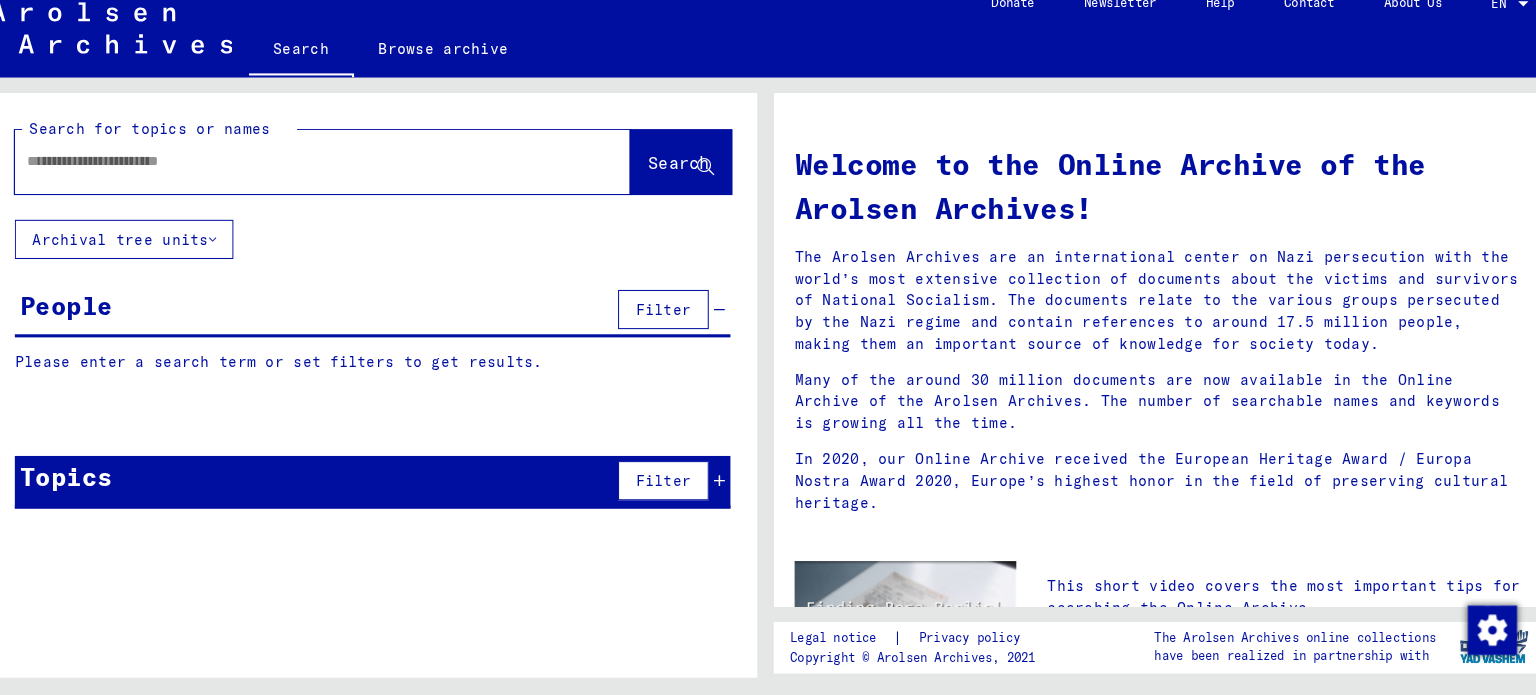 click 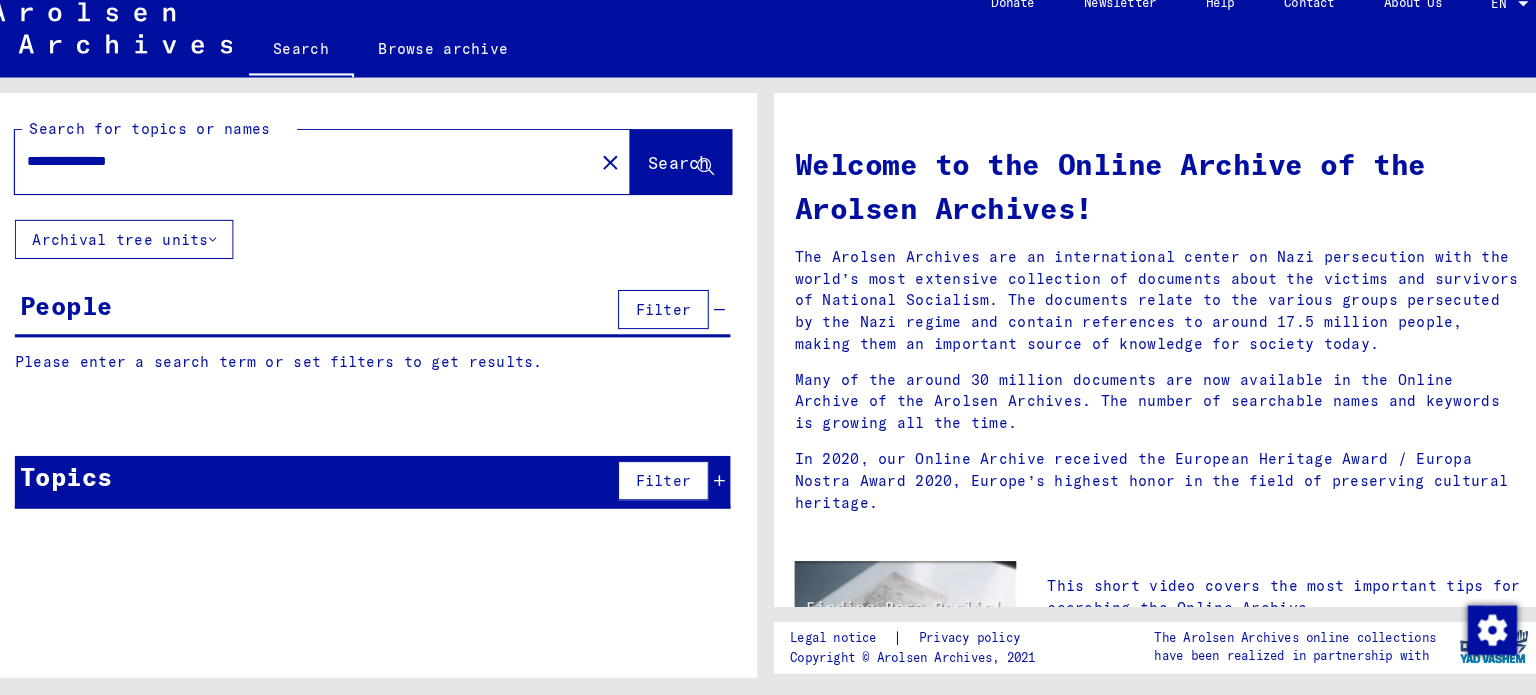 type on "**********" 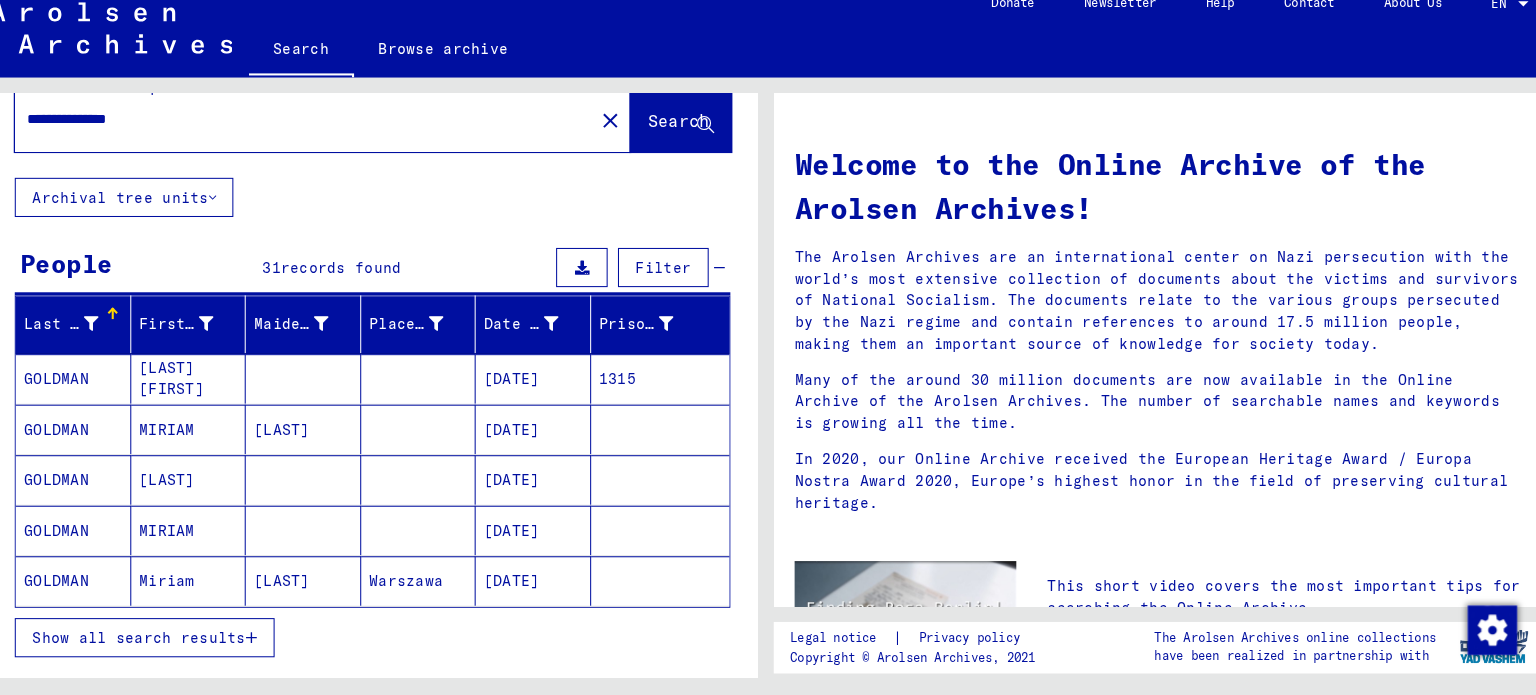scroll, scrollTop: 63, scrollLeft: 0, axis: vertical 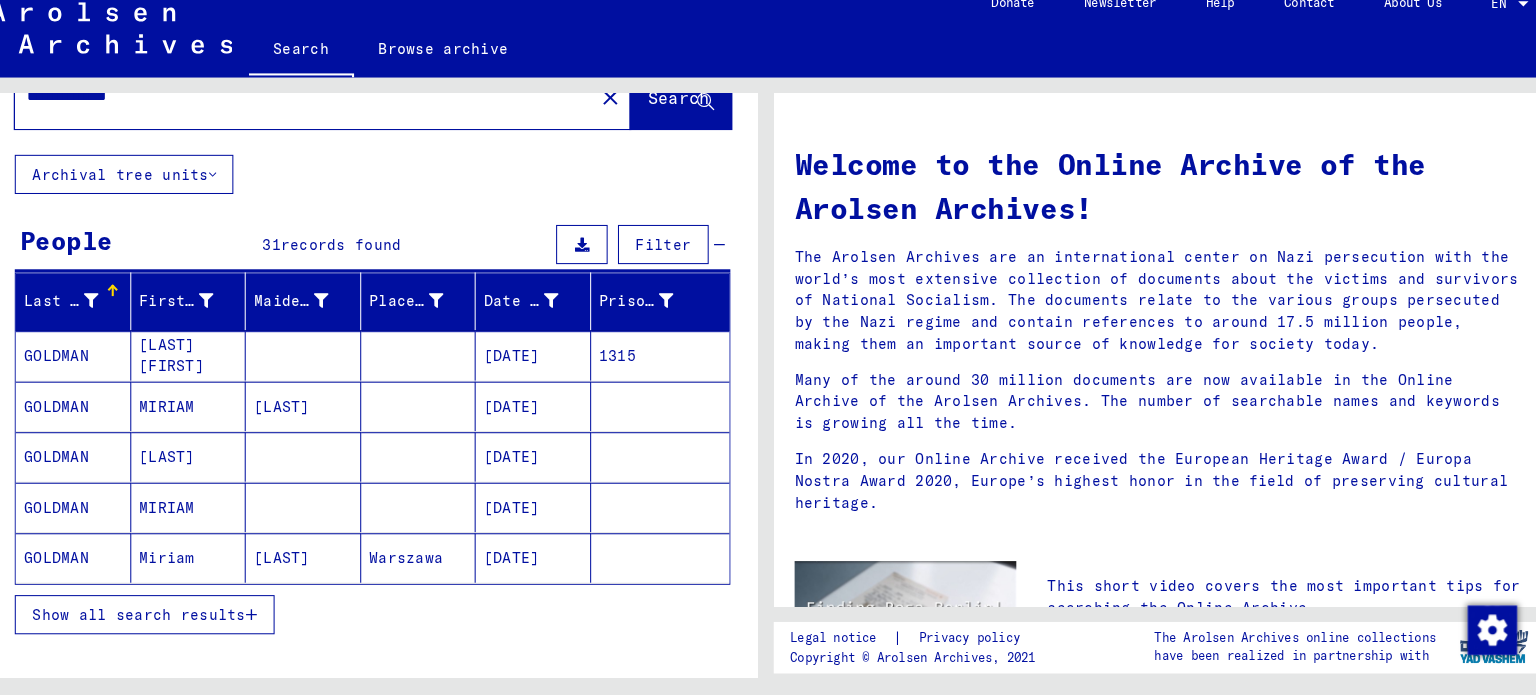 click at bounding box center [320, 562] 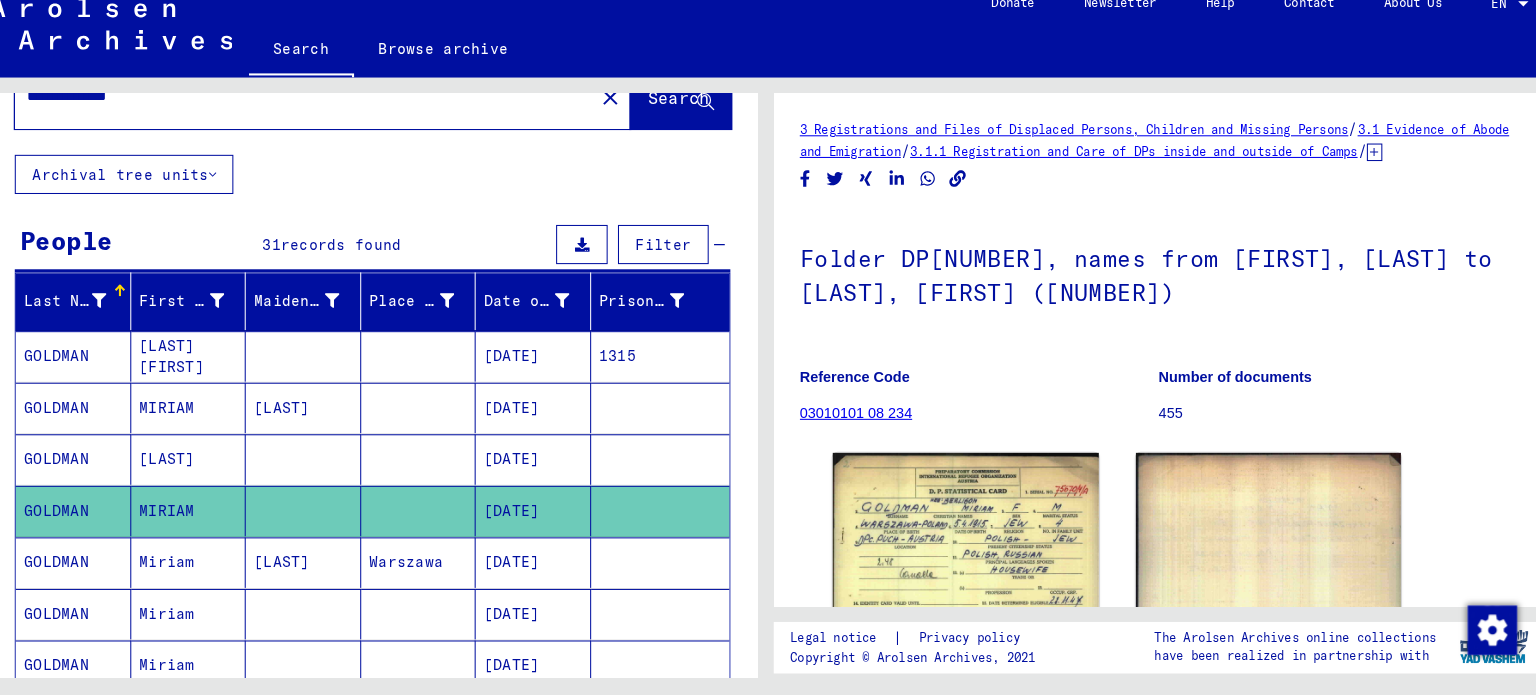 scroll, scrollTop: 0, scrollLeft: 0, axis: both 